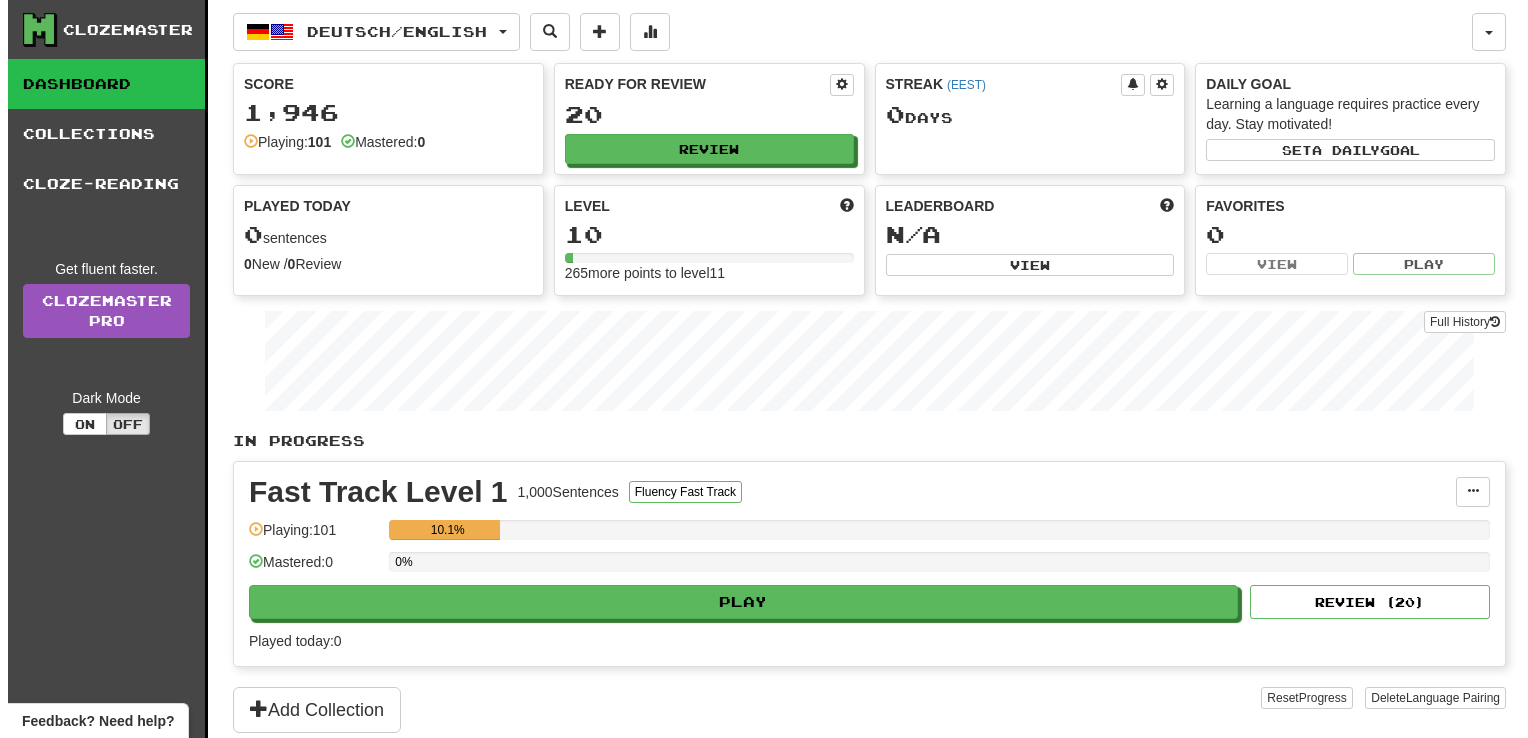 scroll, scrollTop: 0, scrollLeft: 0, axis: both 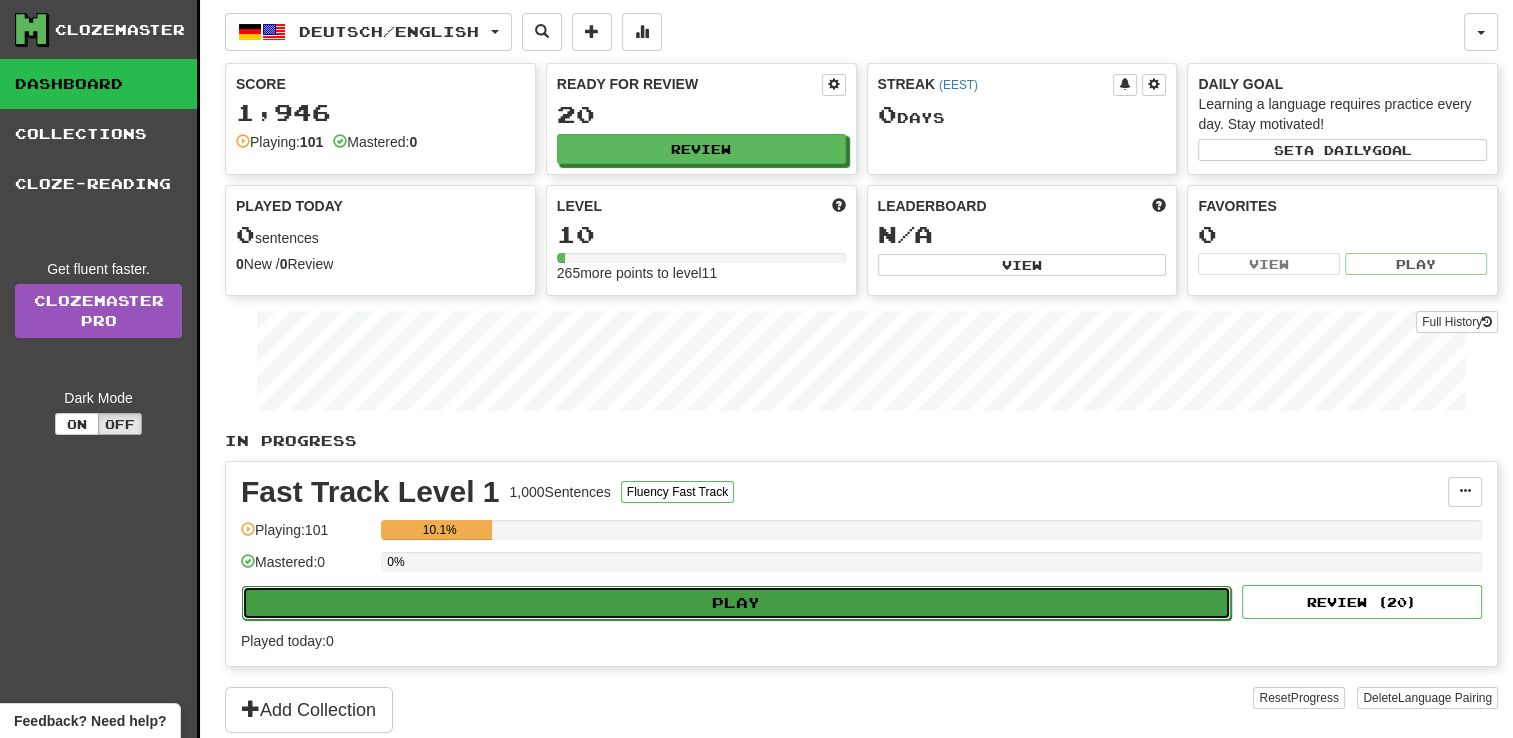 click on "Play" at bounding box center [736, 603] 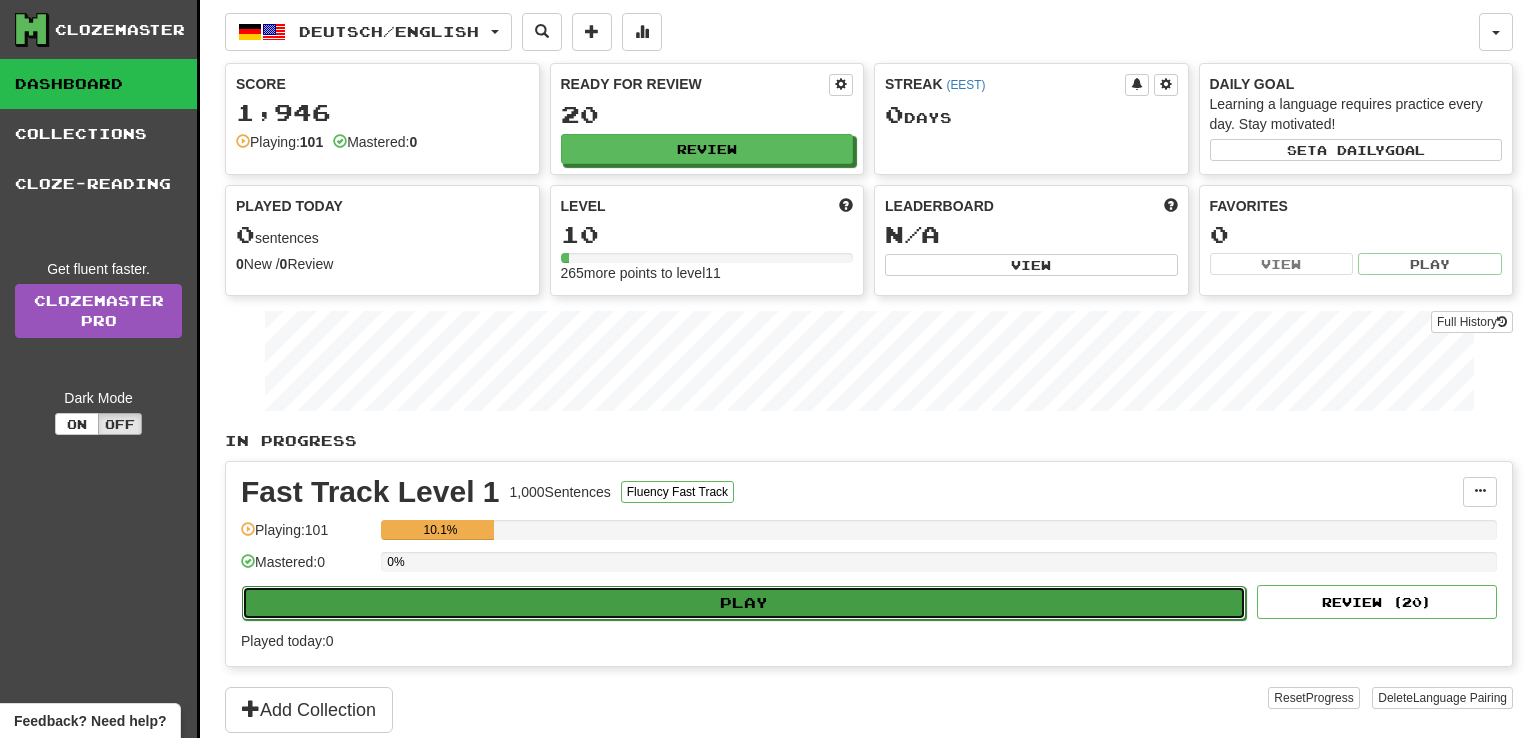 select on "**" 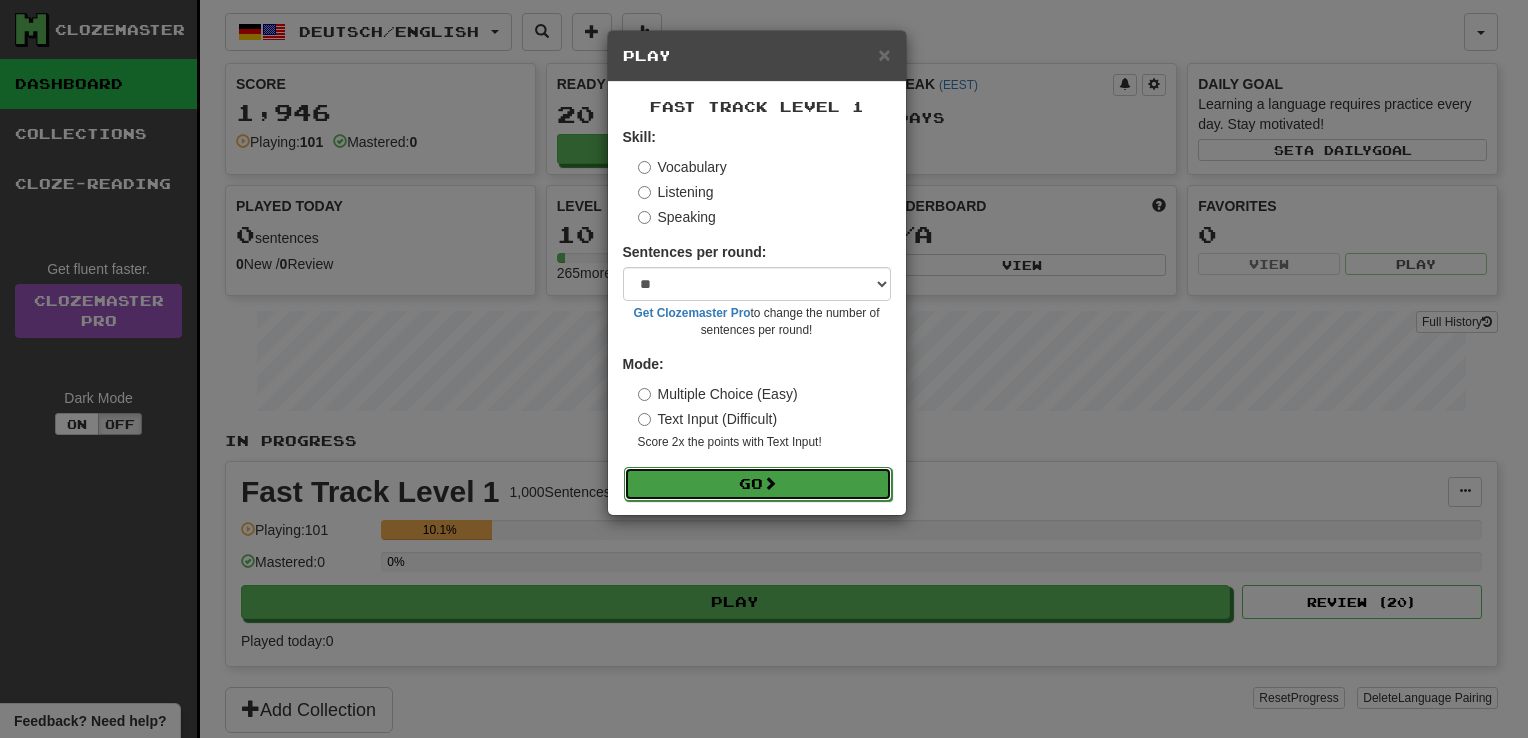 click on "Go" at bounding box center (758, 484) 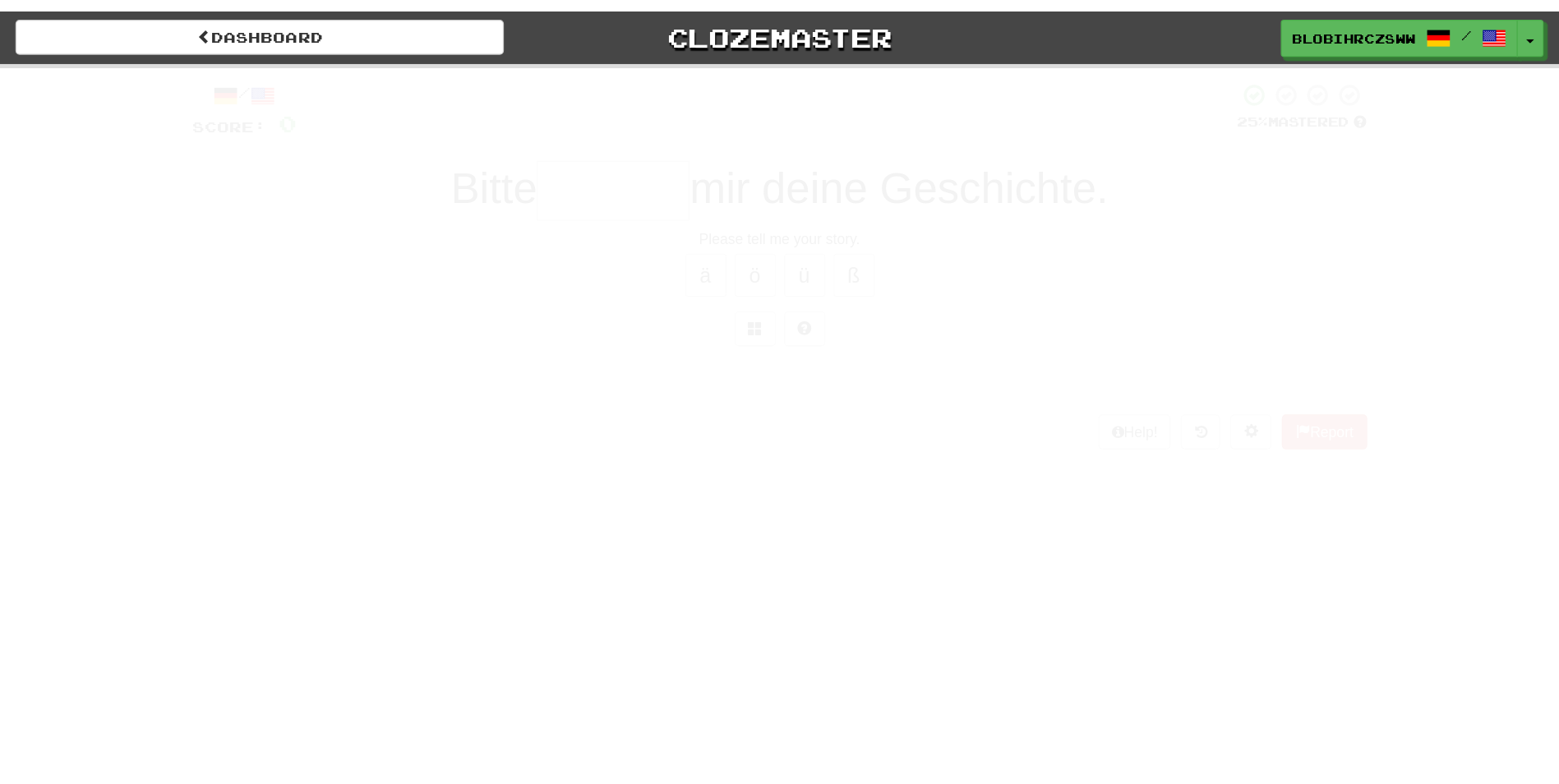 scroll, scrollTop: 0, scrollLeft: 0, axis: both 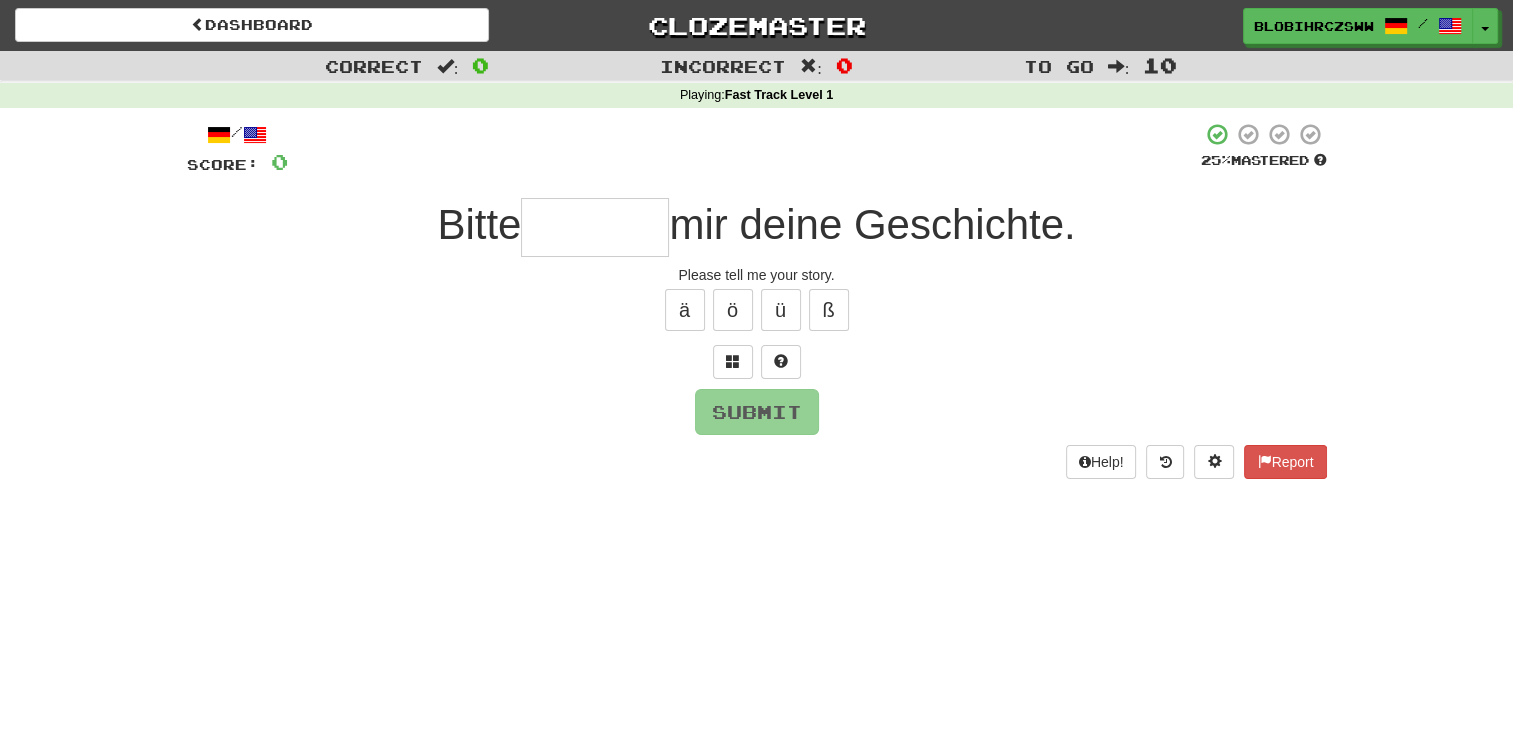 type on "*" 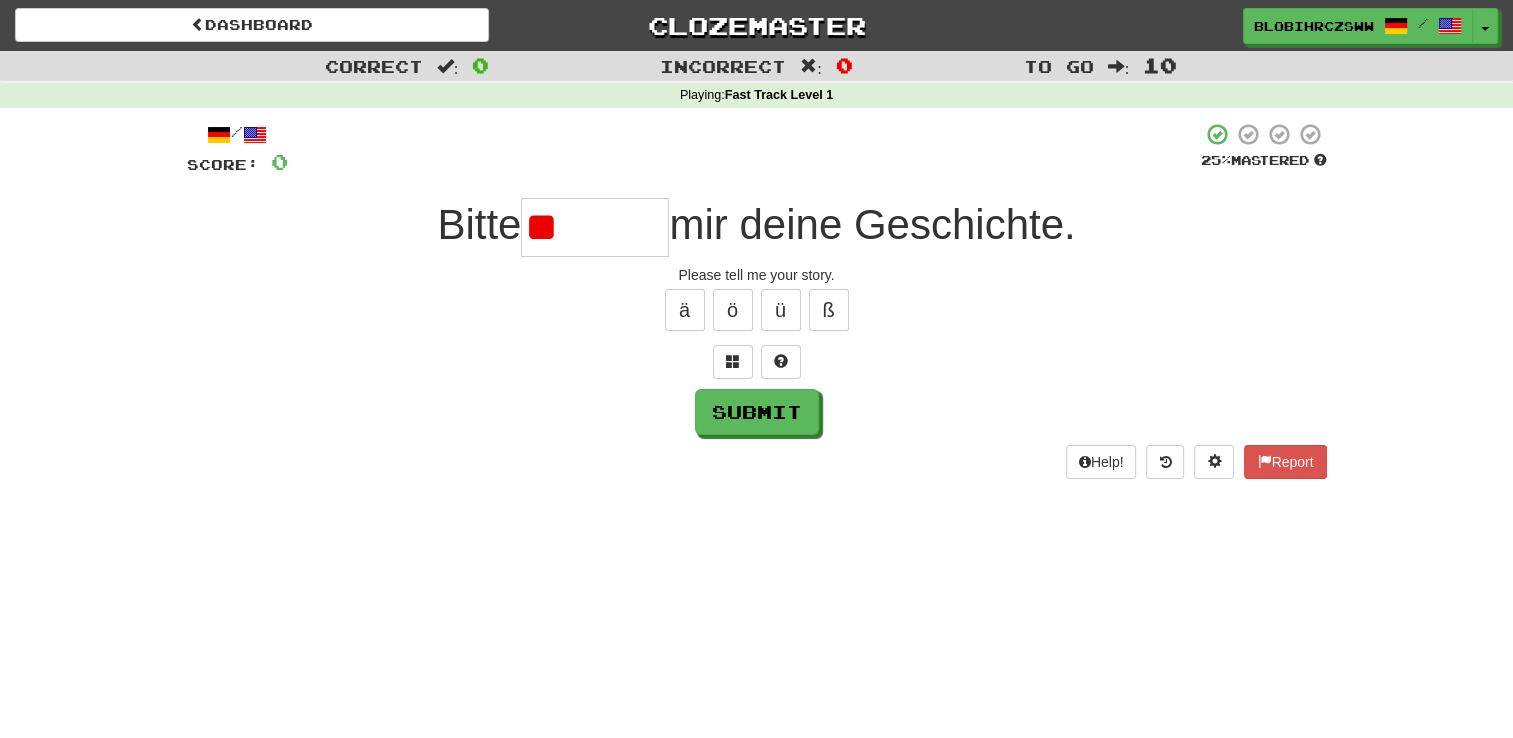 type on "*" 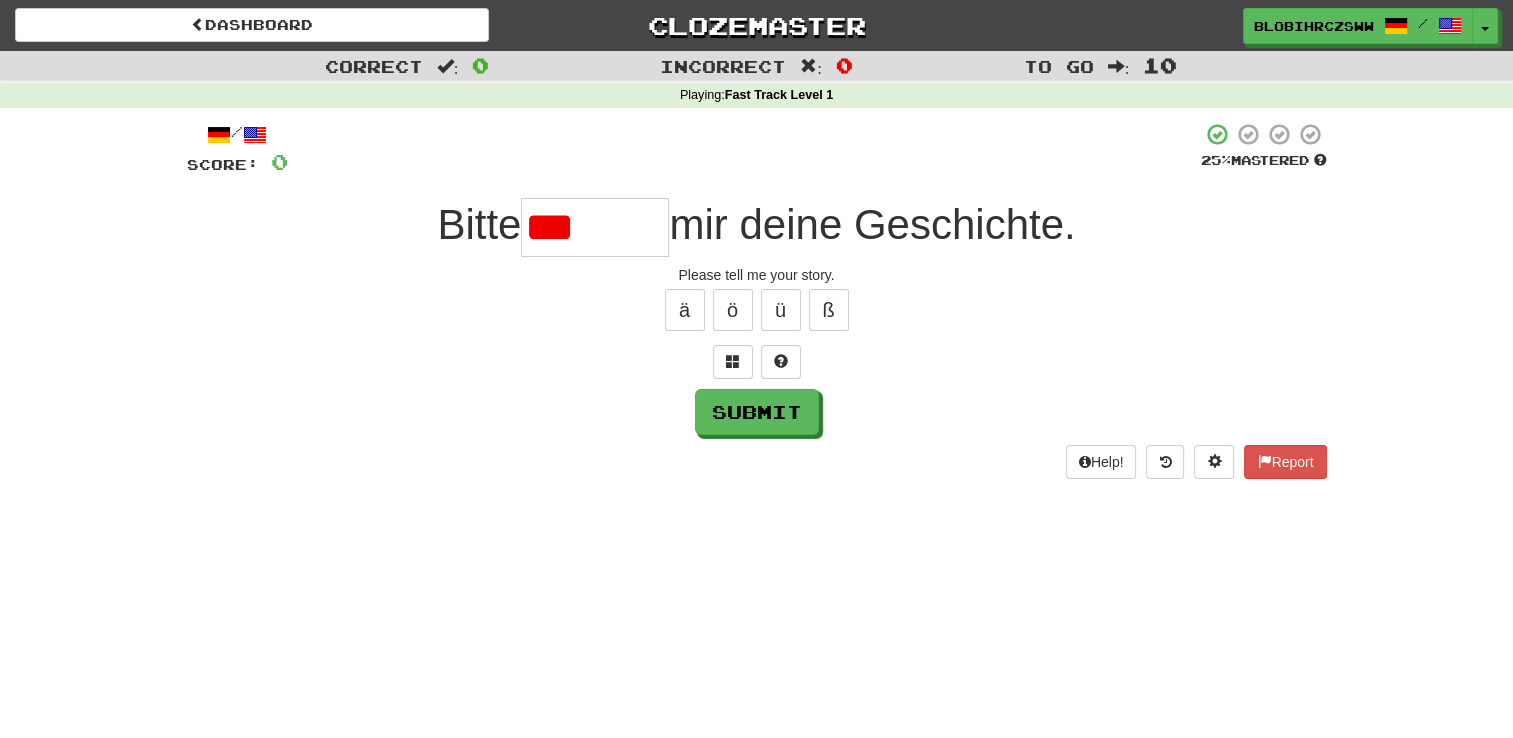 type on "*******" 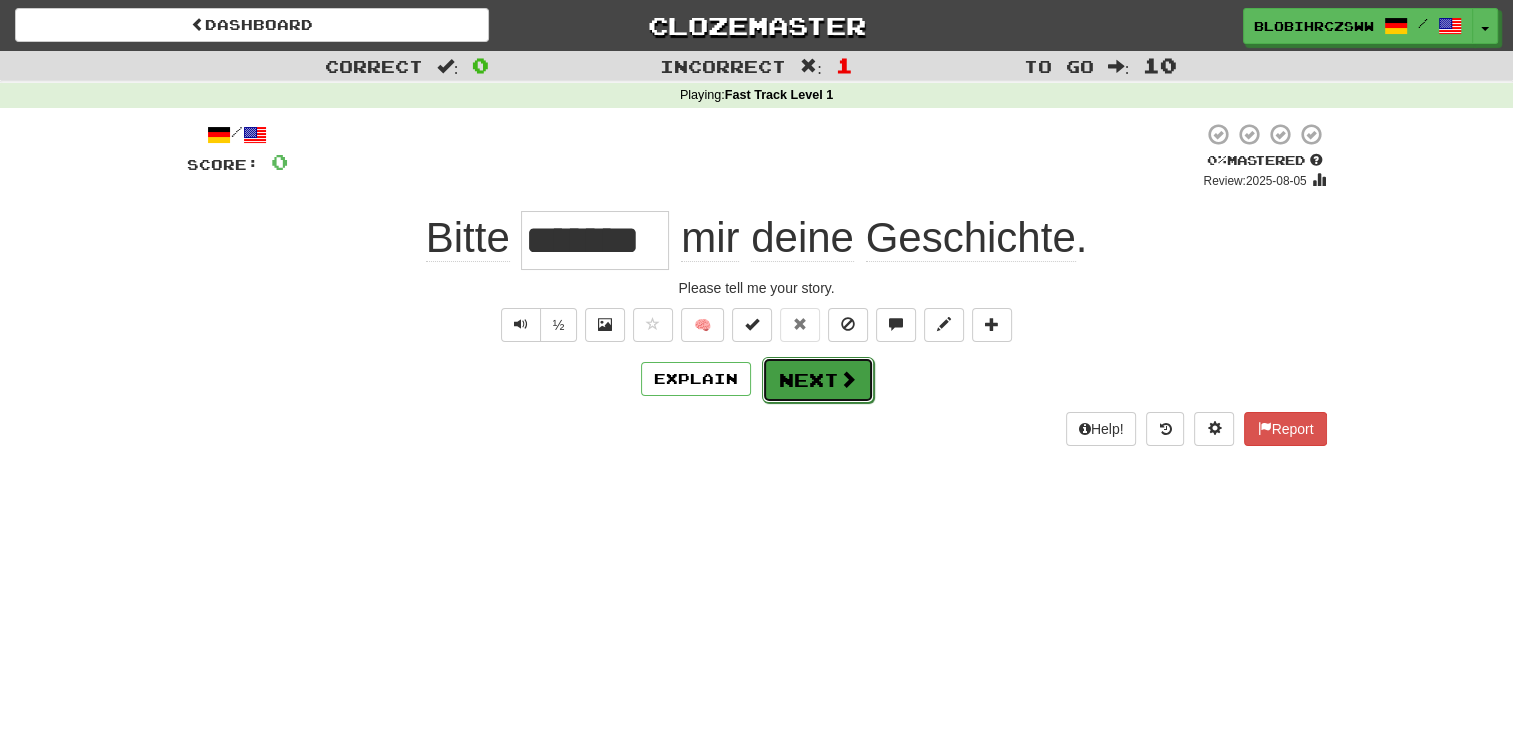 click on "Next" at bounding box center (818, 380) 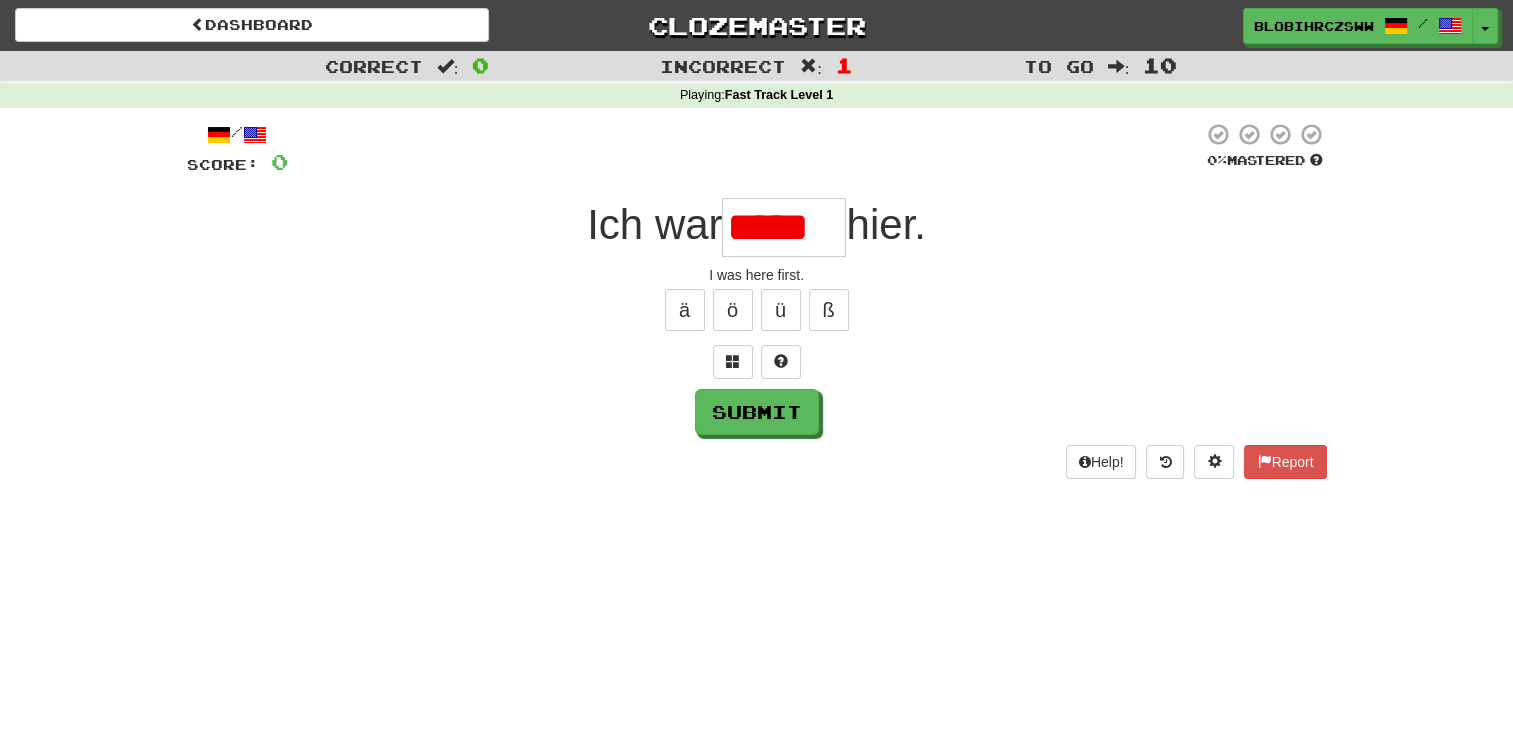 type on "******" 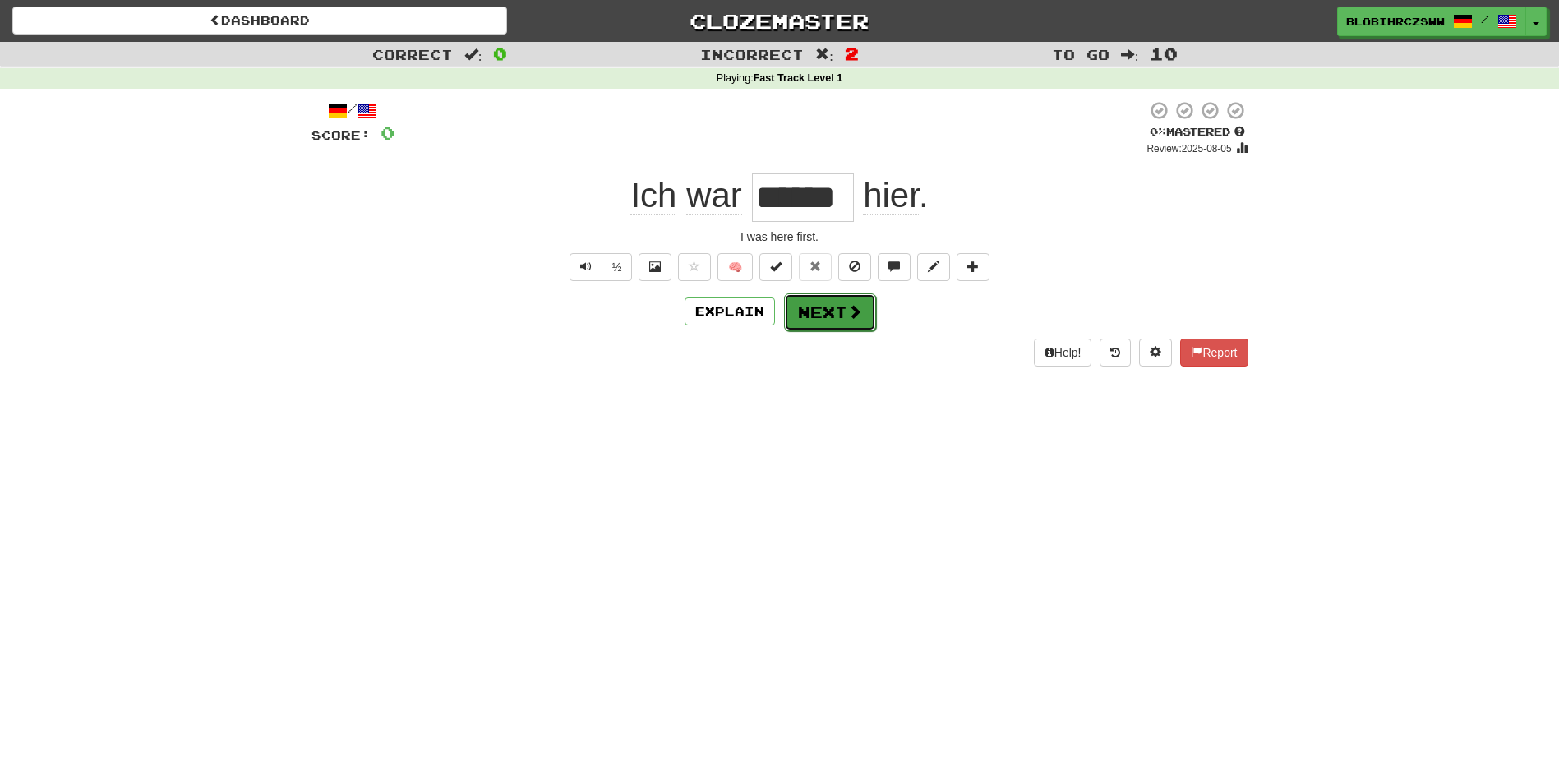 click on "Next" at bounding box center [830, 312] 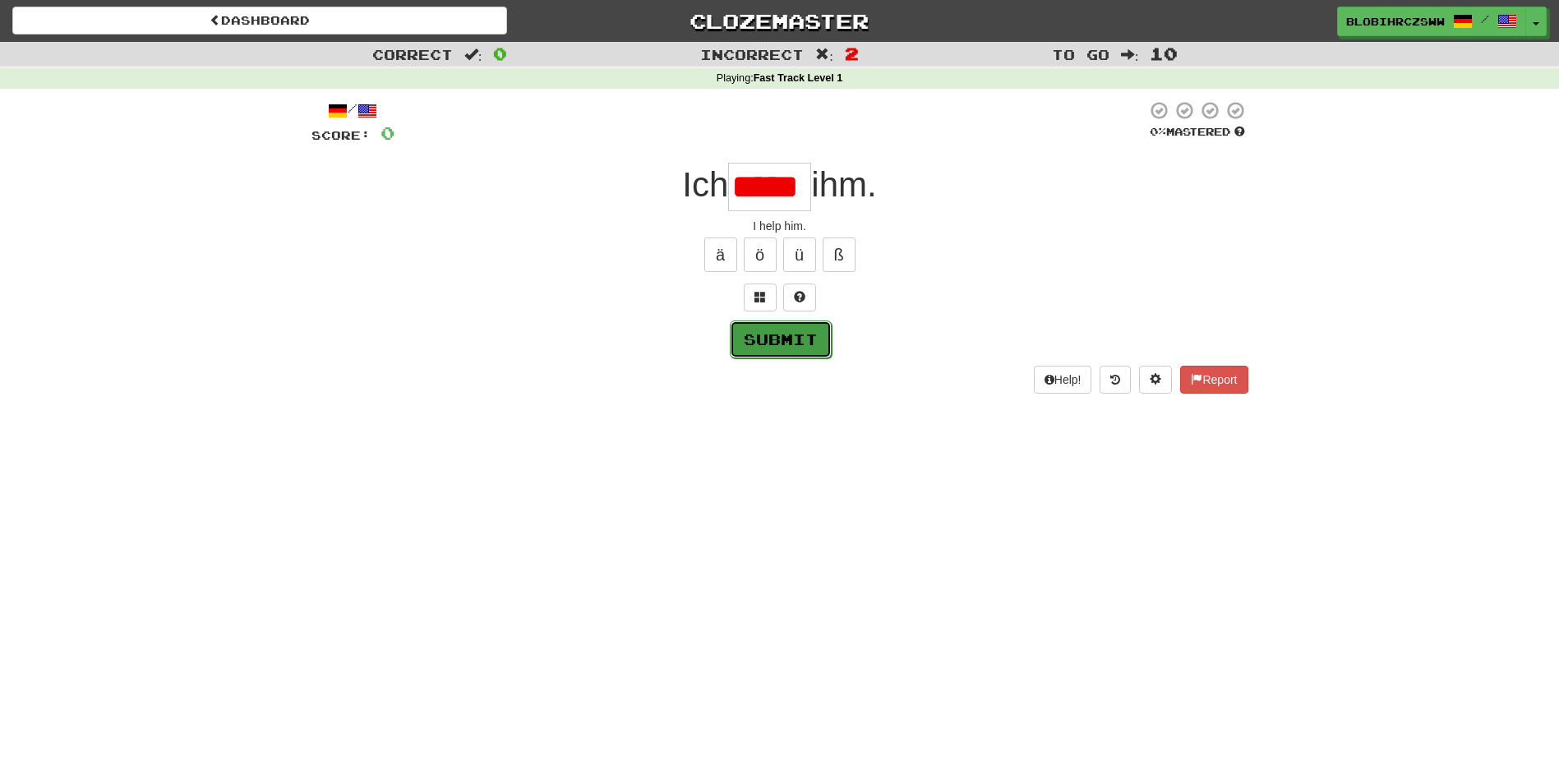click on "Submit" at bounding box center [781, 339] 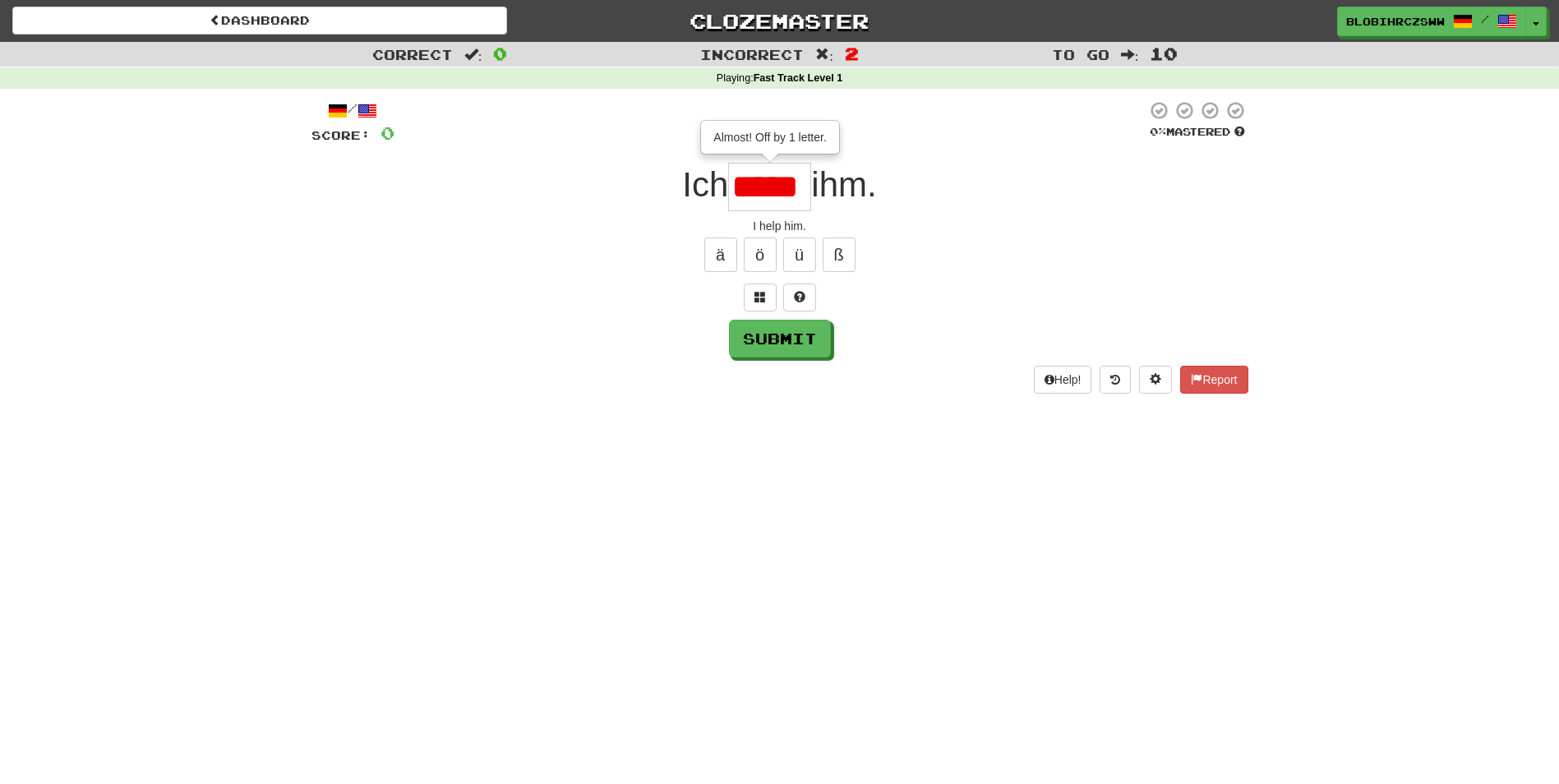 click on "*****" at bounding box center (769, 187) 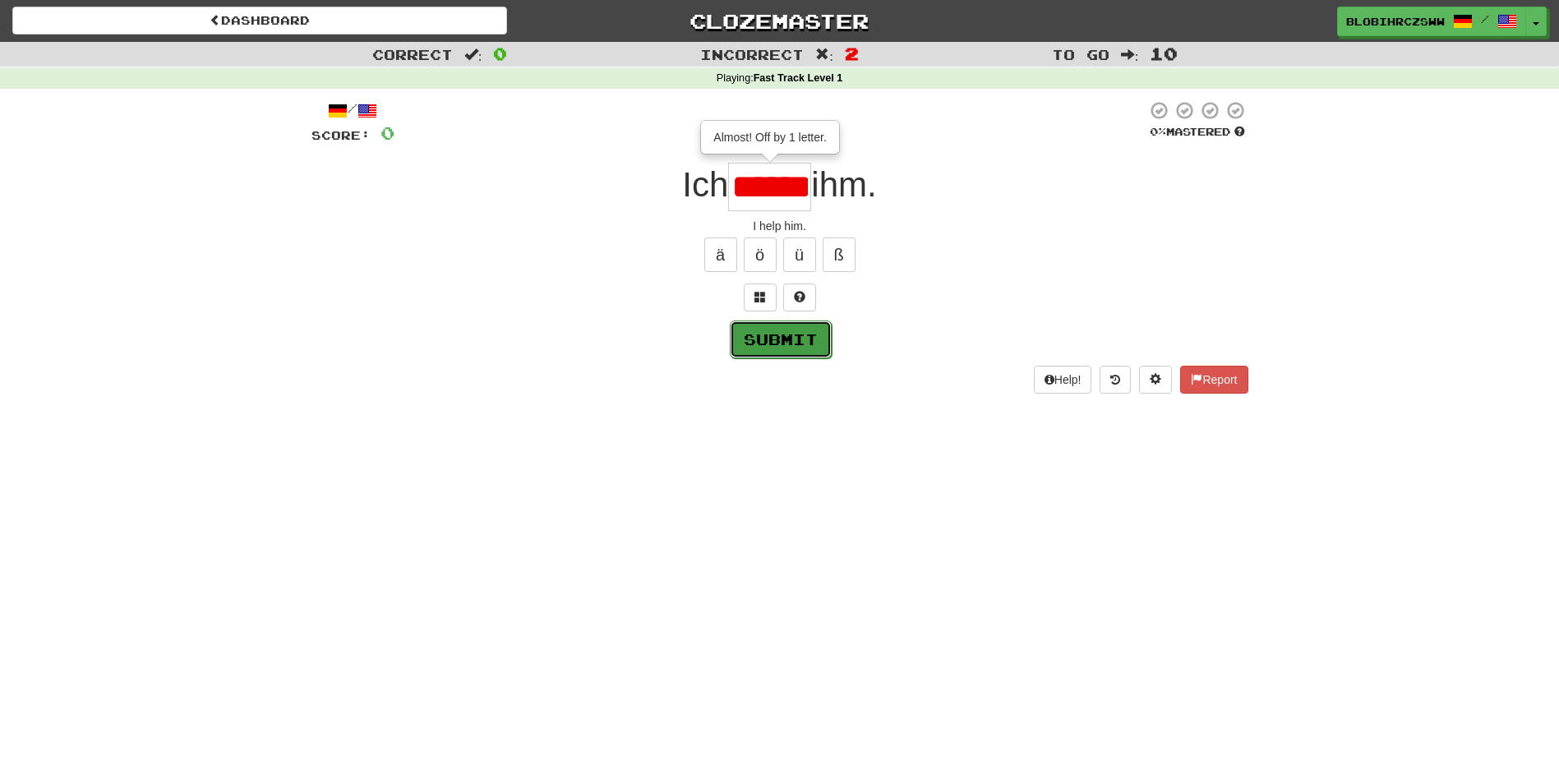 click on "Submit" at bounding box center (781, 339) 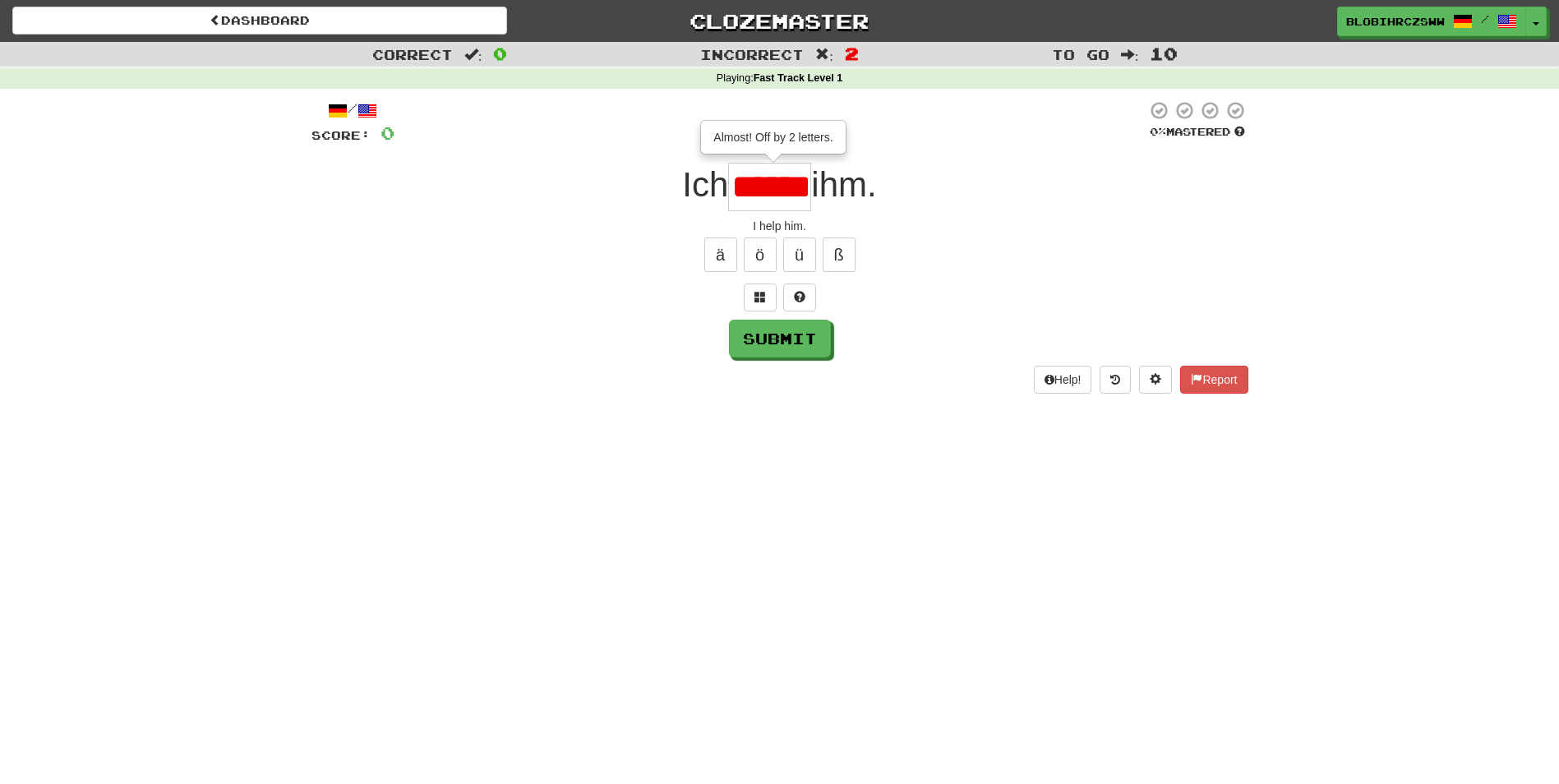 click on "******" at bounding box center [769, 187] 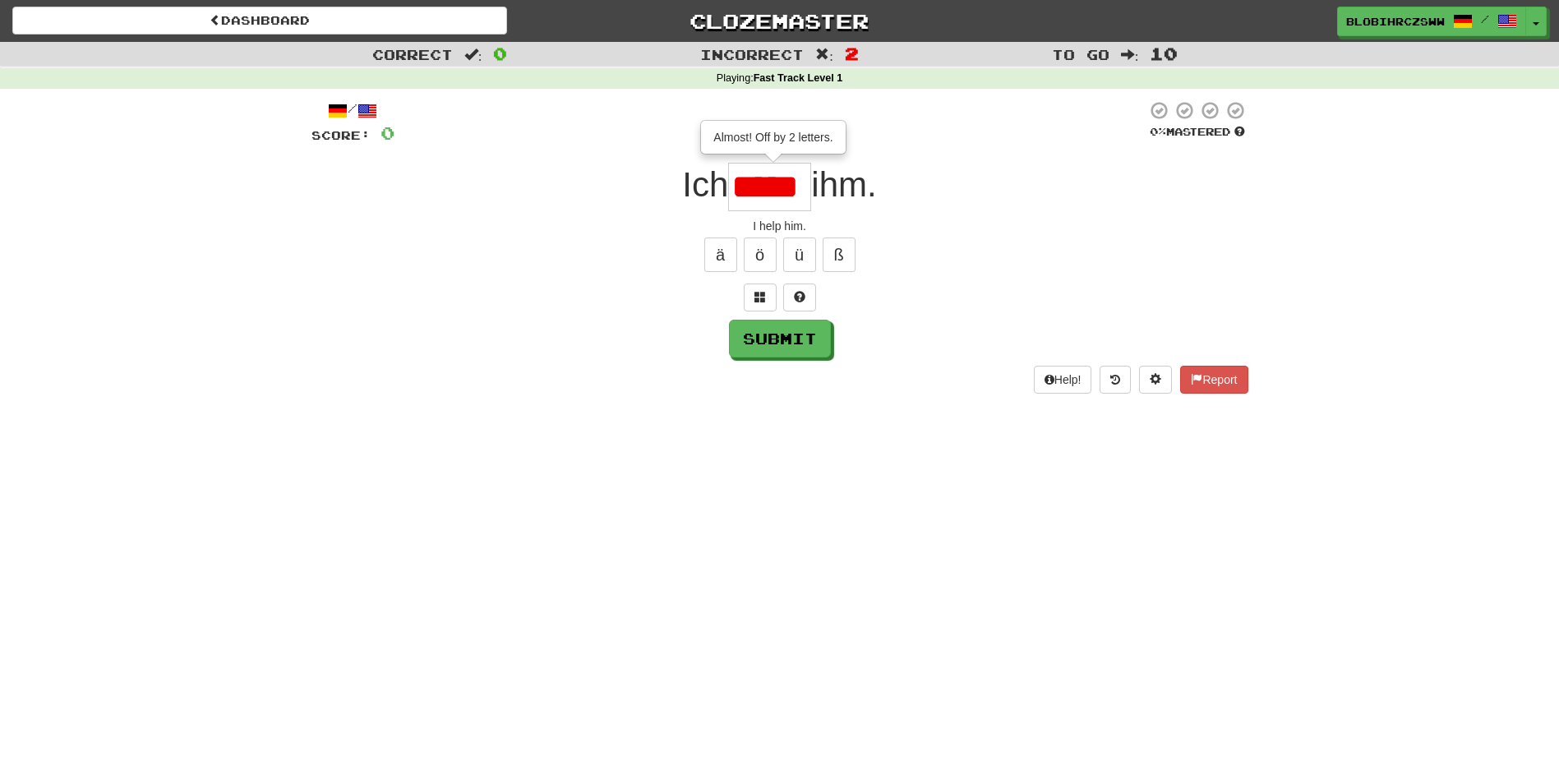 click on "*****" at bounding box center [769, 187] 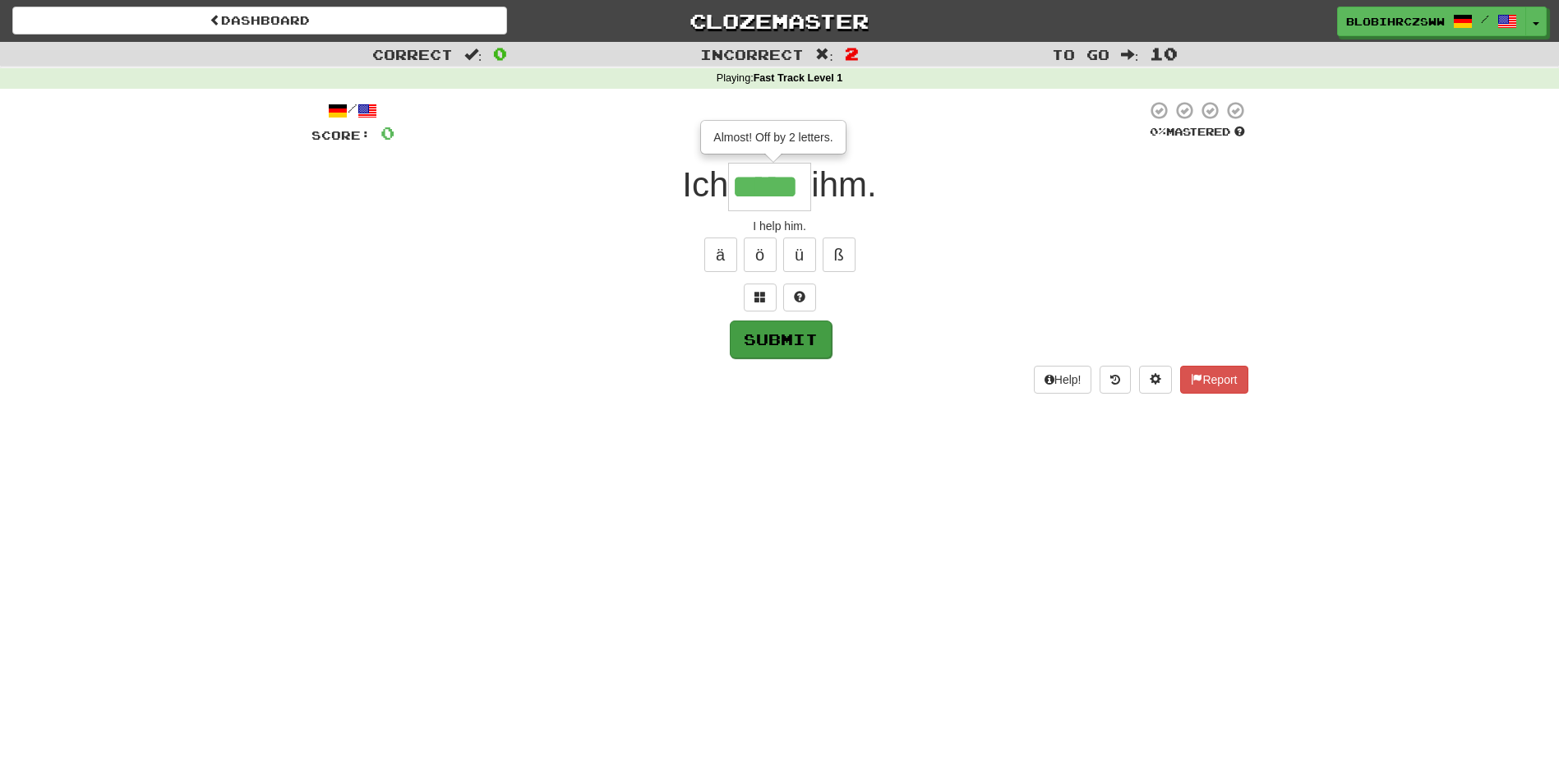 type on "*****" 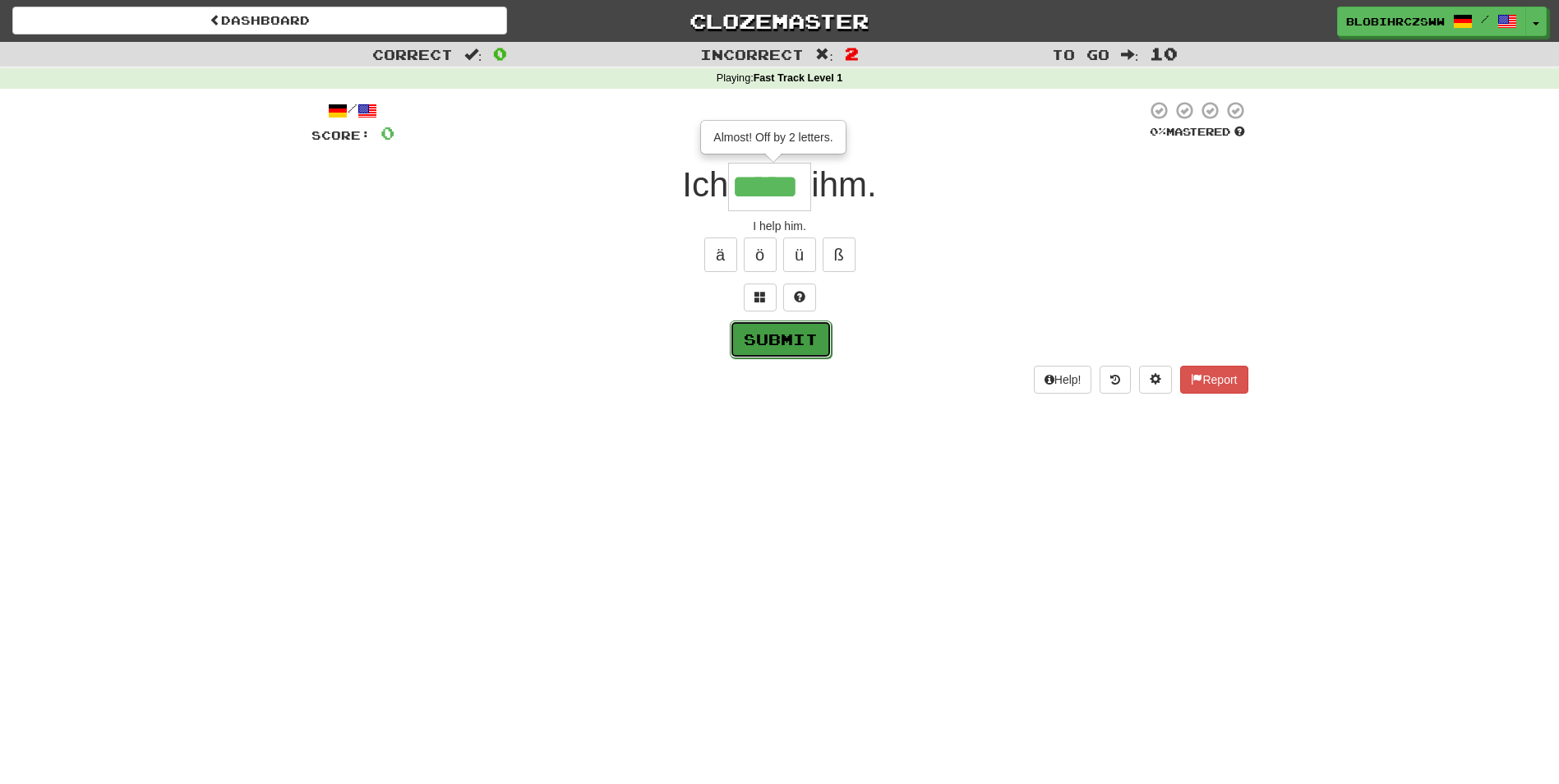 click on "Submit" at bounding box center (781, 339) 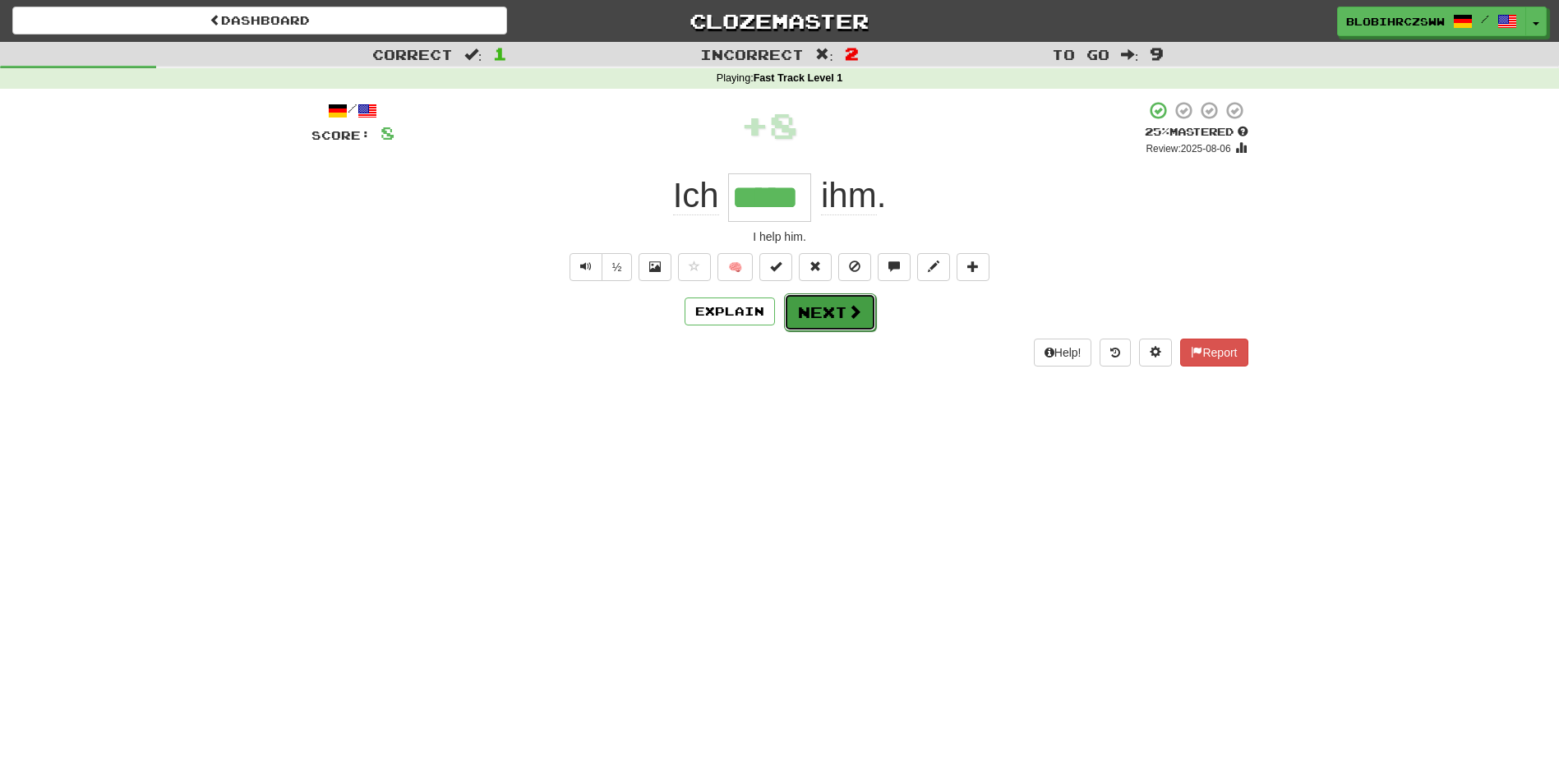 click on "Next" at bounding box center [830, 312] 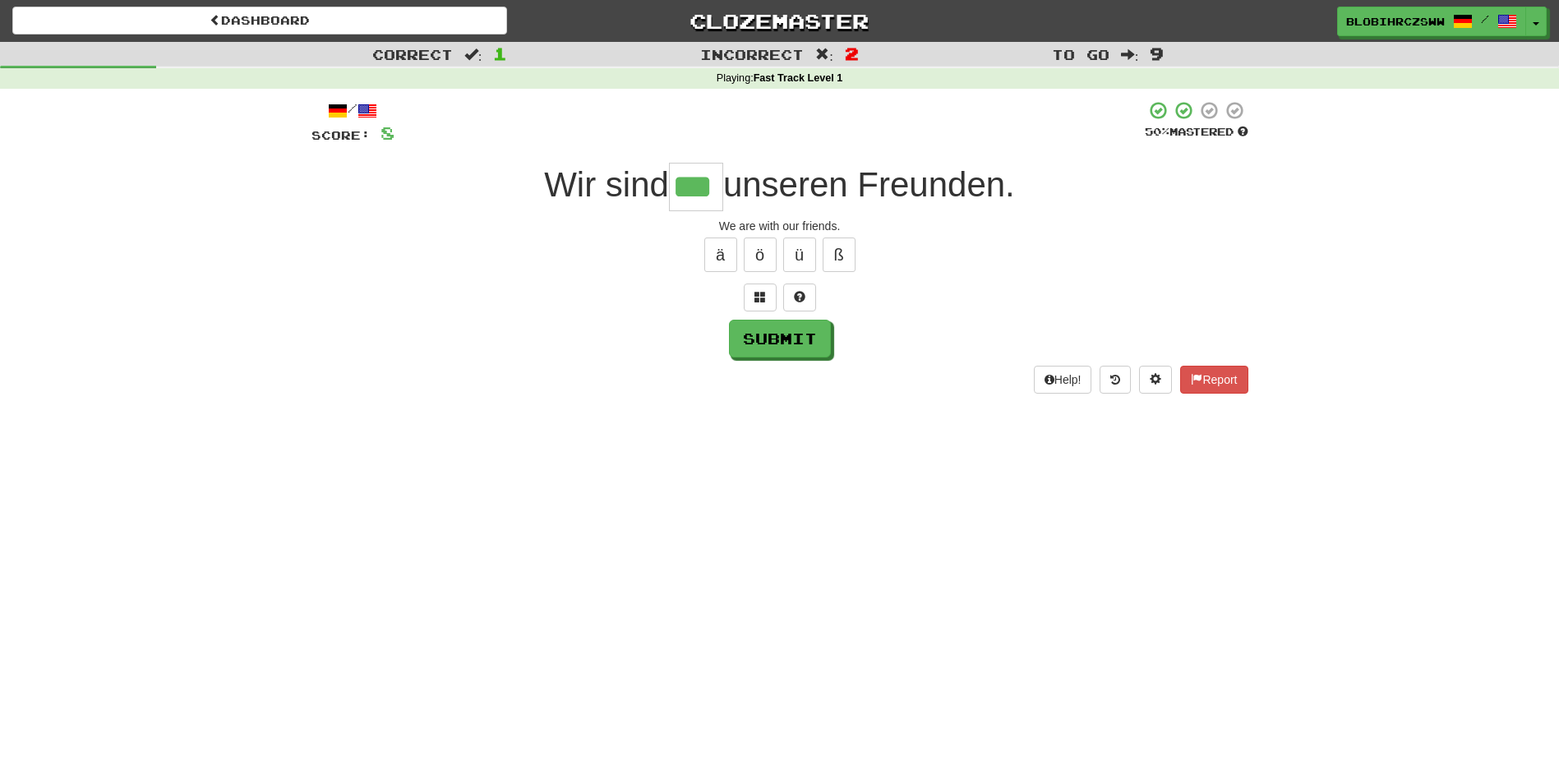 type on "***" 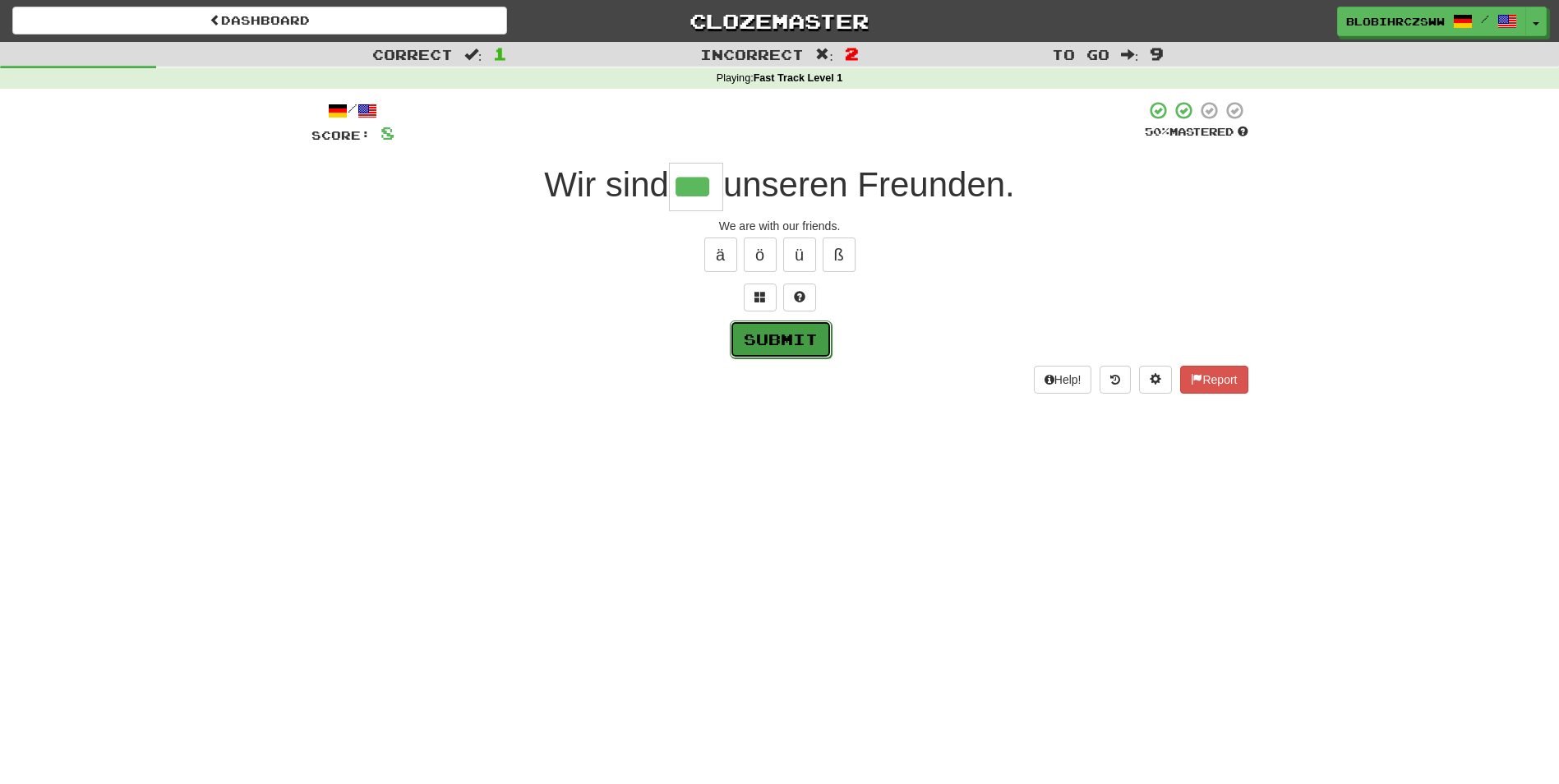 click on "Submit" at bounding box center [781, 339] 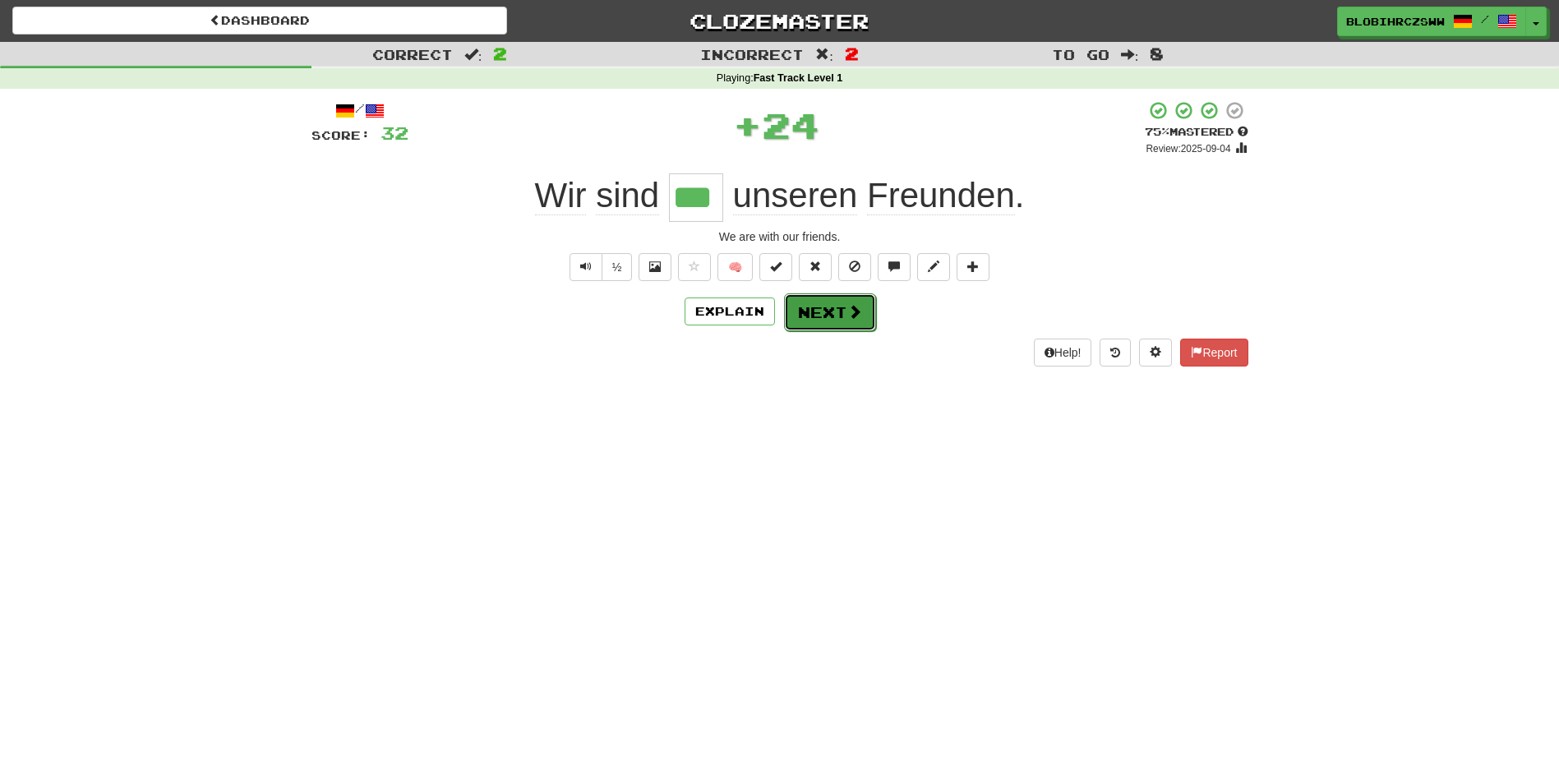 click on "Next" at bounding box center (830, 312) 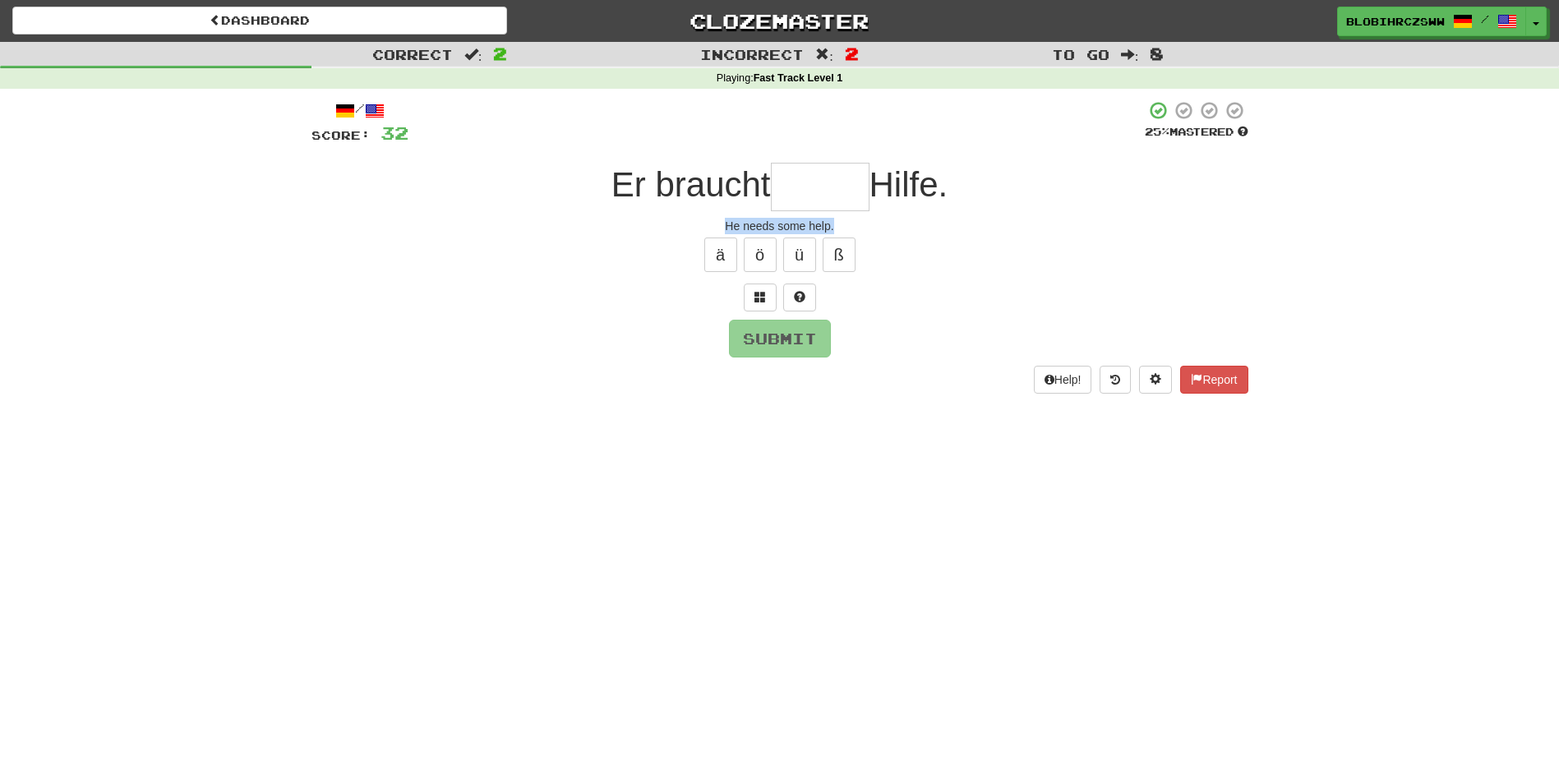 drag, startPoint x: 839, startPoint y: 224, endPoint x: 694, endPoint y: 219, distance: 145.08618 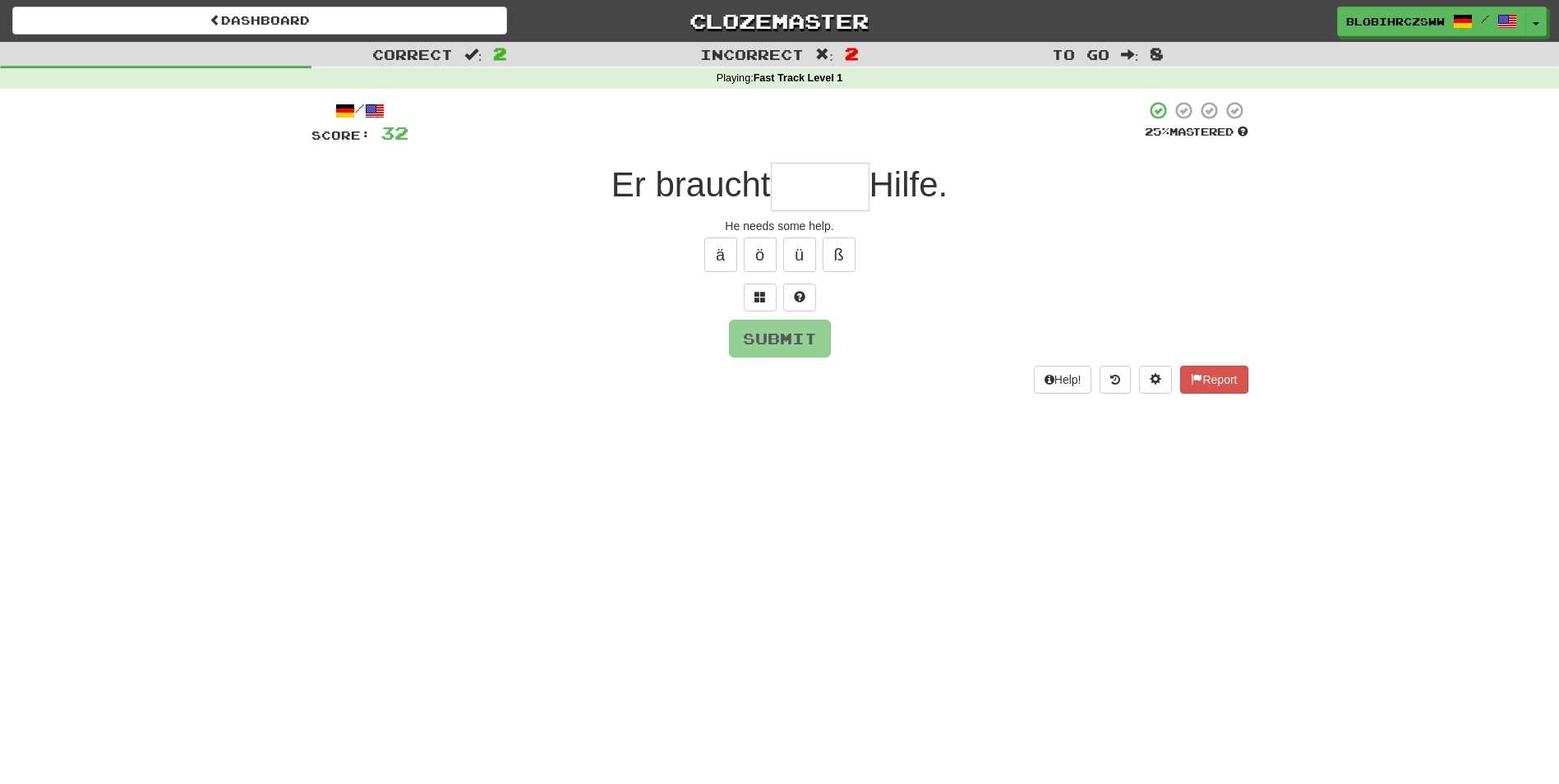 click at bounding box center (820, 187) 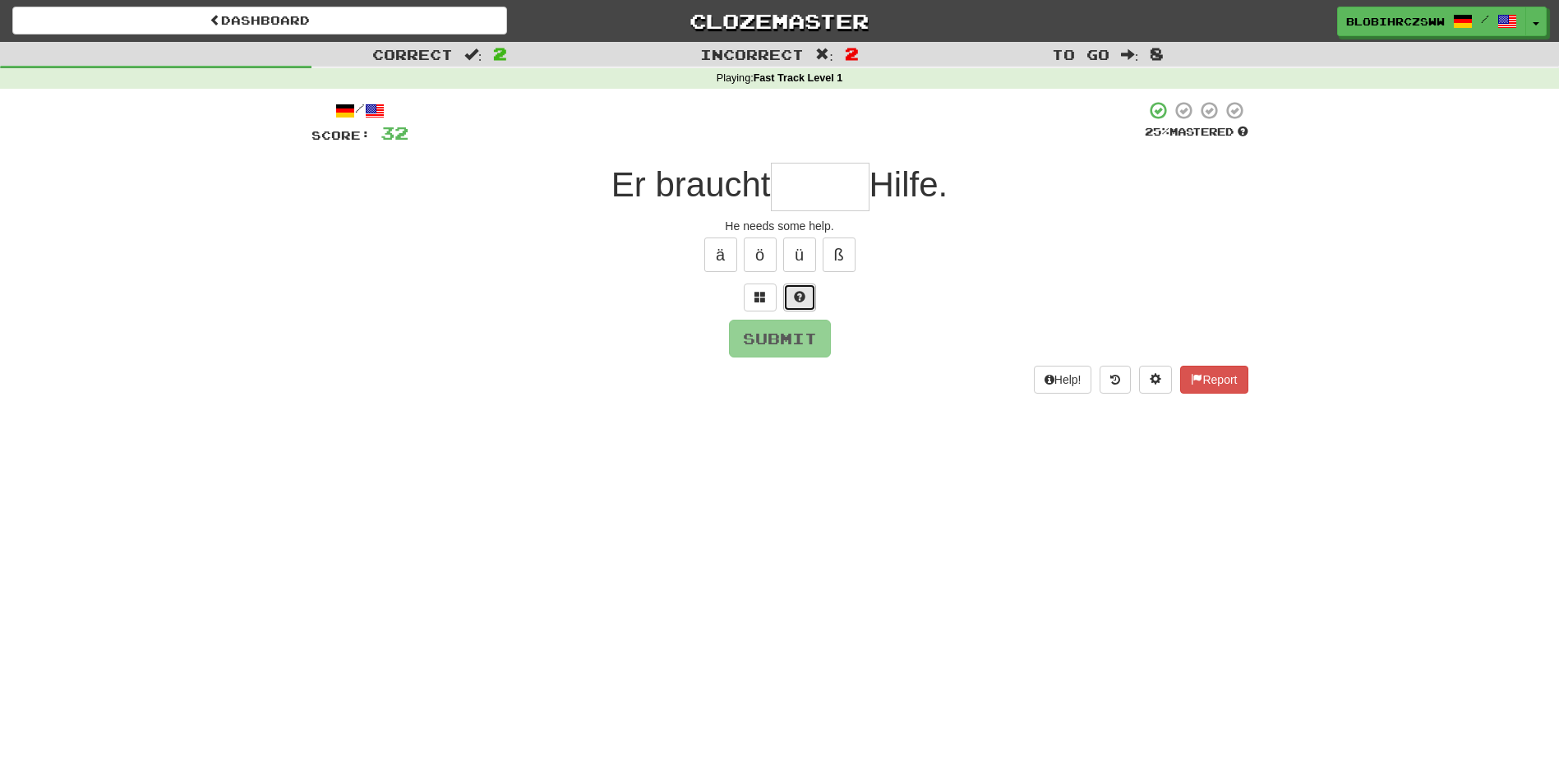 click at bounding box center (800, 297) 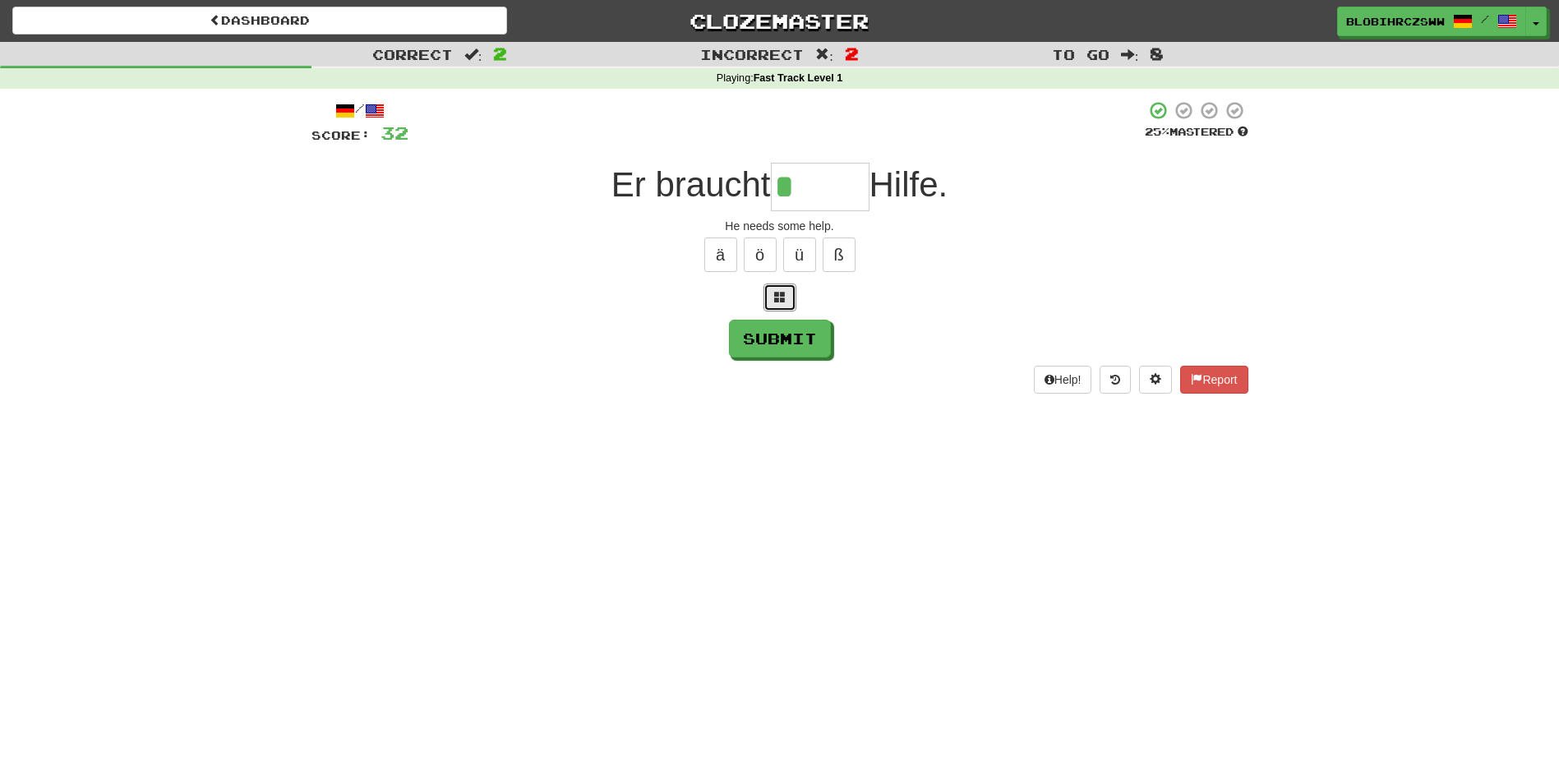 drag, startPoint x: 789, startPoint y: 286, endPoint x: 740, endPoint y: 214, distance: 87.09191 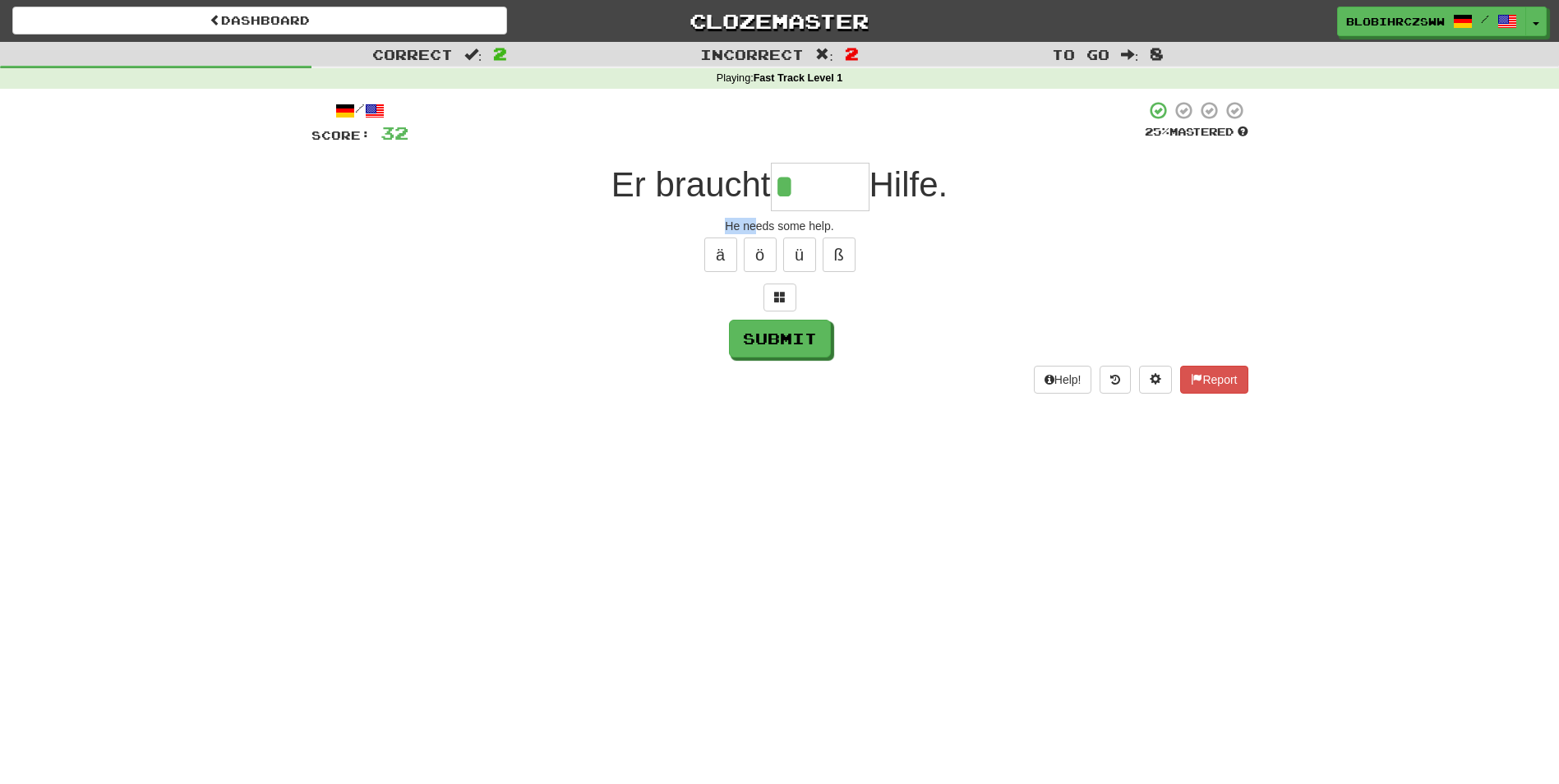 drag, startPoint x: 713, startPoint y: 220, endPoint x: 755, endPoint y: 213, distance: 42.579338 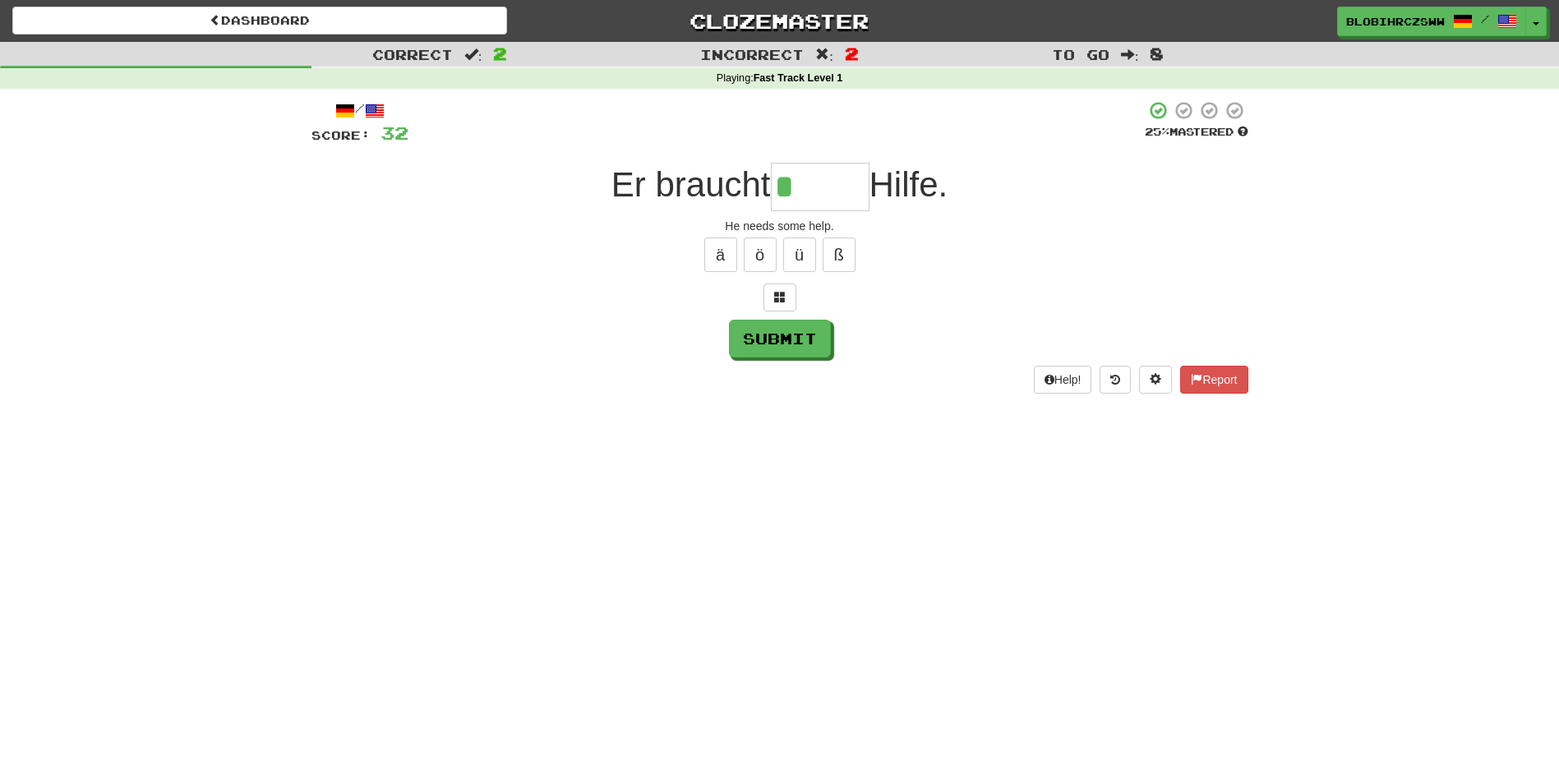 click on "*" at bounding box center (820, 187) 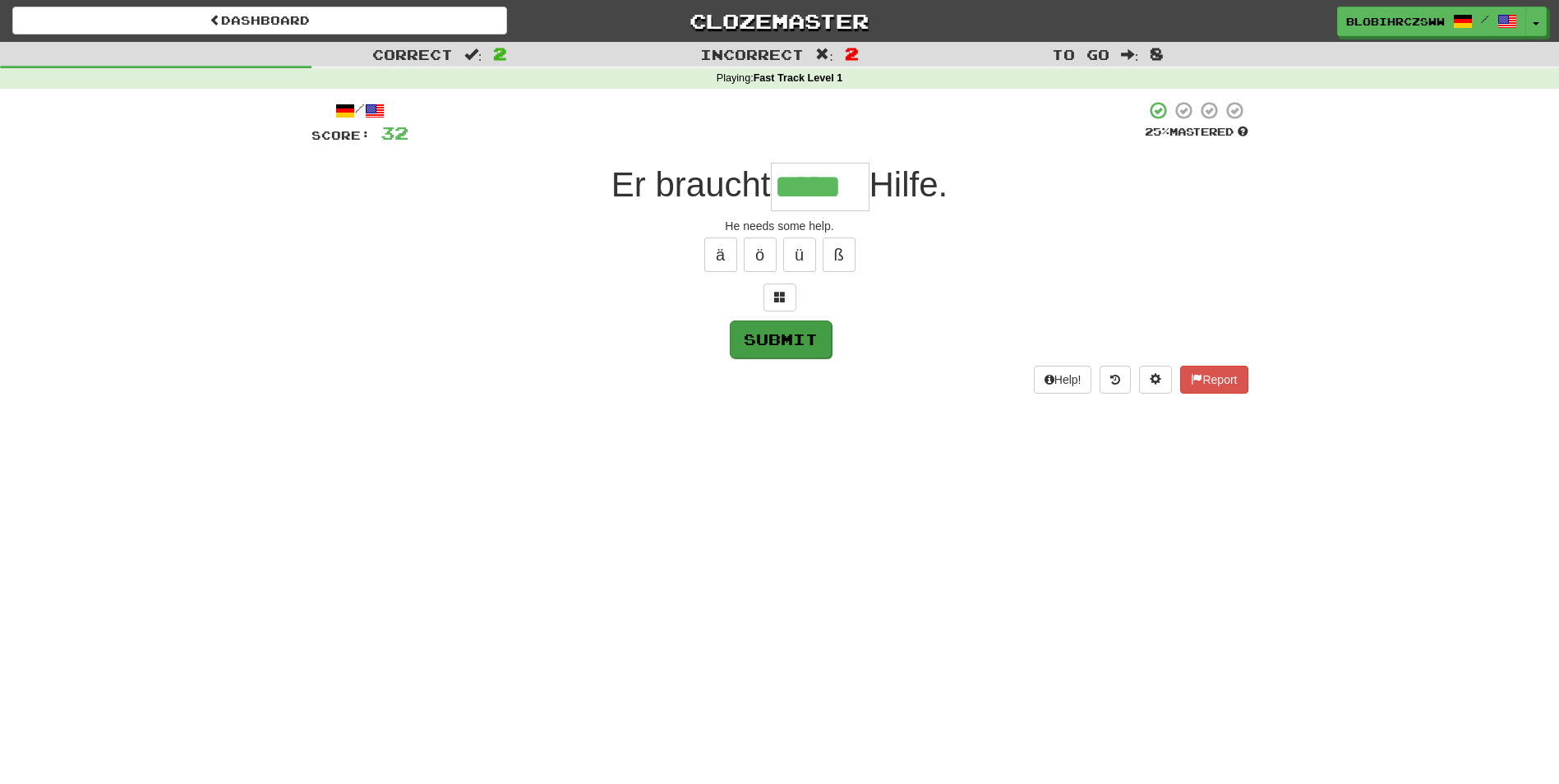 type on "*****" 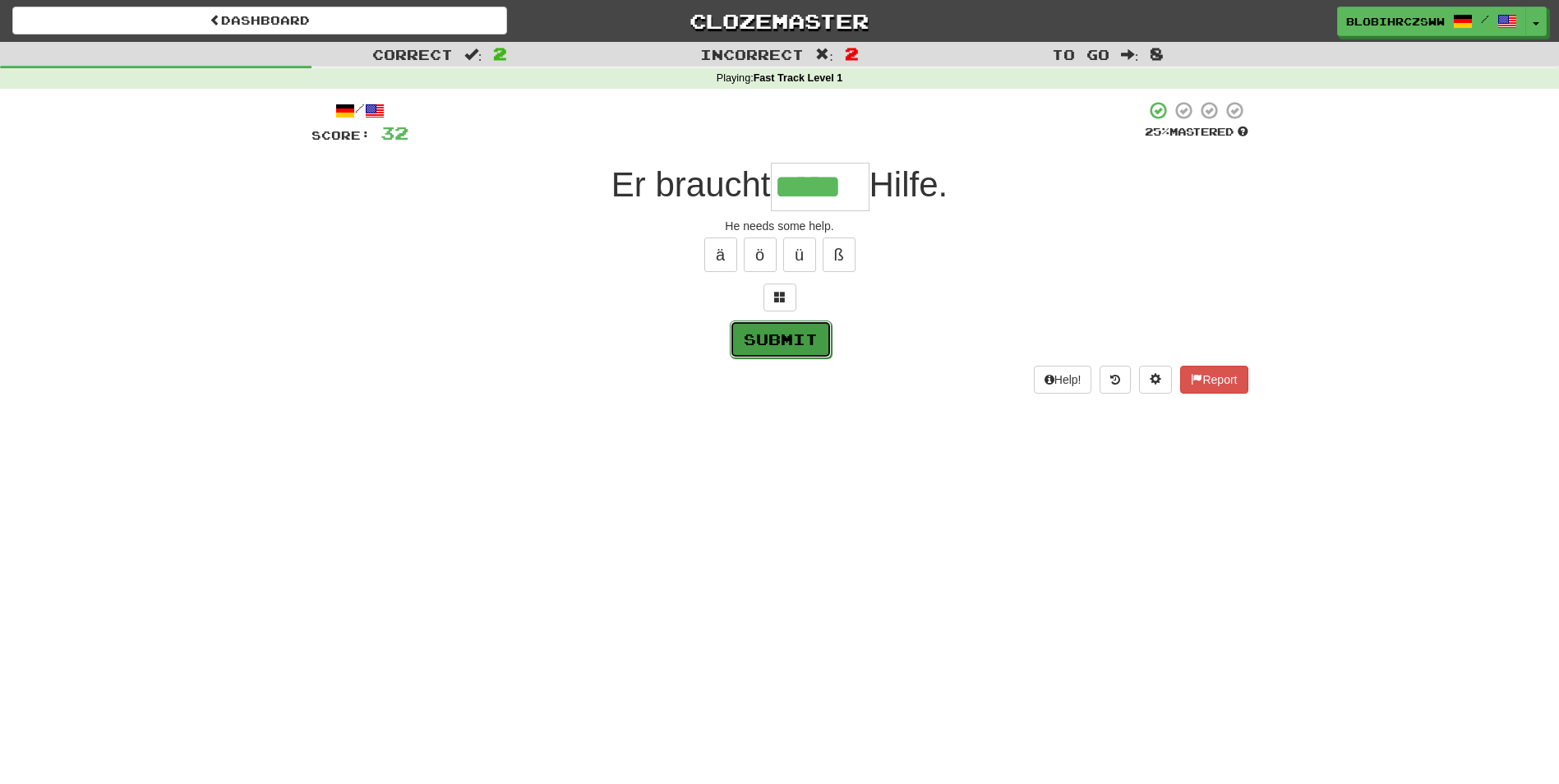 click on "Submit" at bounding box center [781, 339] 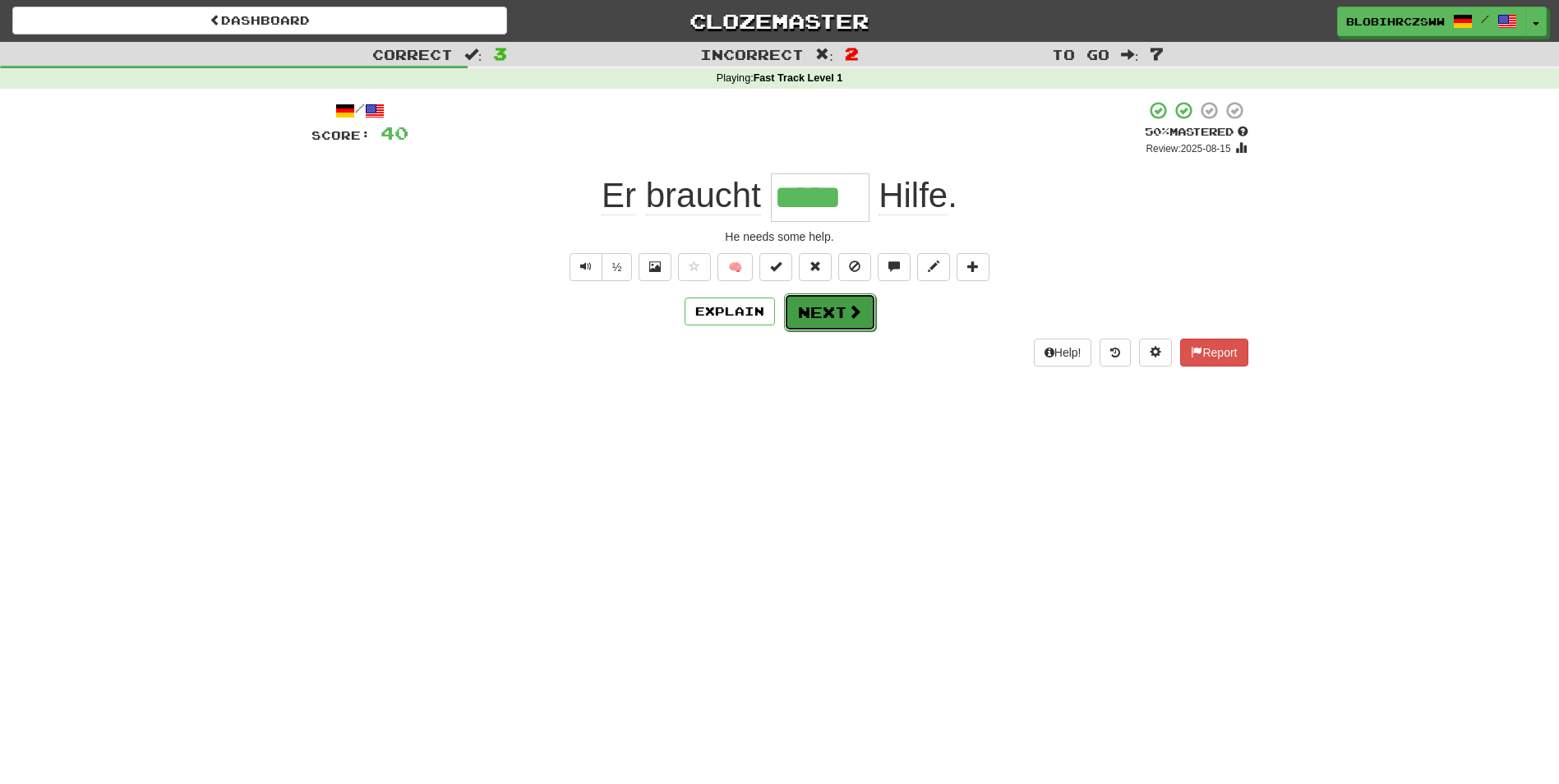 click on "Next" at bounding box center (830, 312) 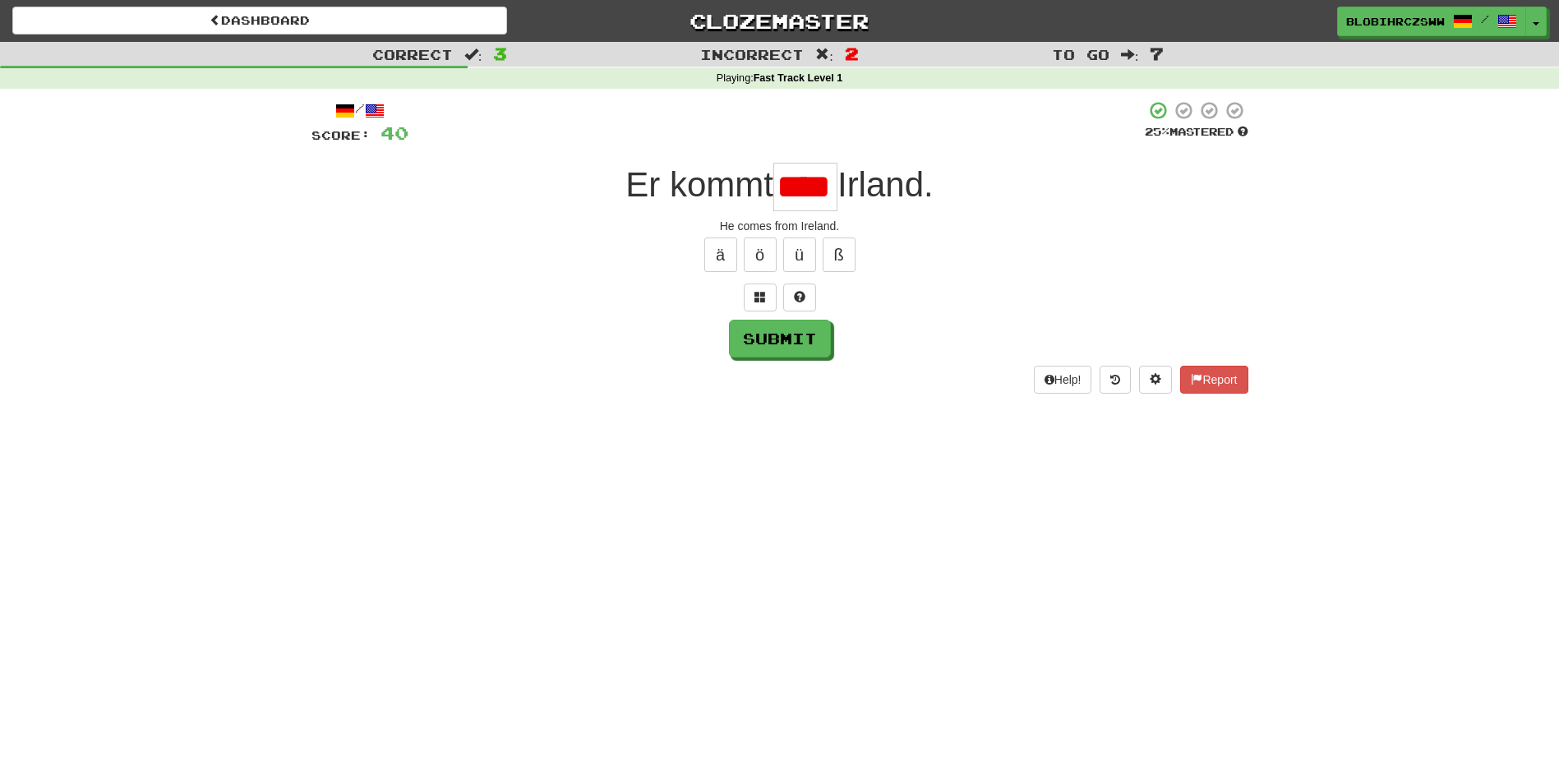 scroll, scrollTop: 0, scrollLeft: 17, axis: horizontal 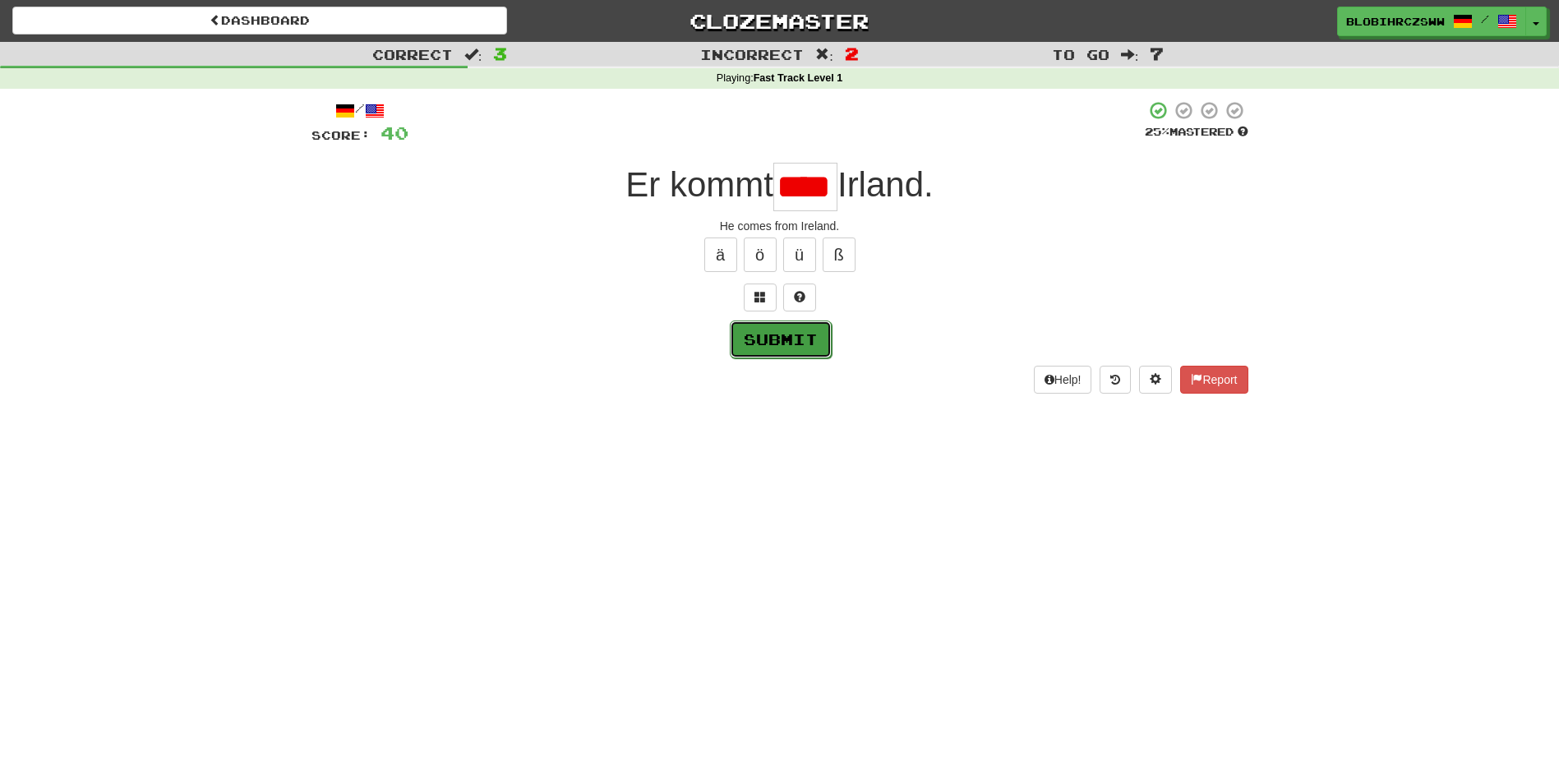 click on "Submit" at bounding box center (781, 339) 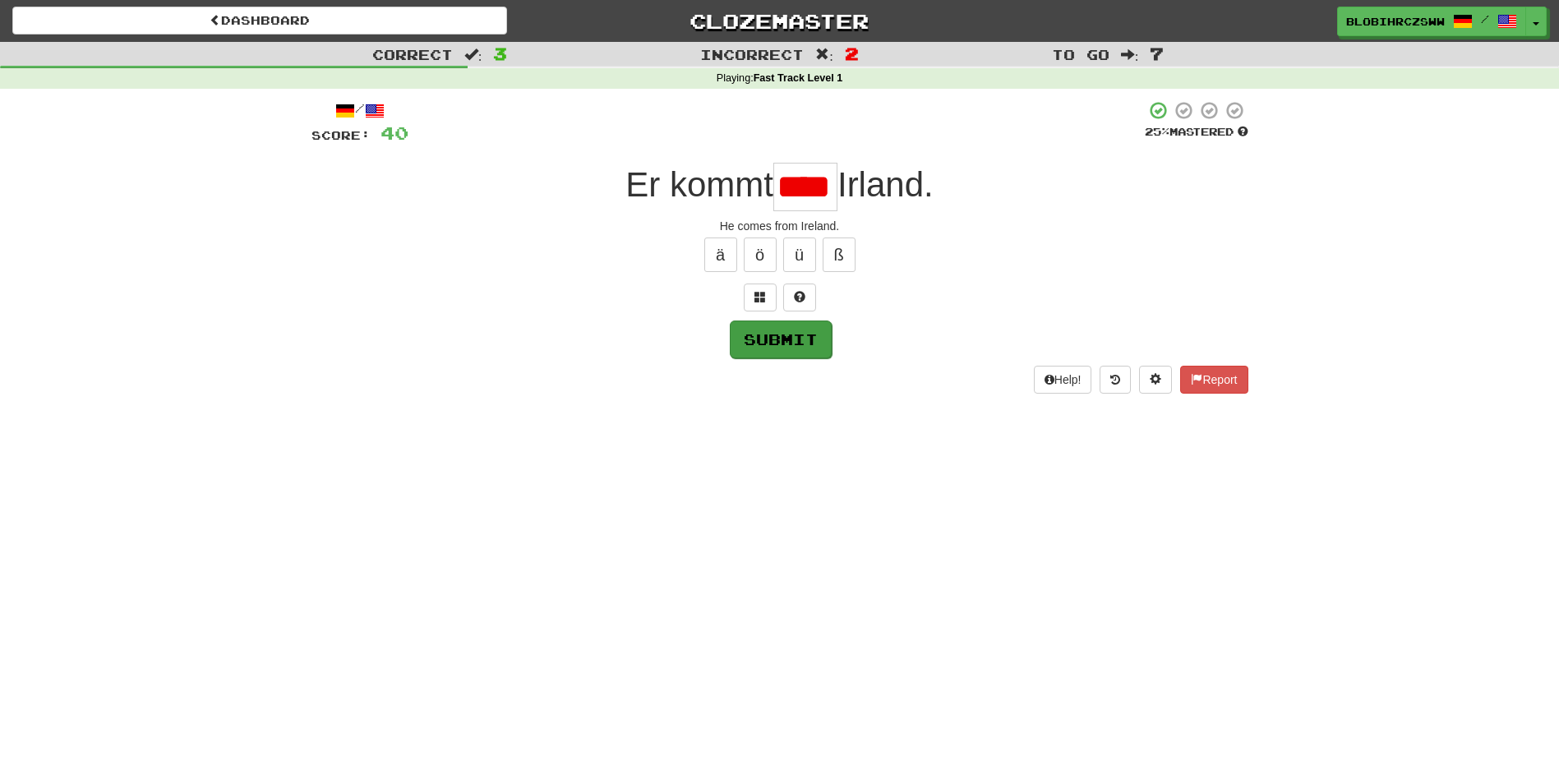type on "***" 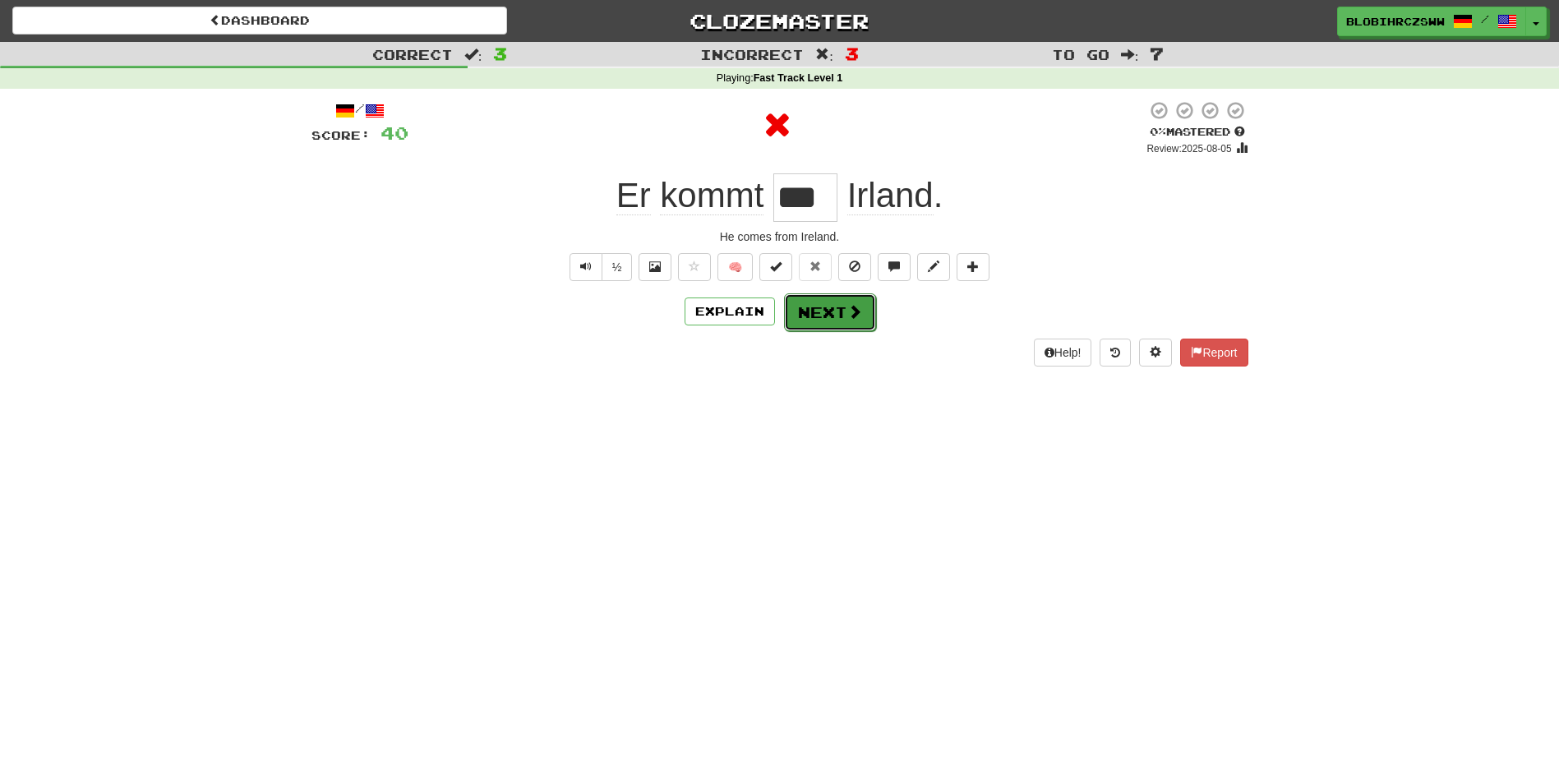 click on "Next" at bounding box center (830, 312) 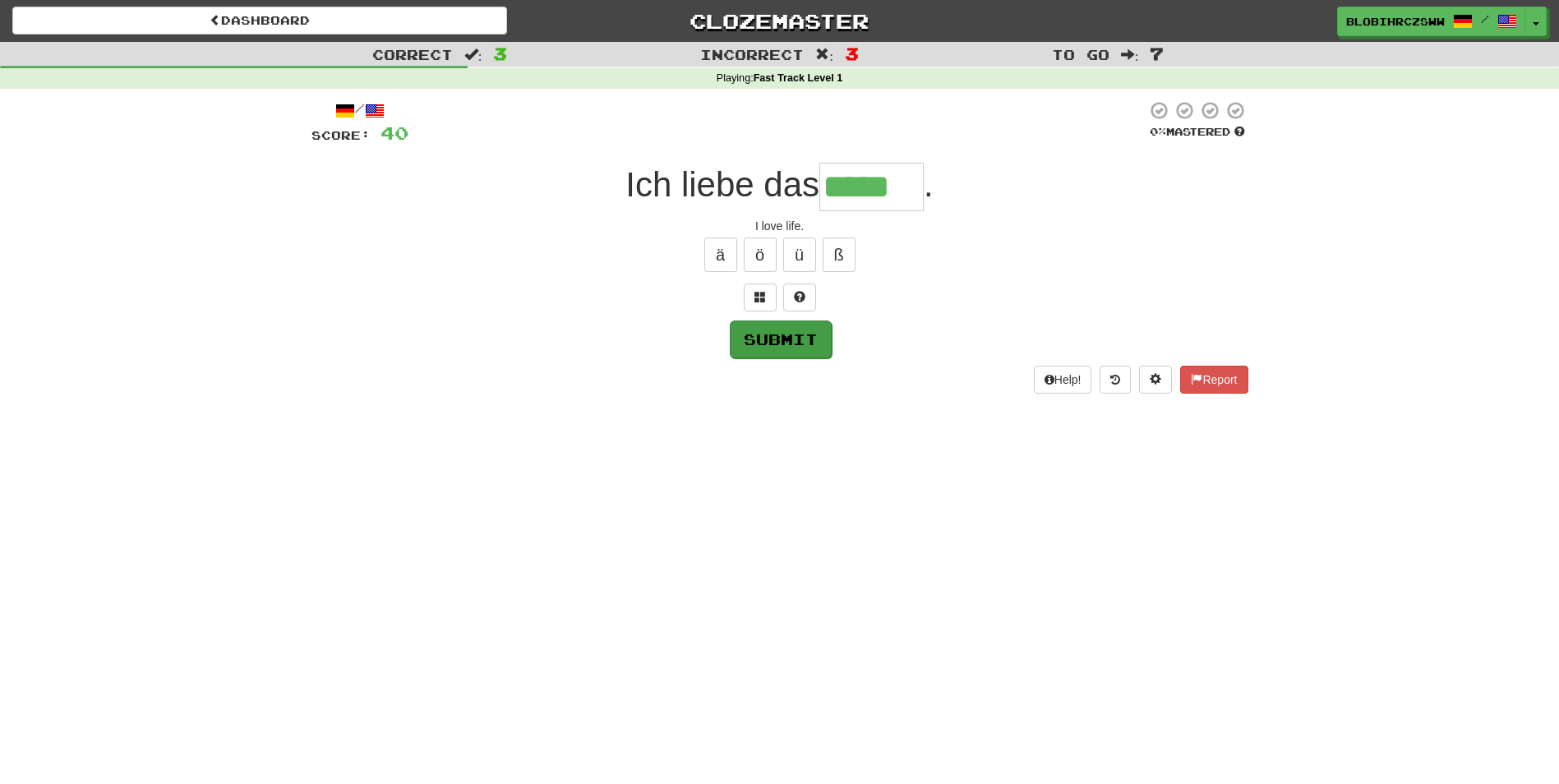 type on "*****" 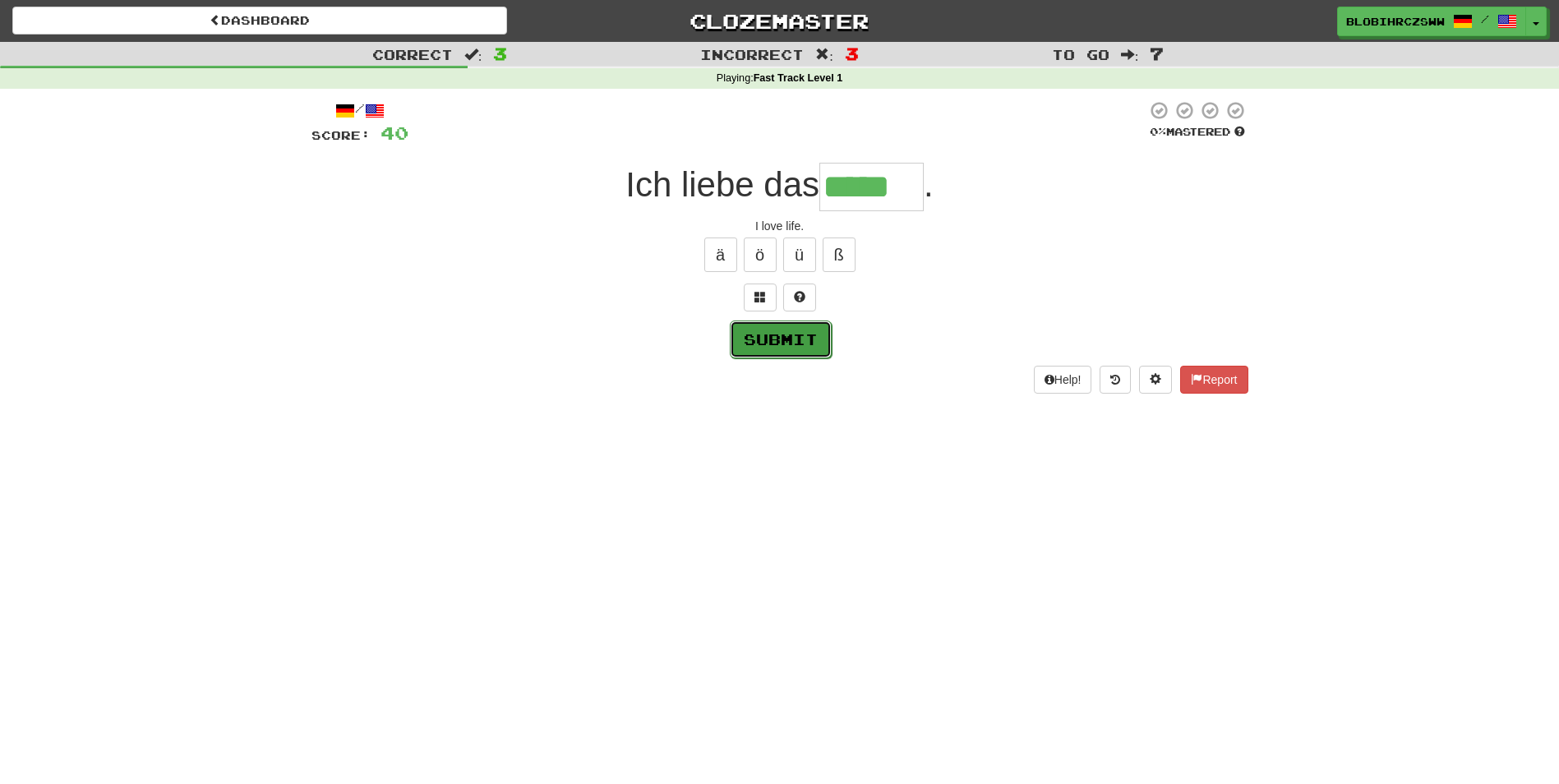 click on "Submit" at bounding box center (781, 339) 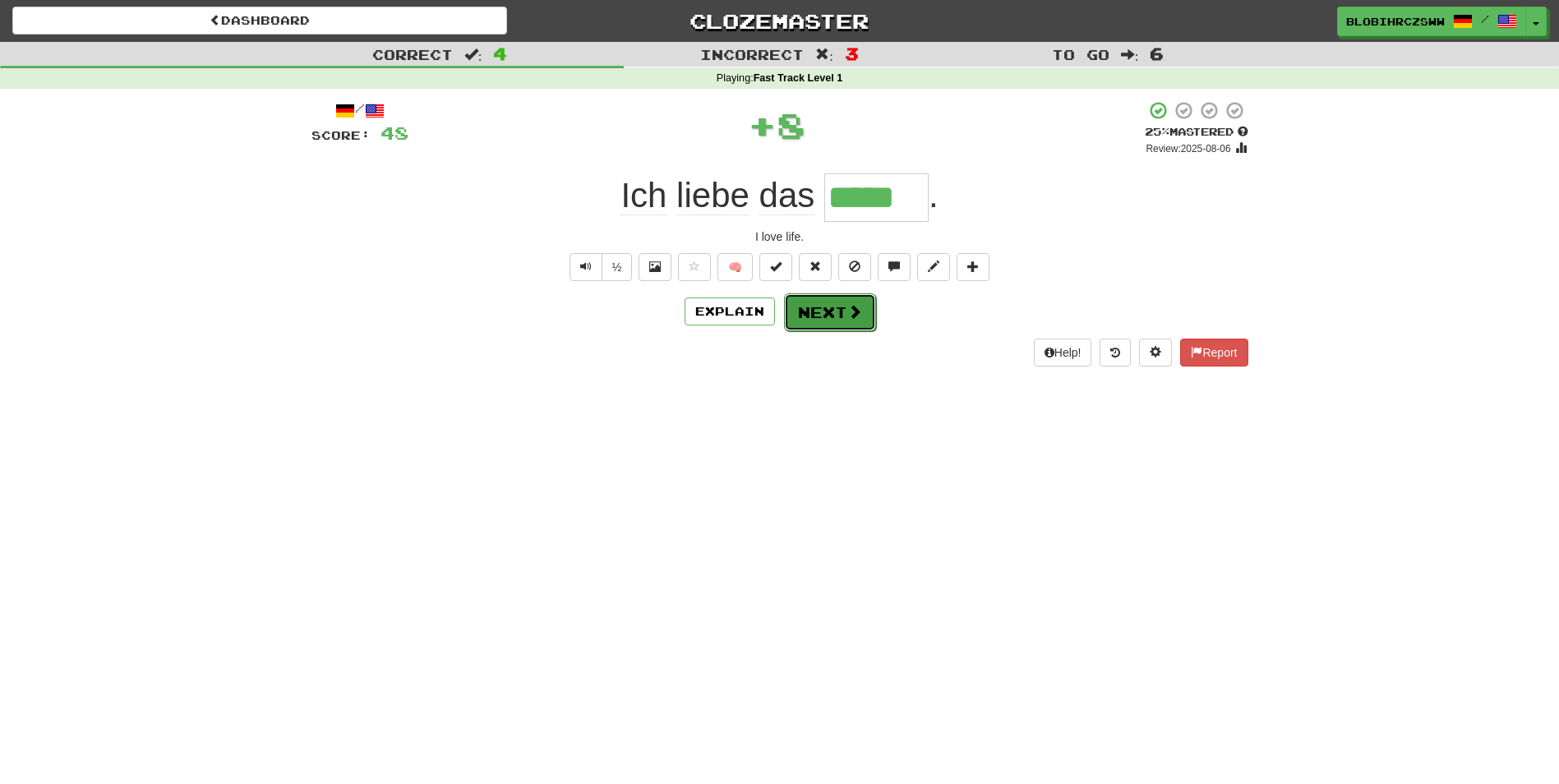 click on "Next" at bounding box center (830, 312) 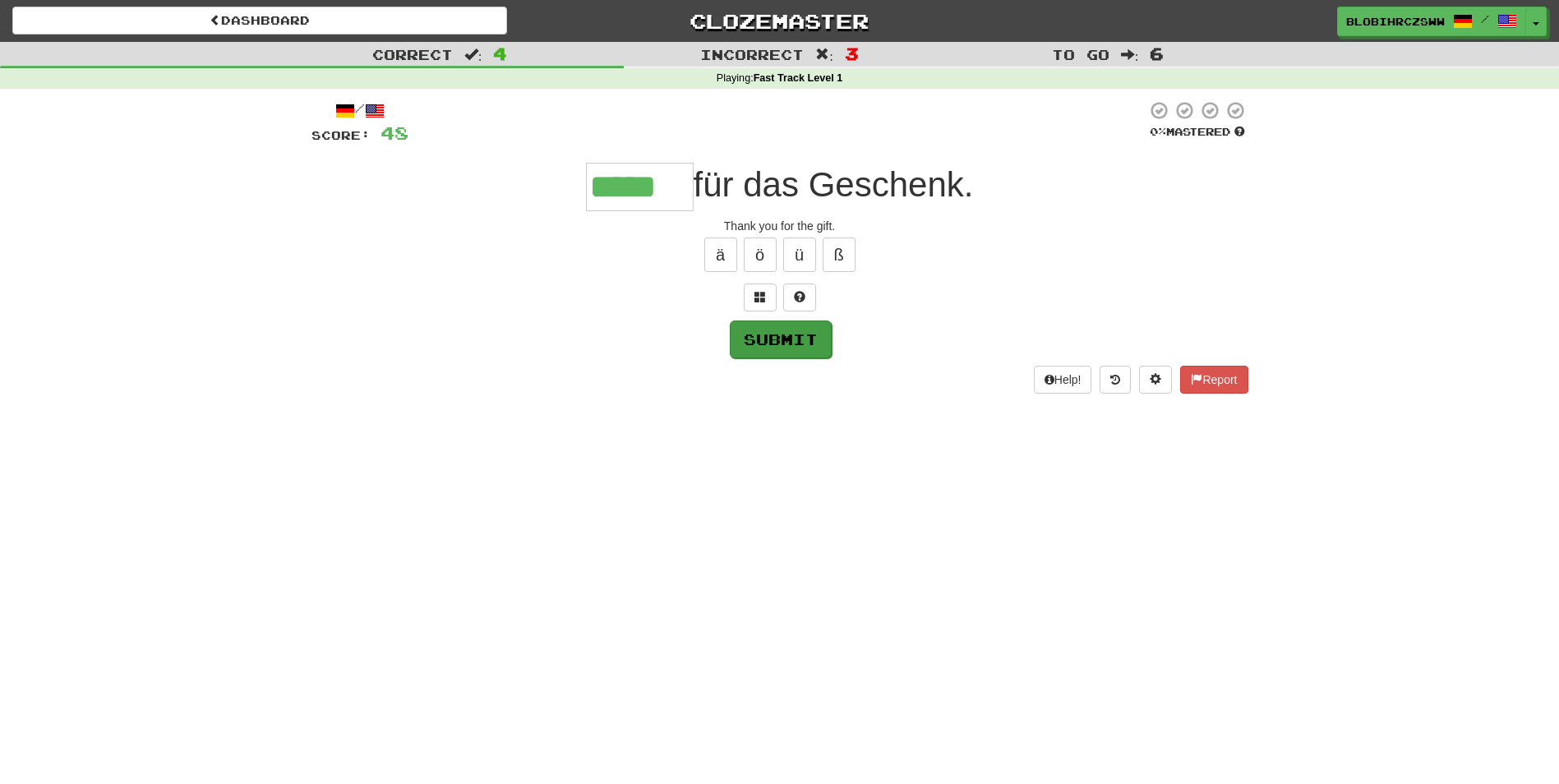 type on "*****" 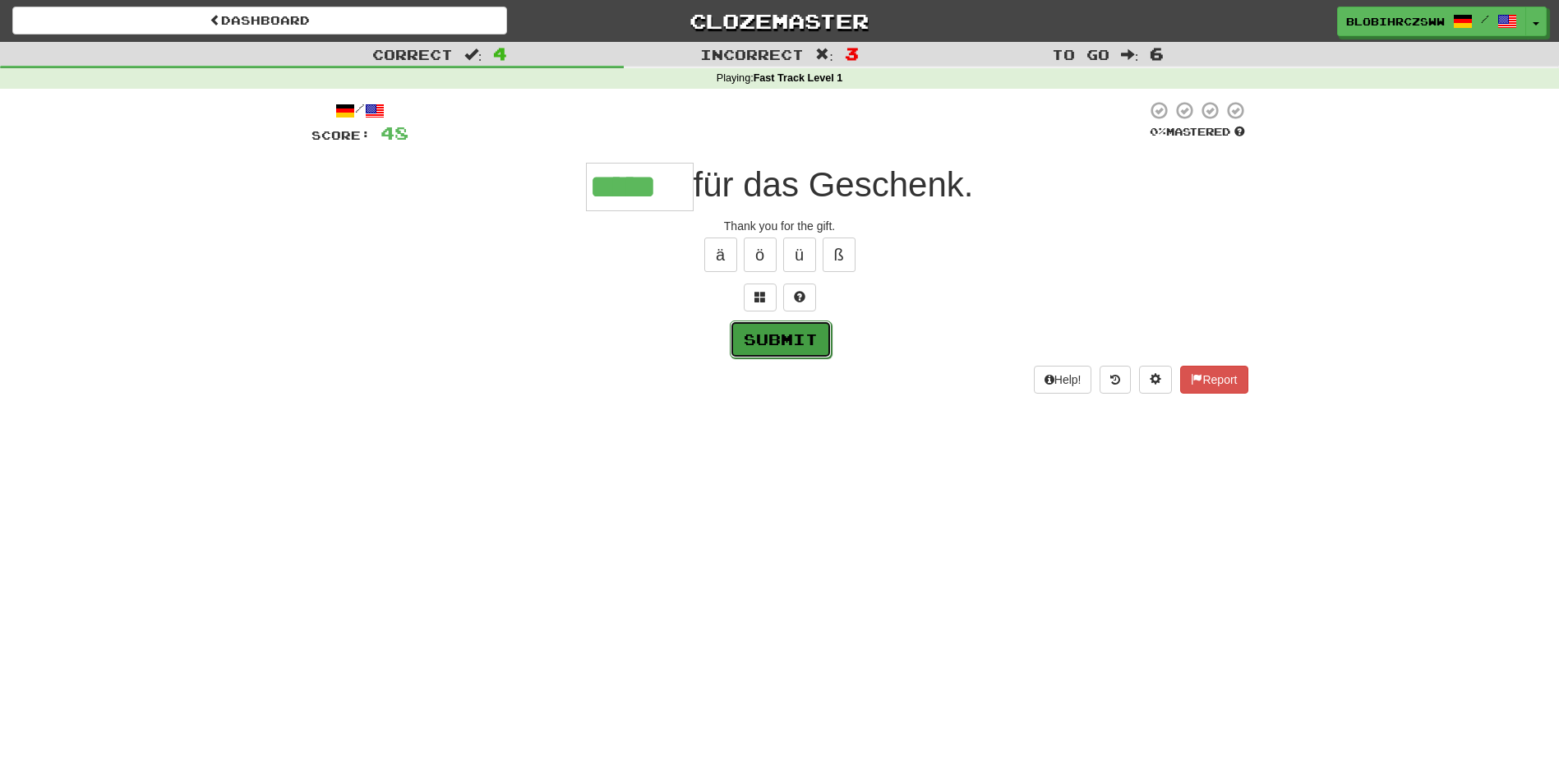 click on "Submit" at bounding box center (781, 339) 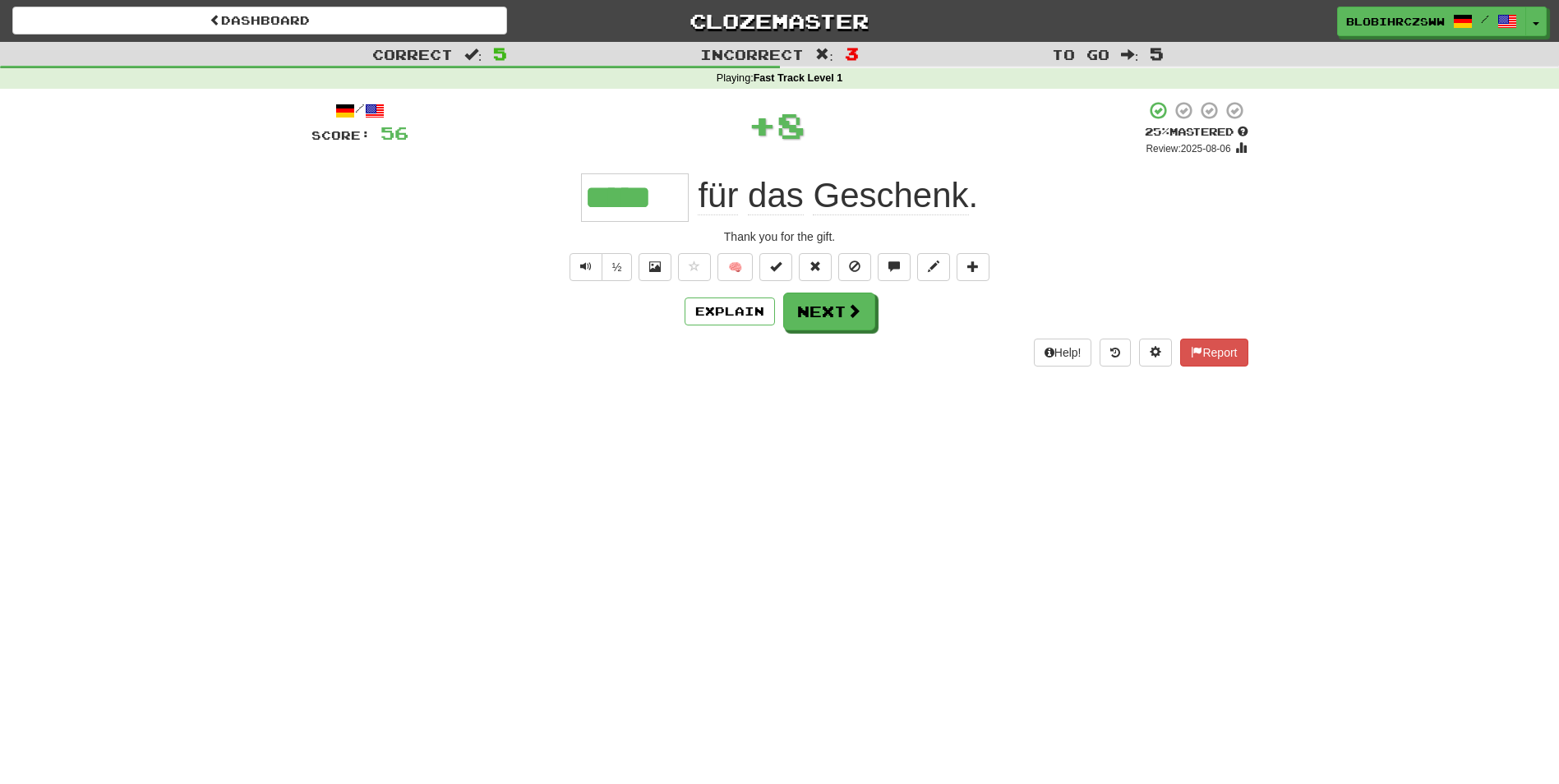 click on "/ Score: 56 + 8 25 % Mastered Review: 2025-08-06 ***** für das Geschenk. Thank you for the gift. ½ 🧠 Explain Next Help! Report" at bounding box center [780, 233] 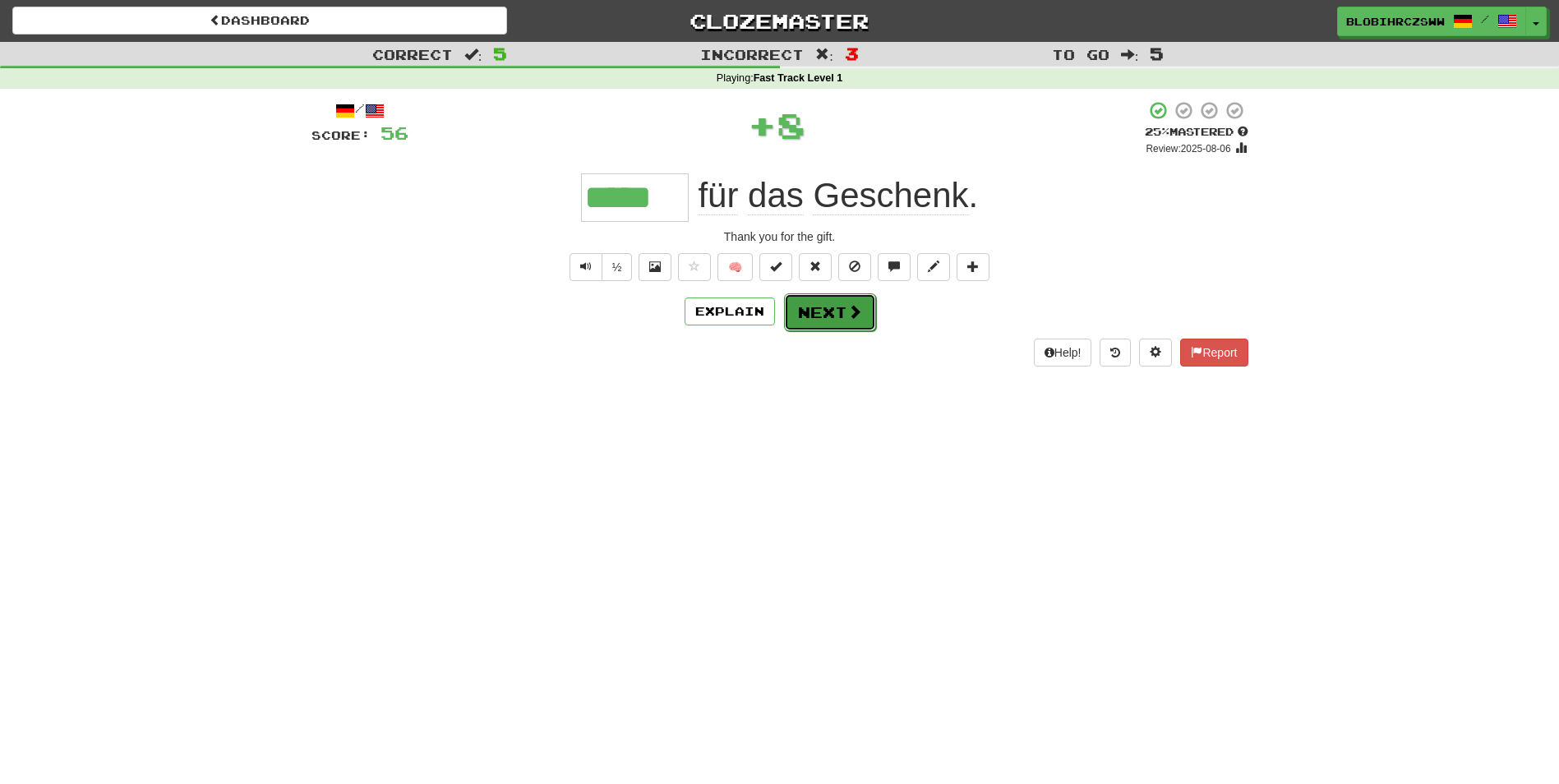 click on "Next" at bounding box center (830, 312) 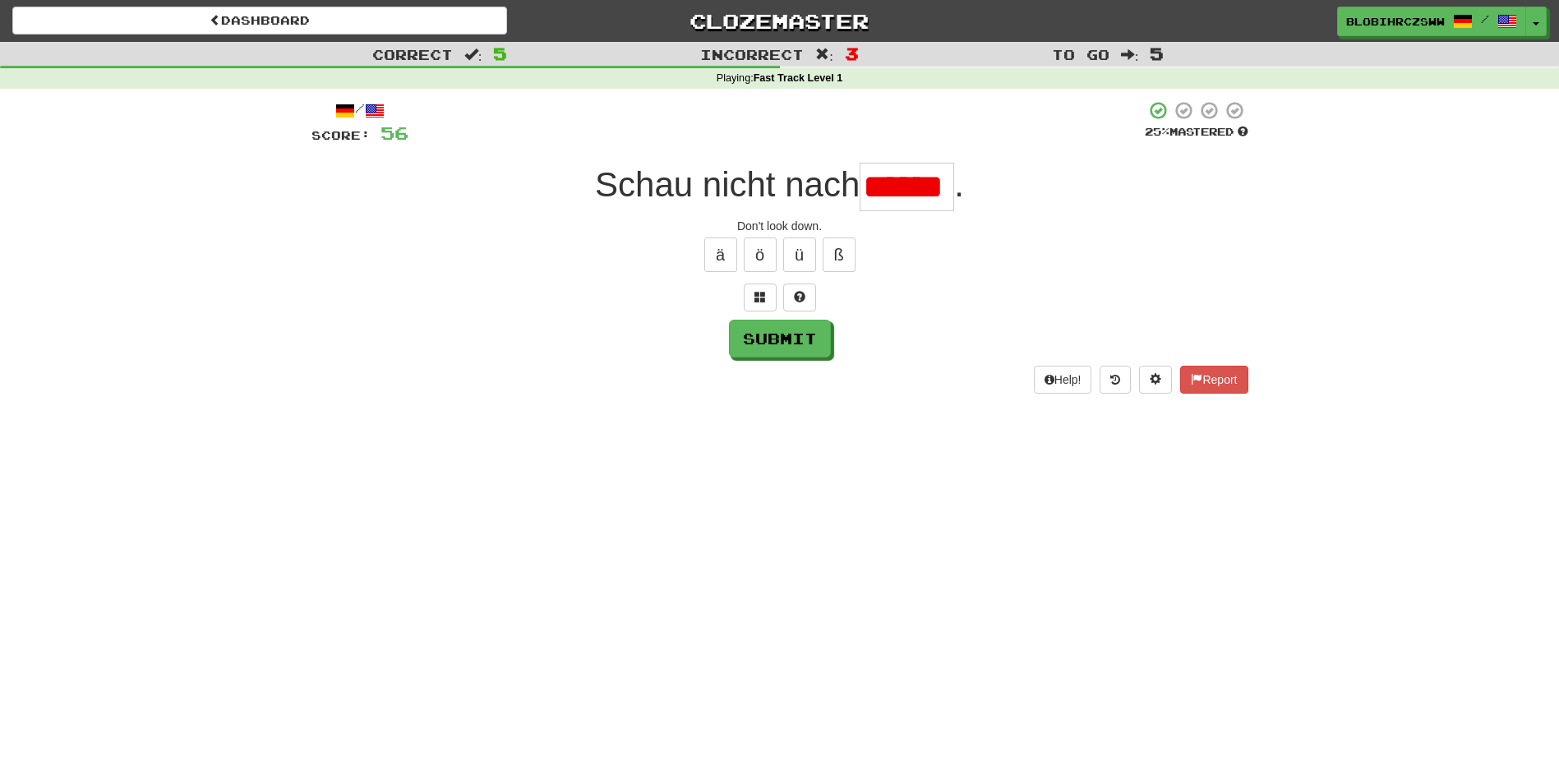 scroll, scrollTop: 0, scrollLeft: 10, axis: horizontal 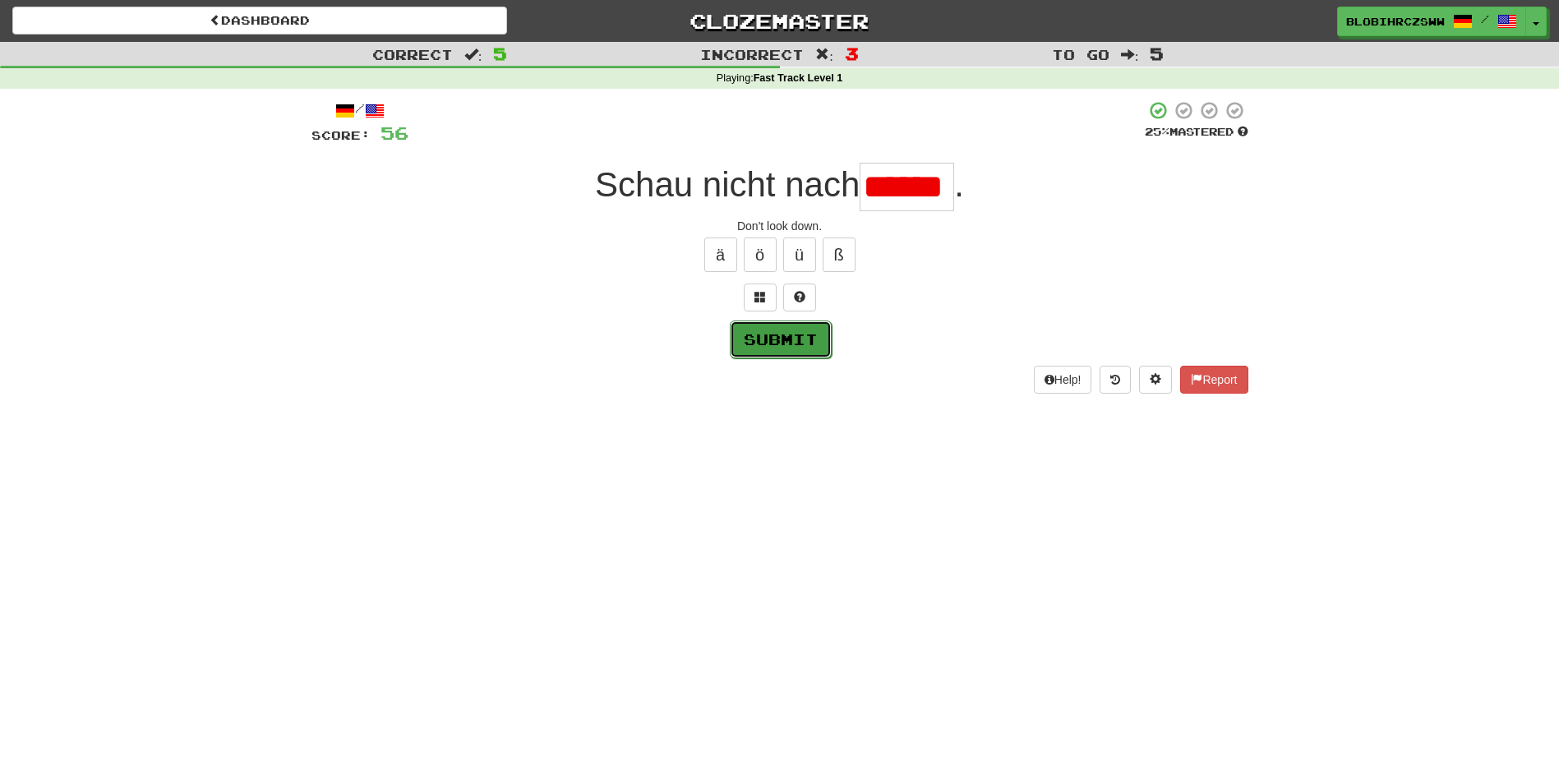 click on "Submit" at bounding box center [781, 339] 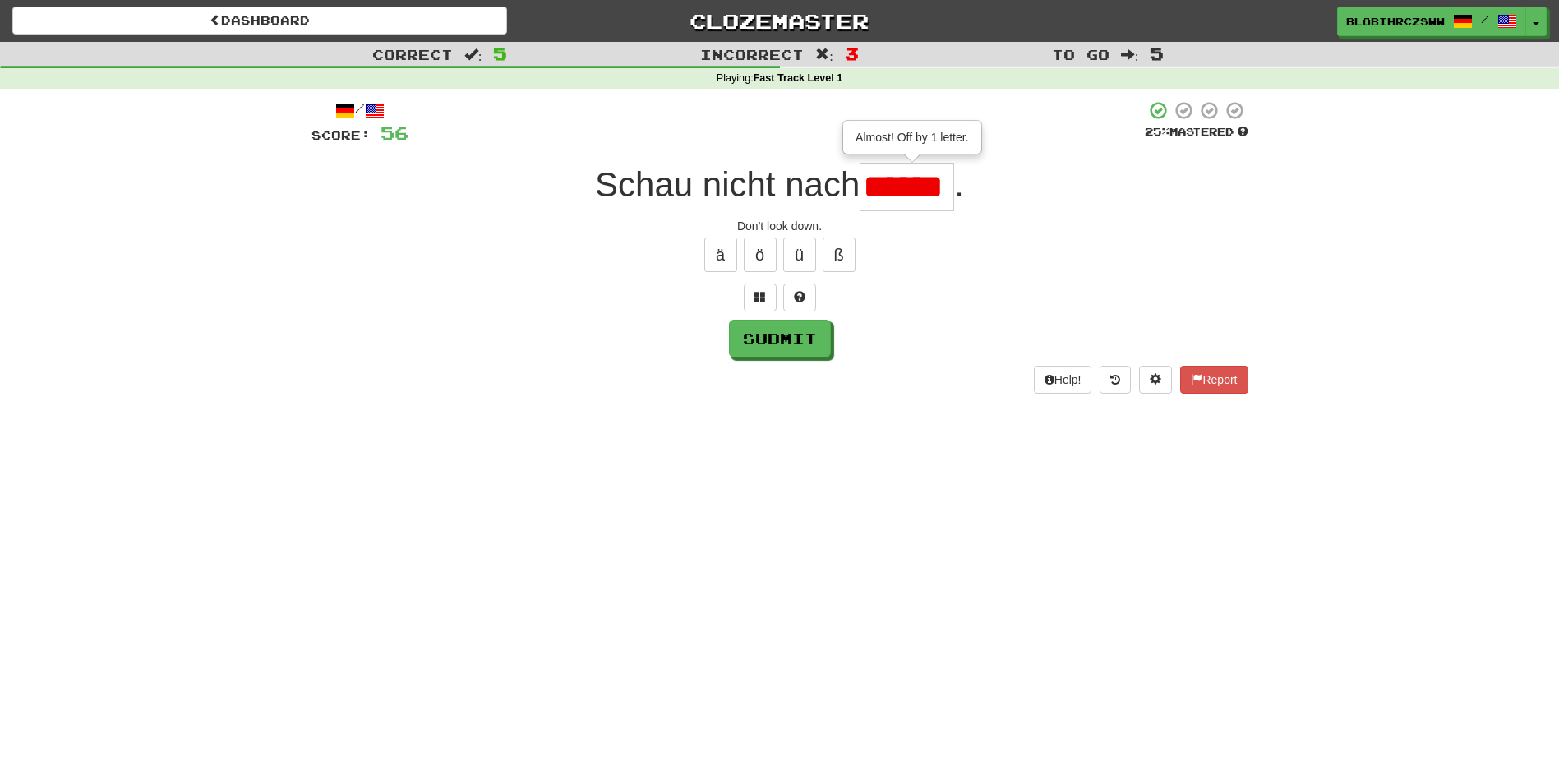 click on "******" at bounding box center (906, 187) 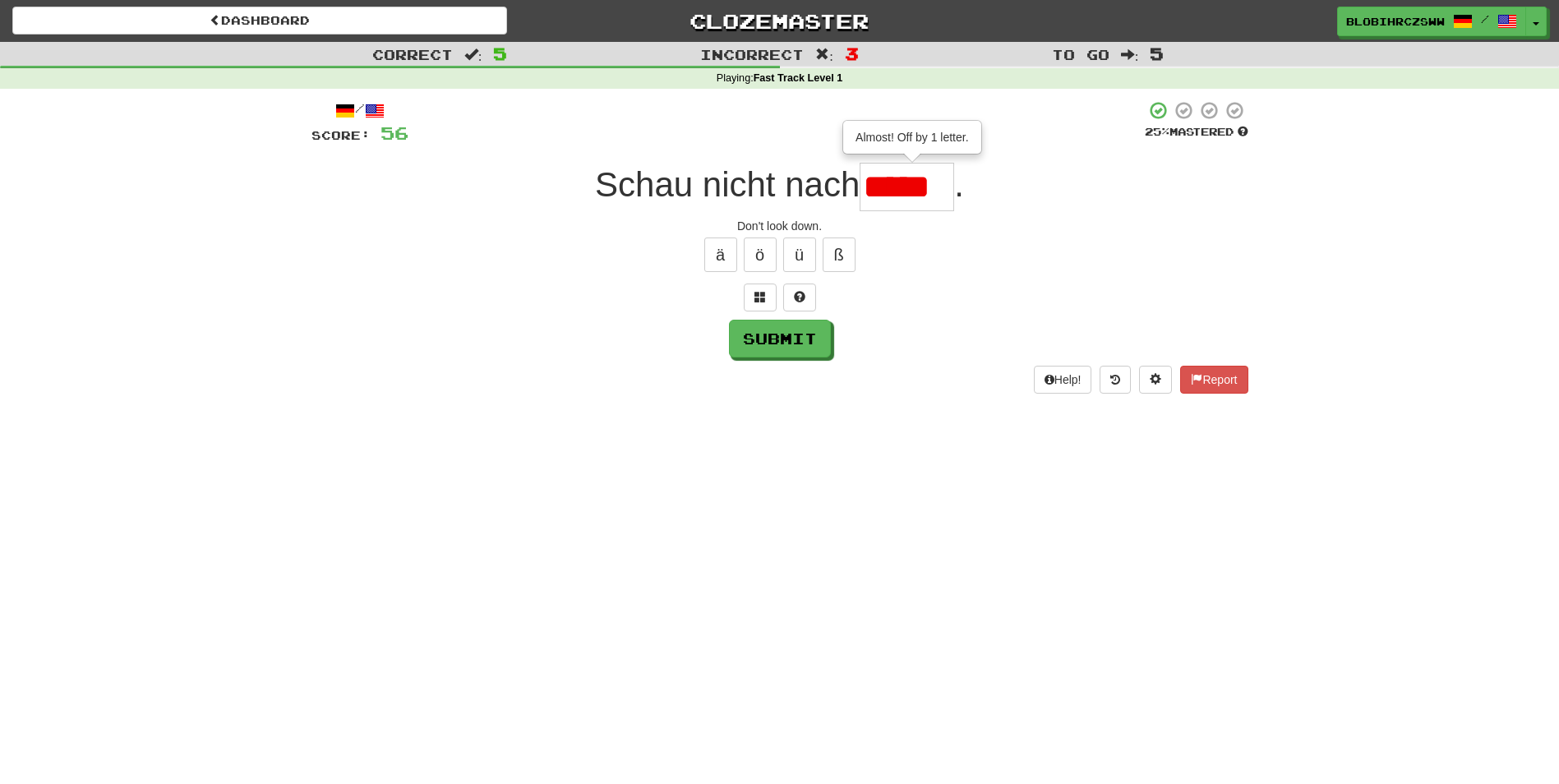 scroll, scrollTop: 0, scrollLeft: 0, axis: both 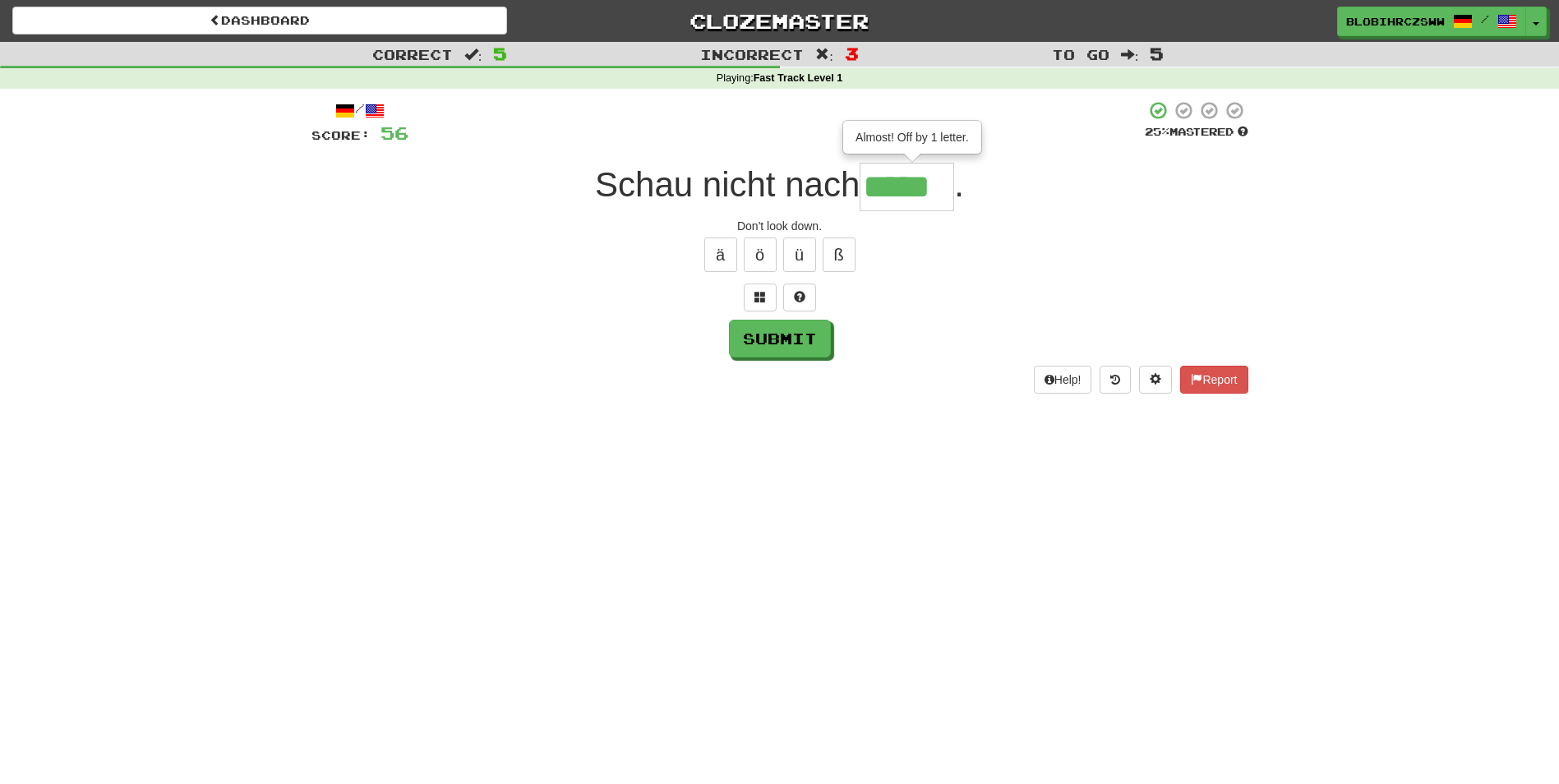 type on "*****" 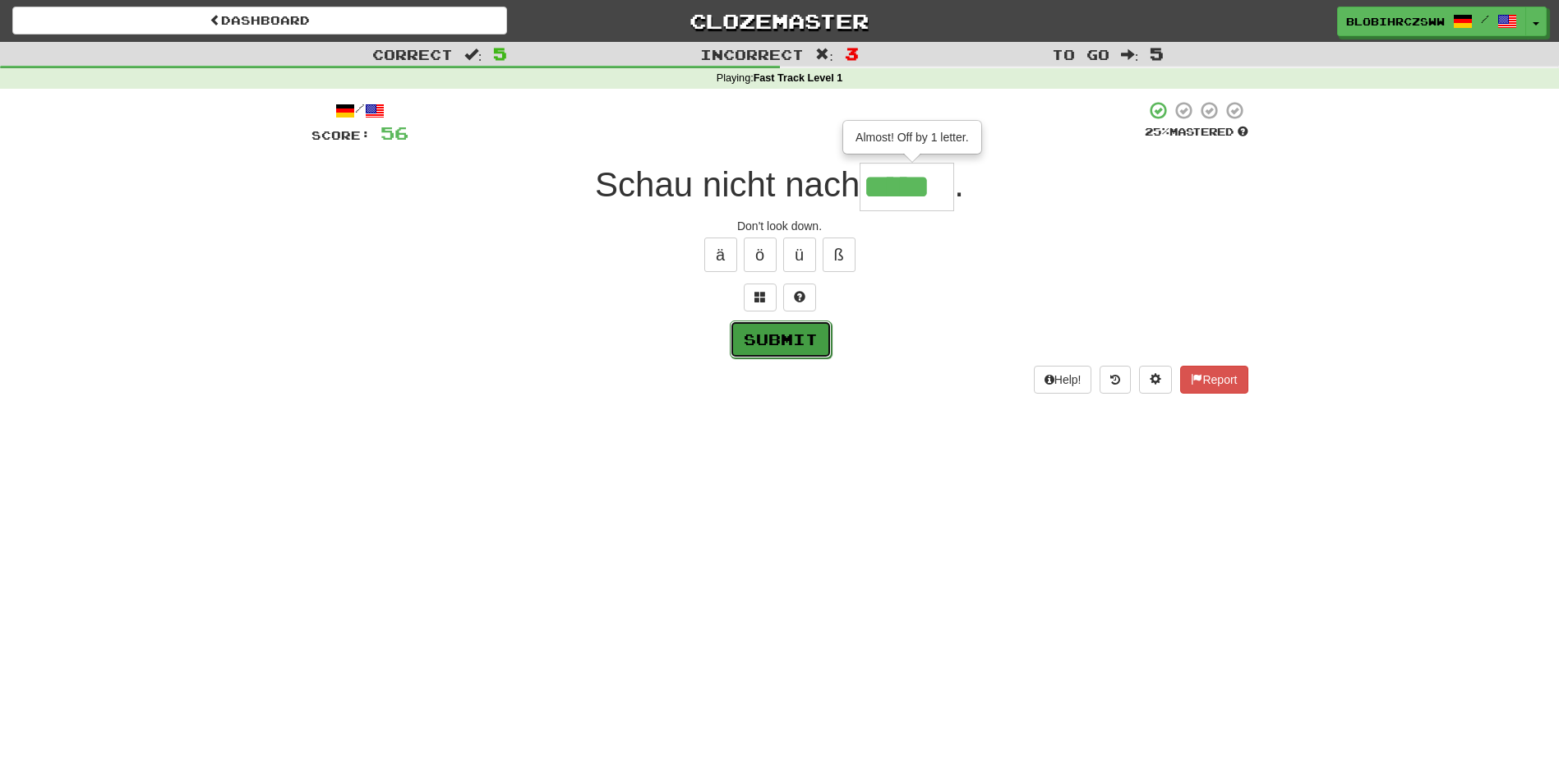 click on "Submit" at bounding box center [781, 339] 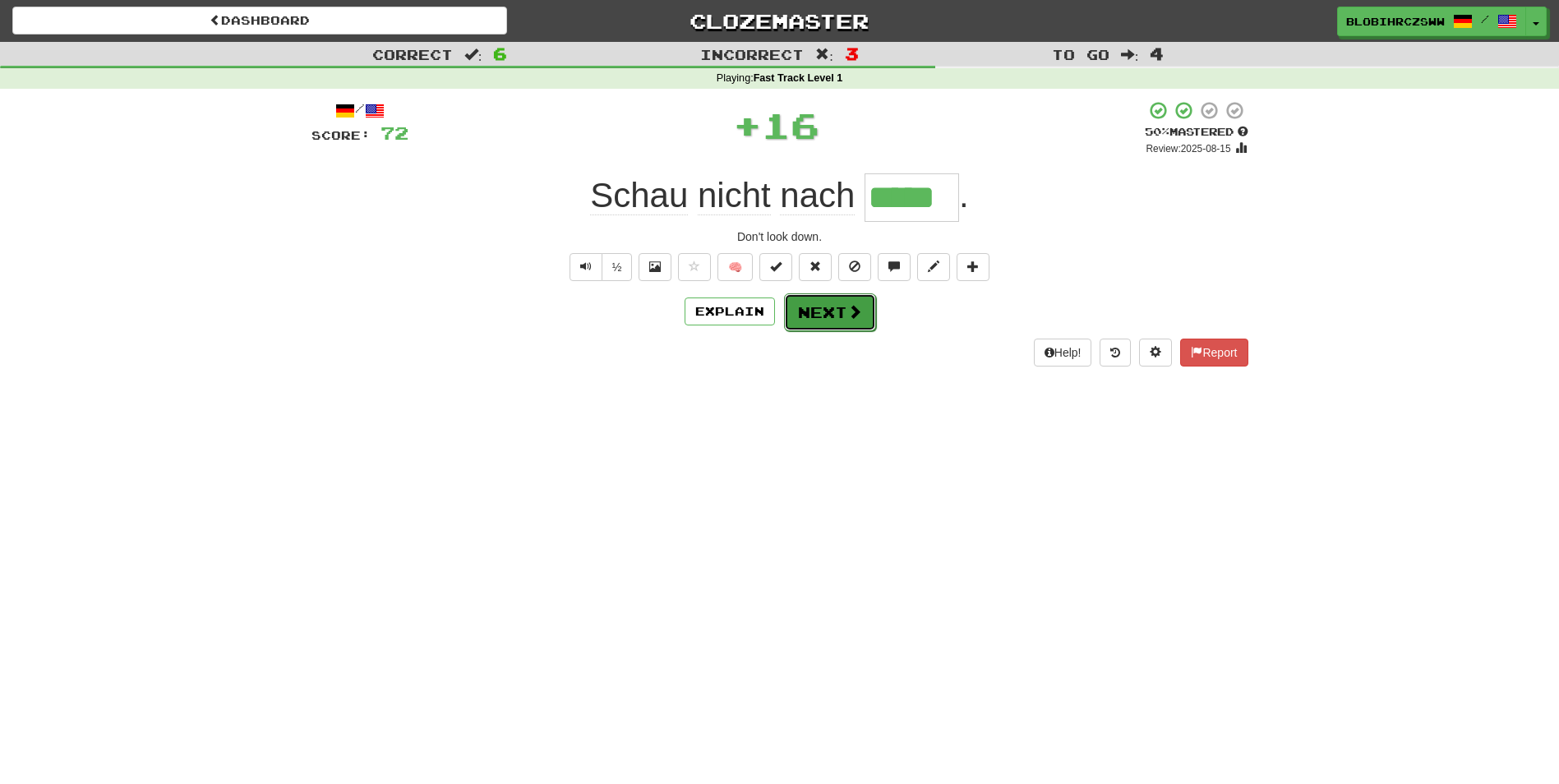 click on "Next" at bounding box center [830, 312] 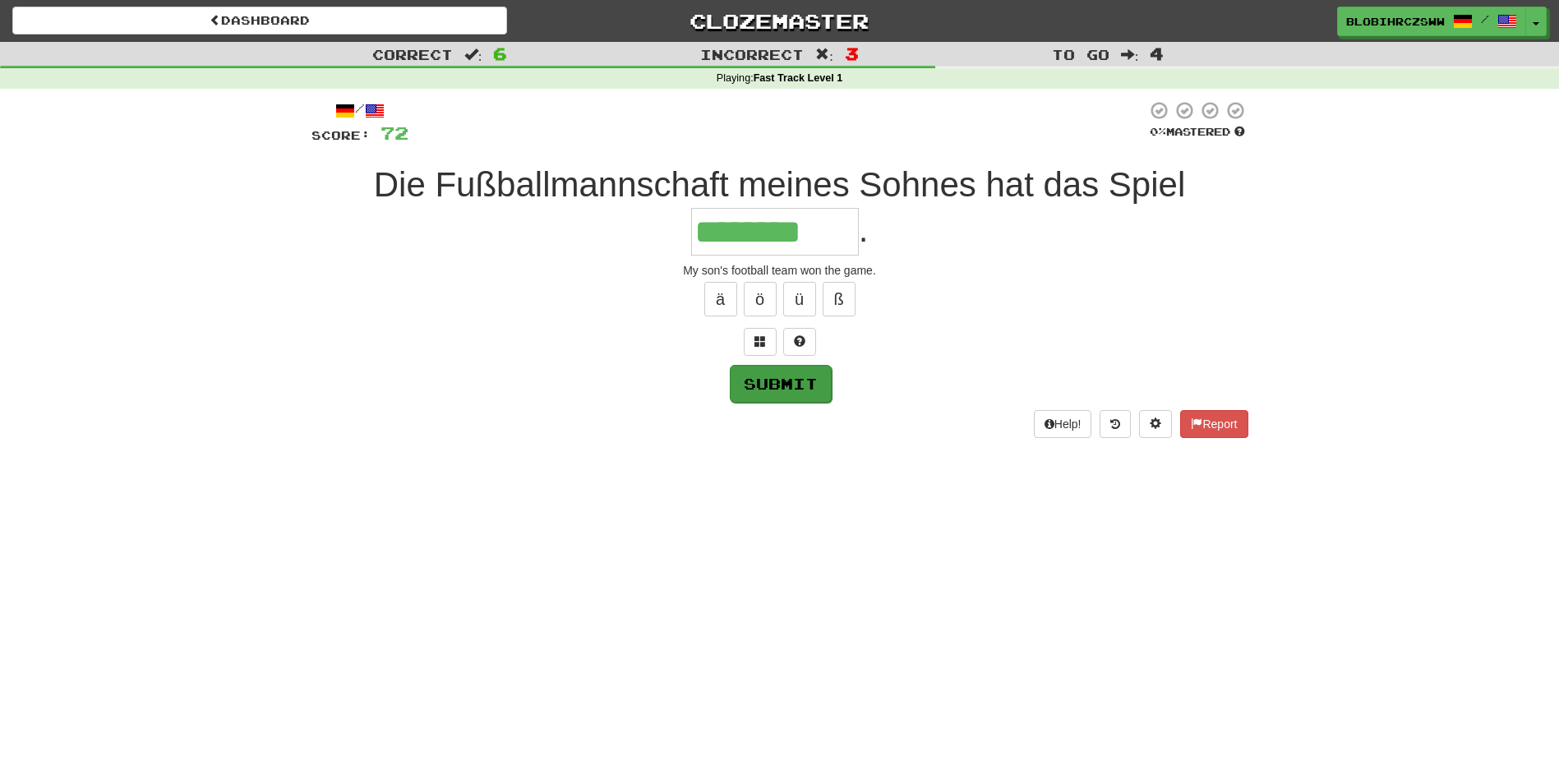 type on "********" 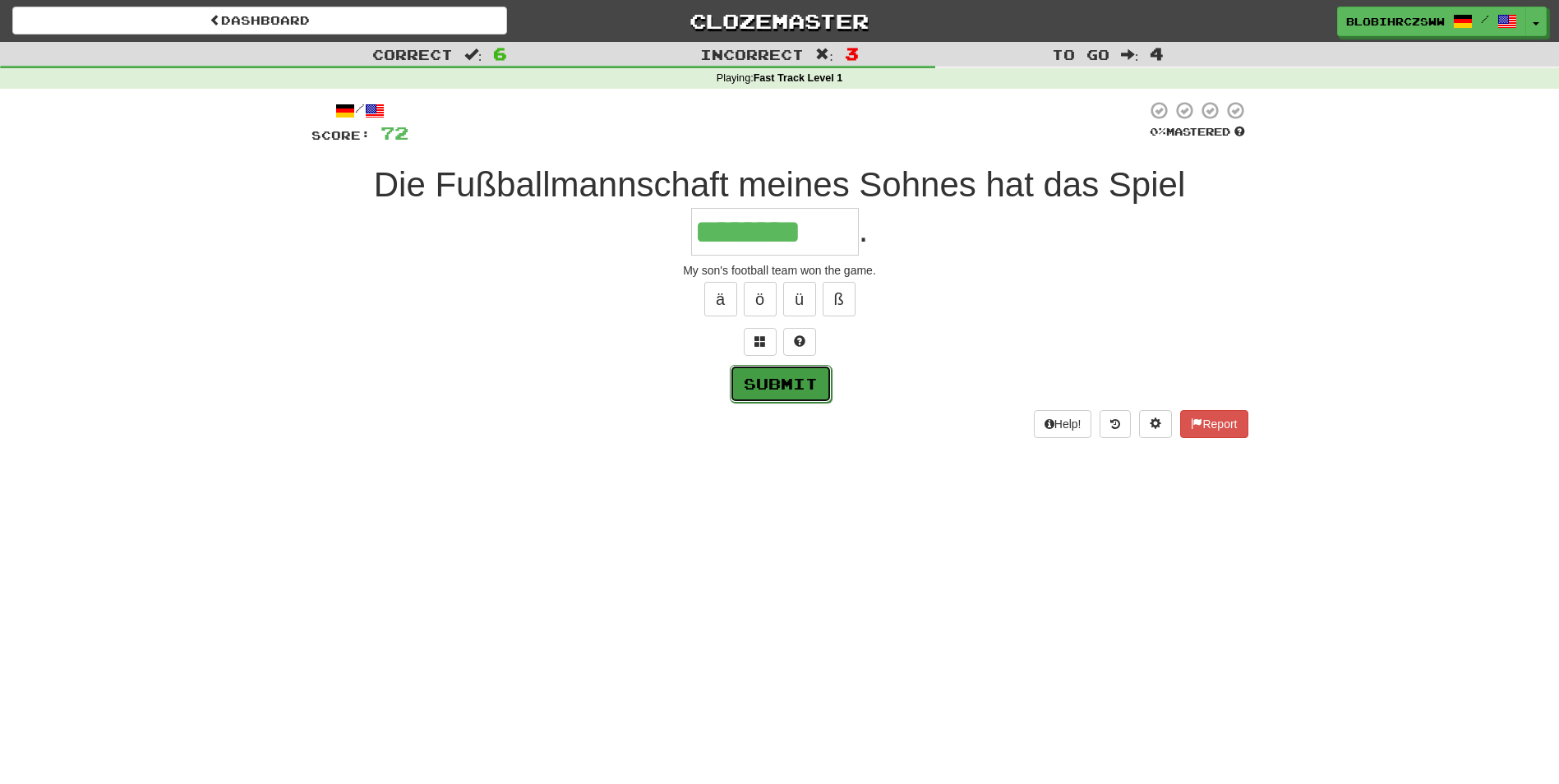 click on "Submit" at bounding box center [781, 384] 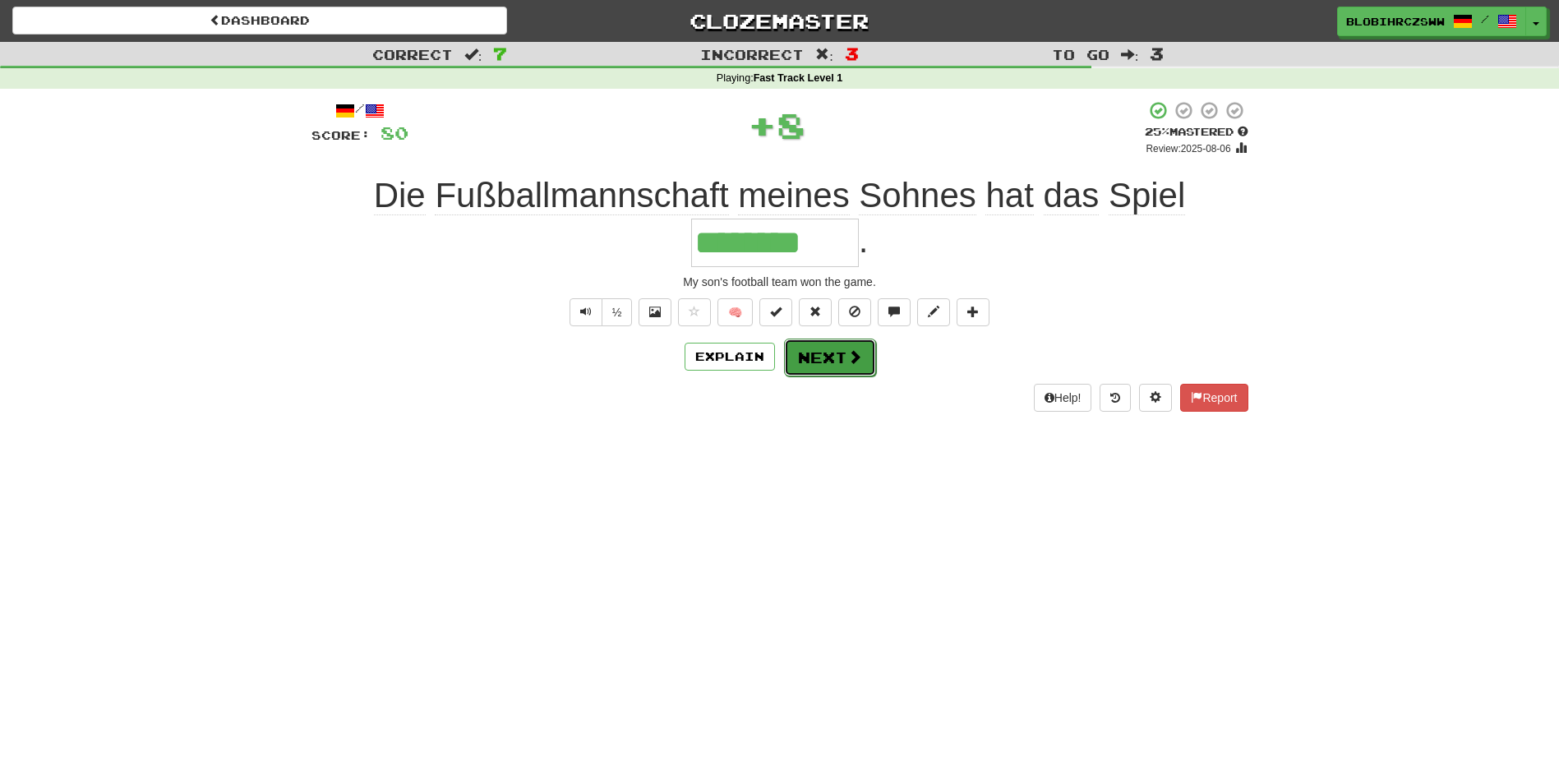 click on "Next" at bounding box center (830, 357) 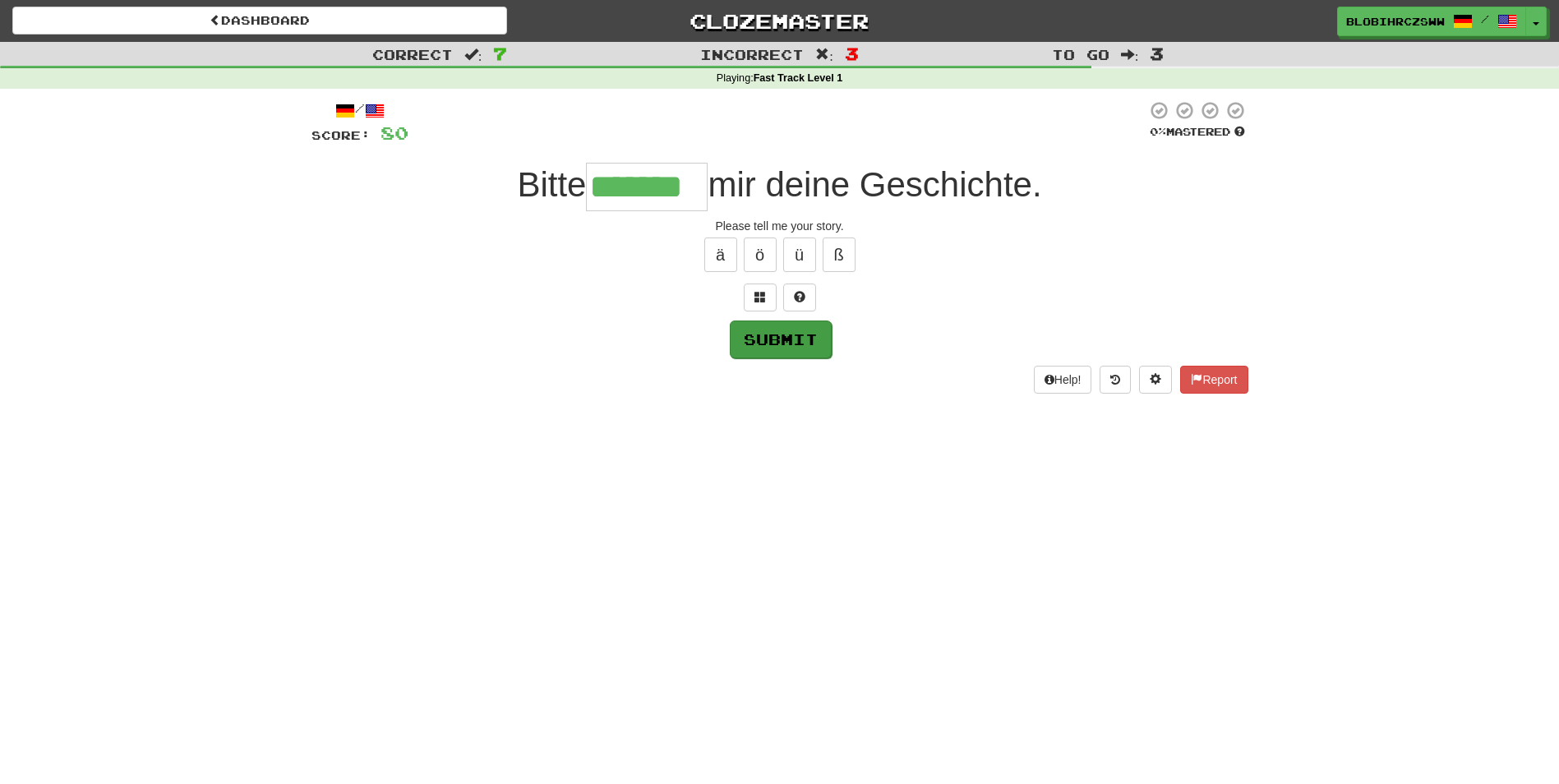 type on "*******" 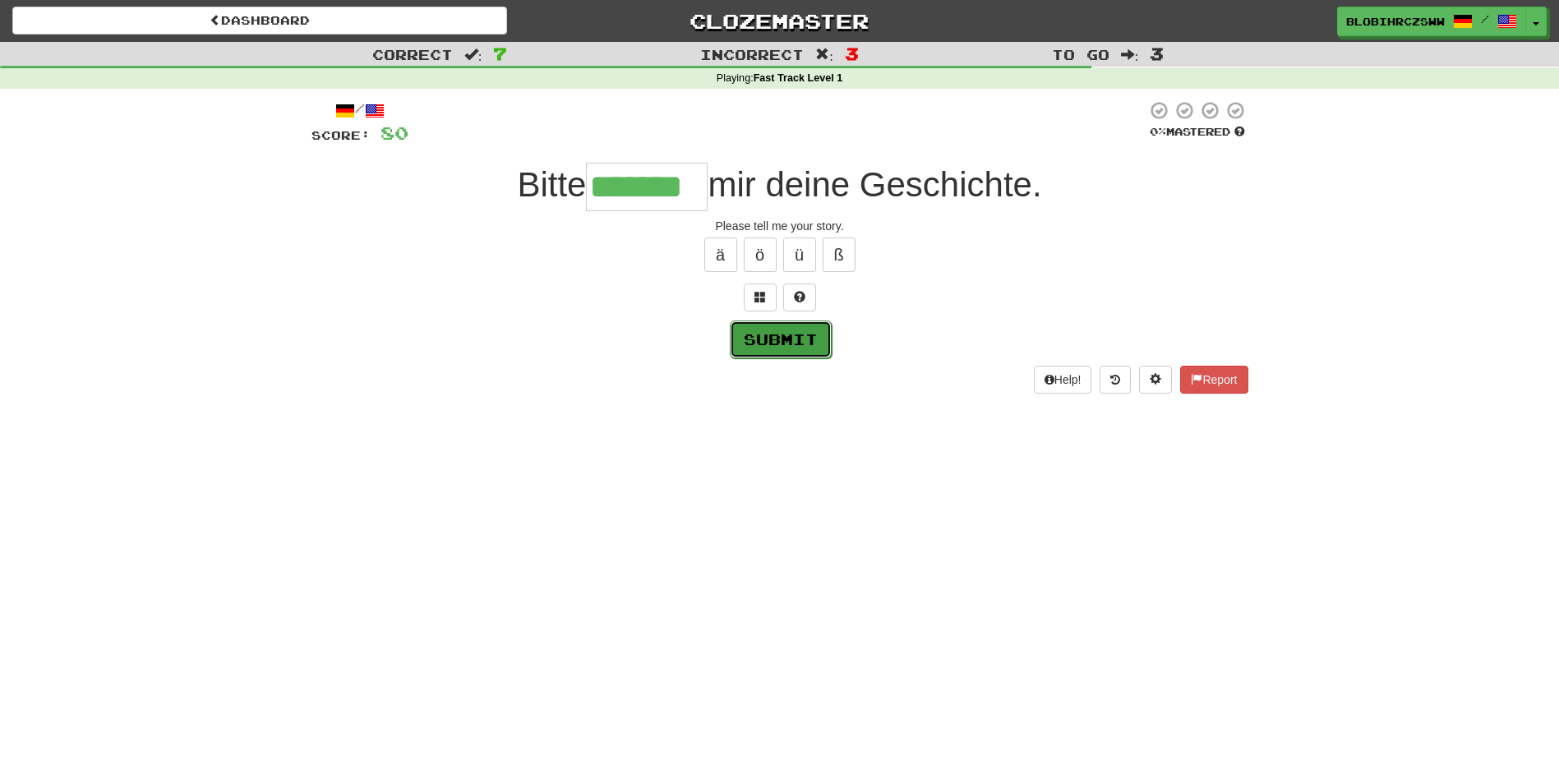 click on "Submit" at bounding box center (781, 339) 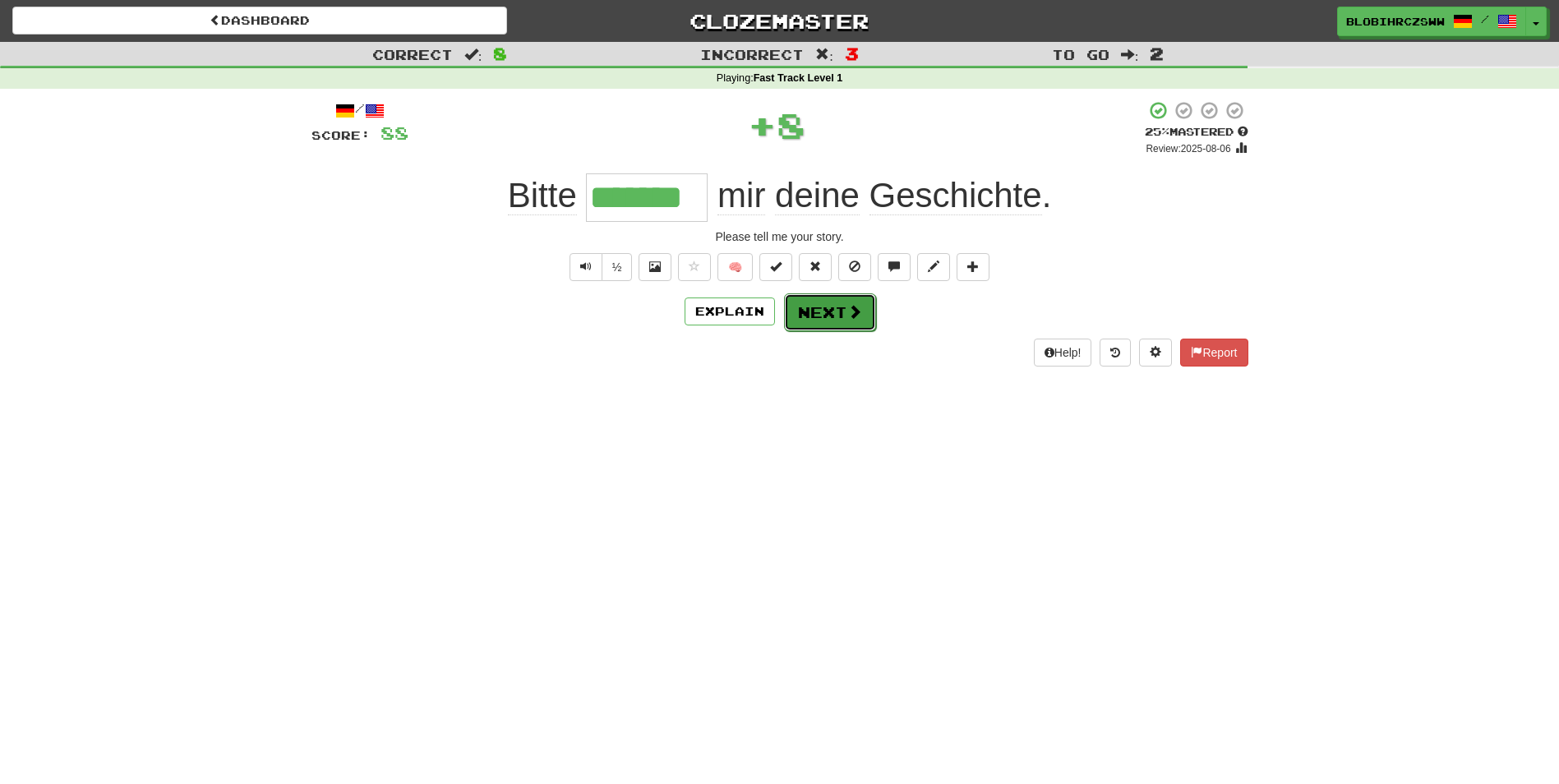 click on "Next" at bounding box center [830, 312] 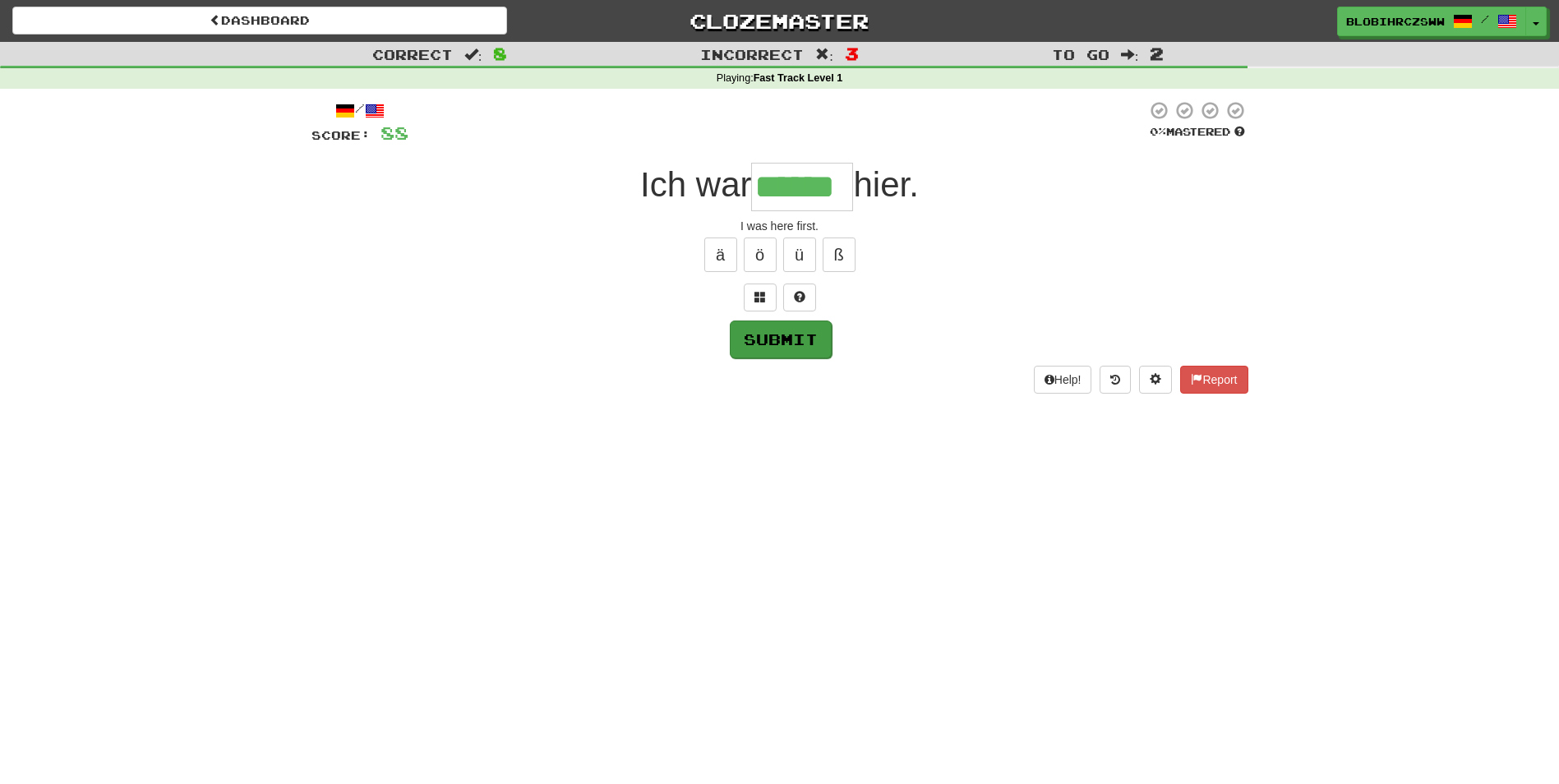 type on "******" 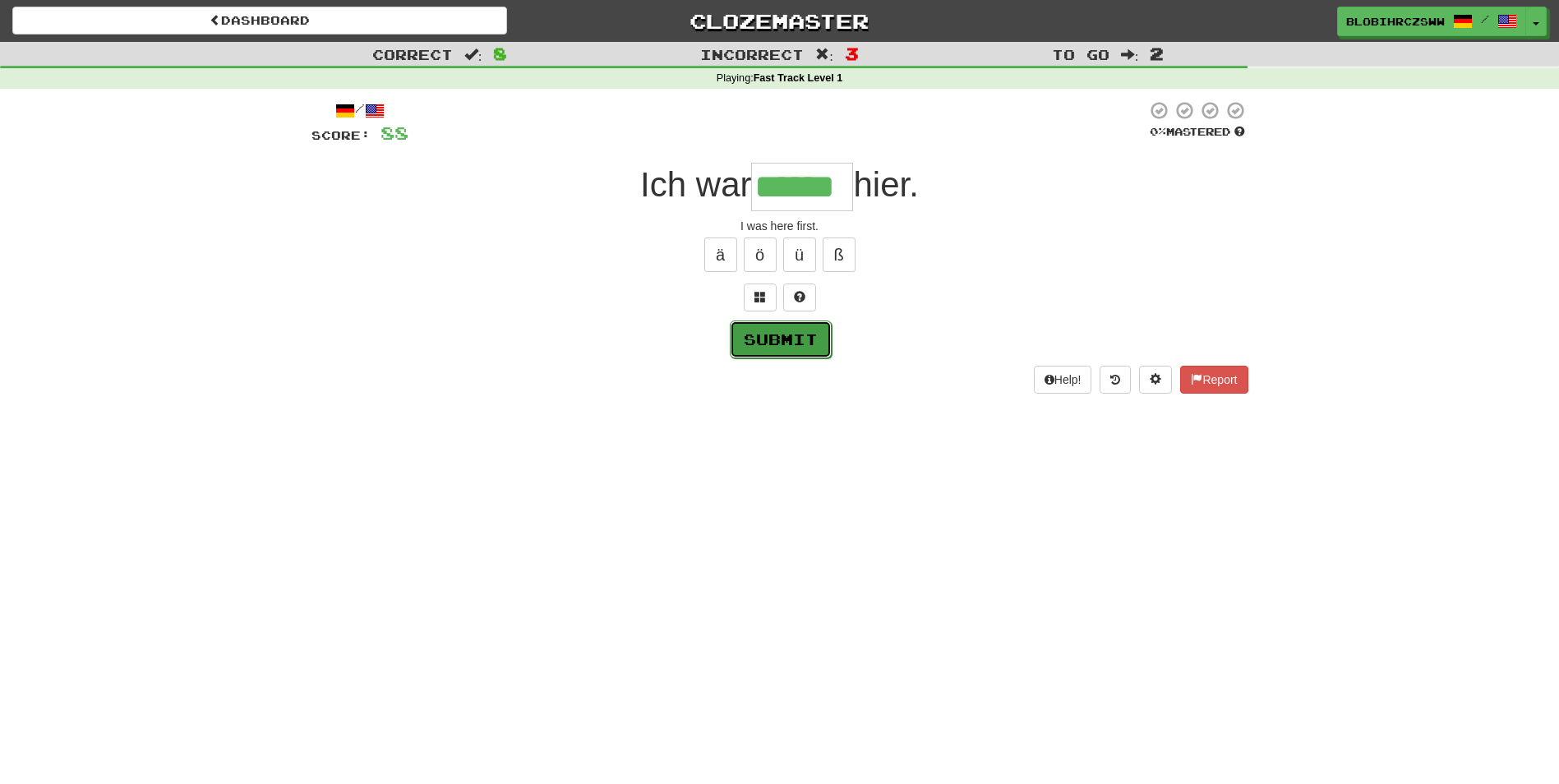 click on "Submit" at bounding box center [781, 339] 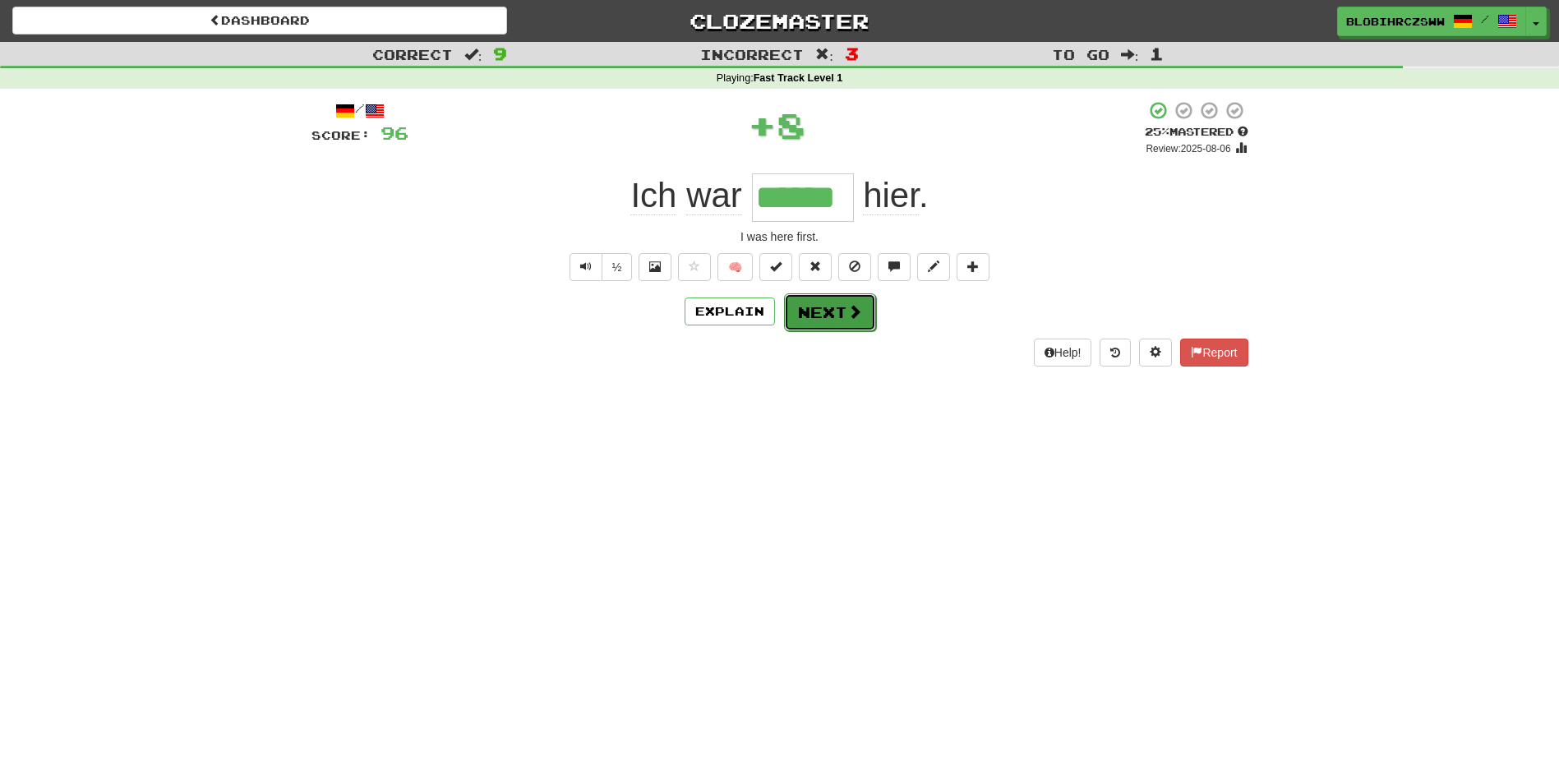 click on "Next" at bounding box center [830, 312] 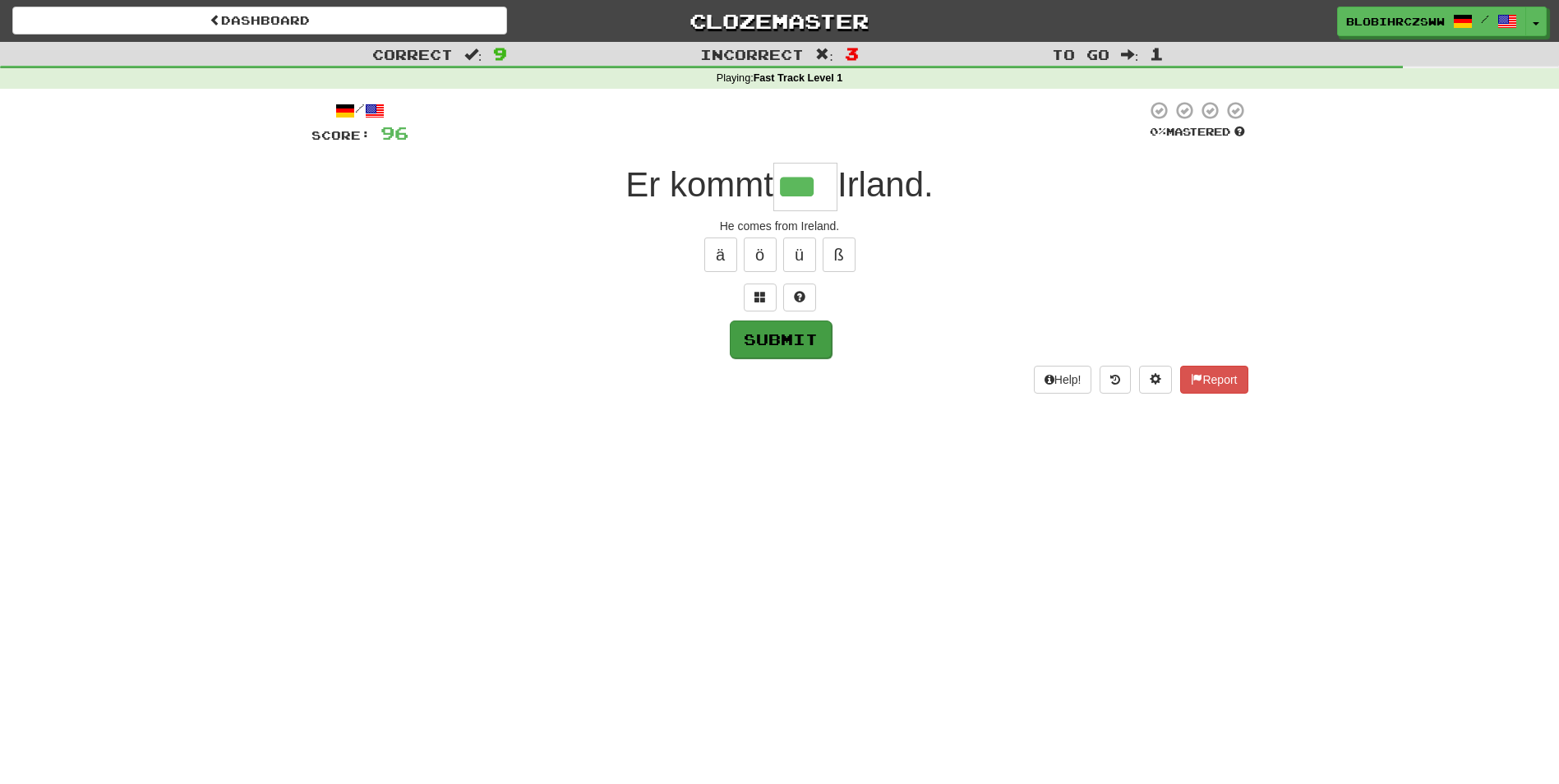 type on "***" 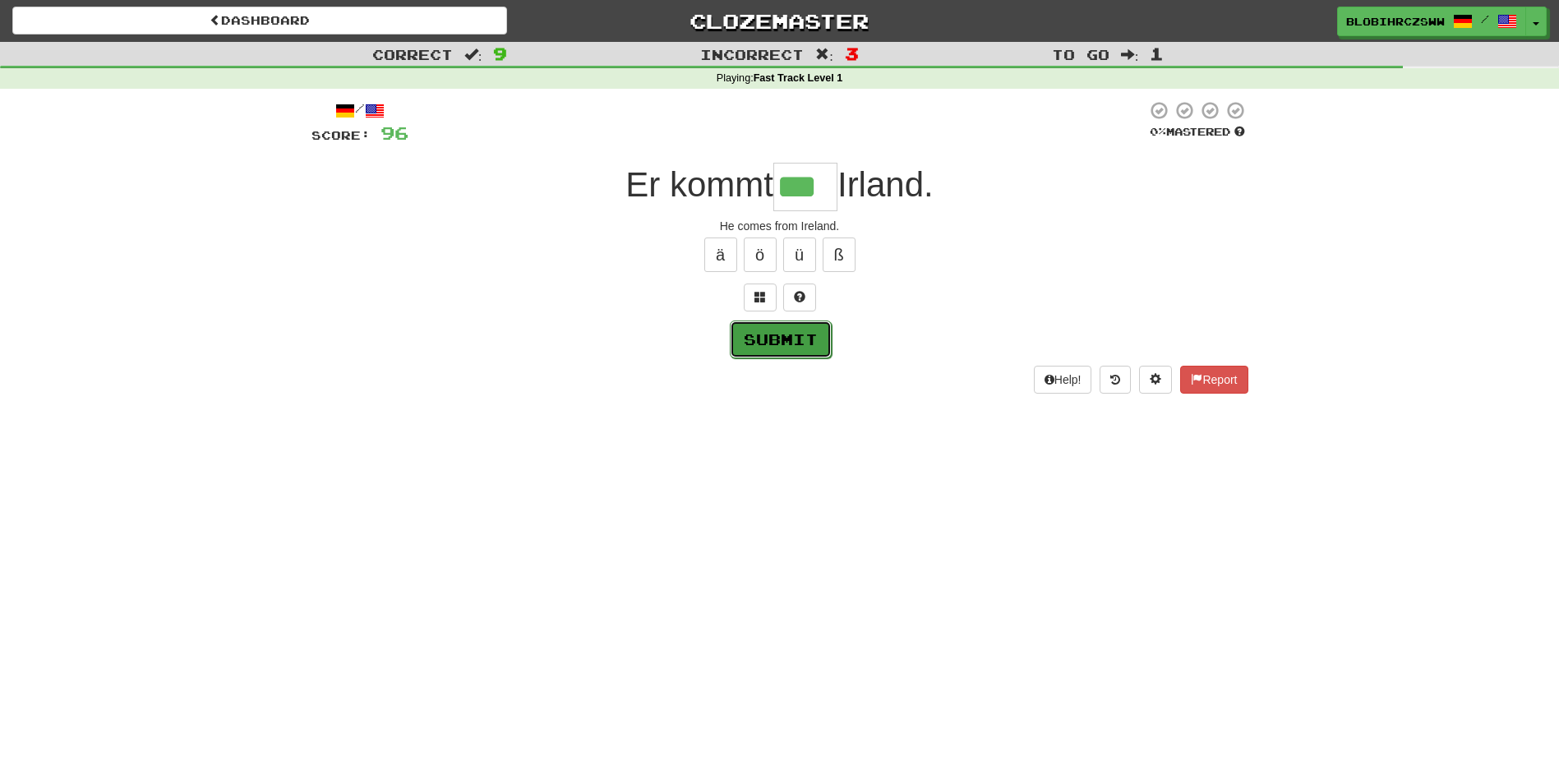 click on "Submit" at bounding box center [781, 339] 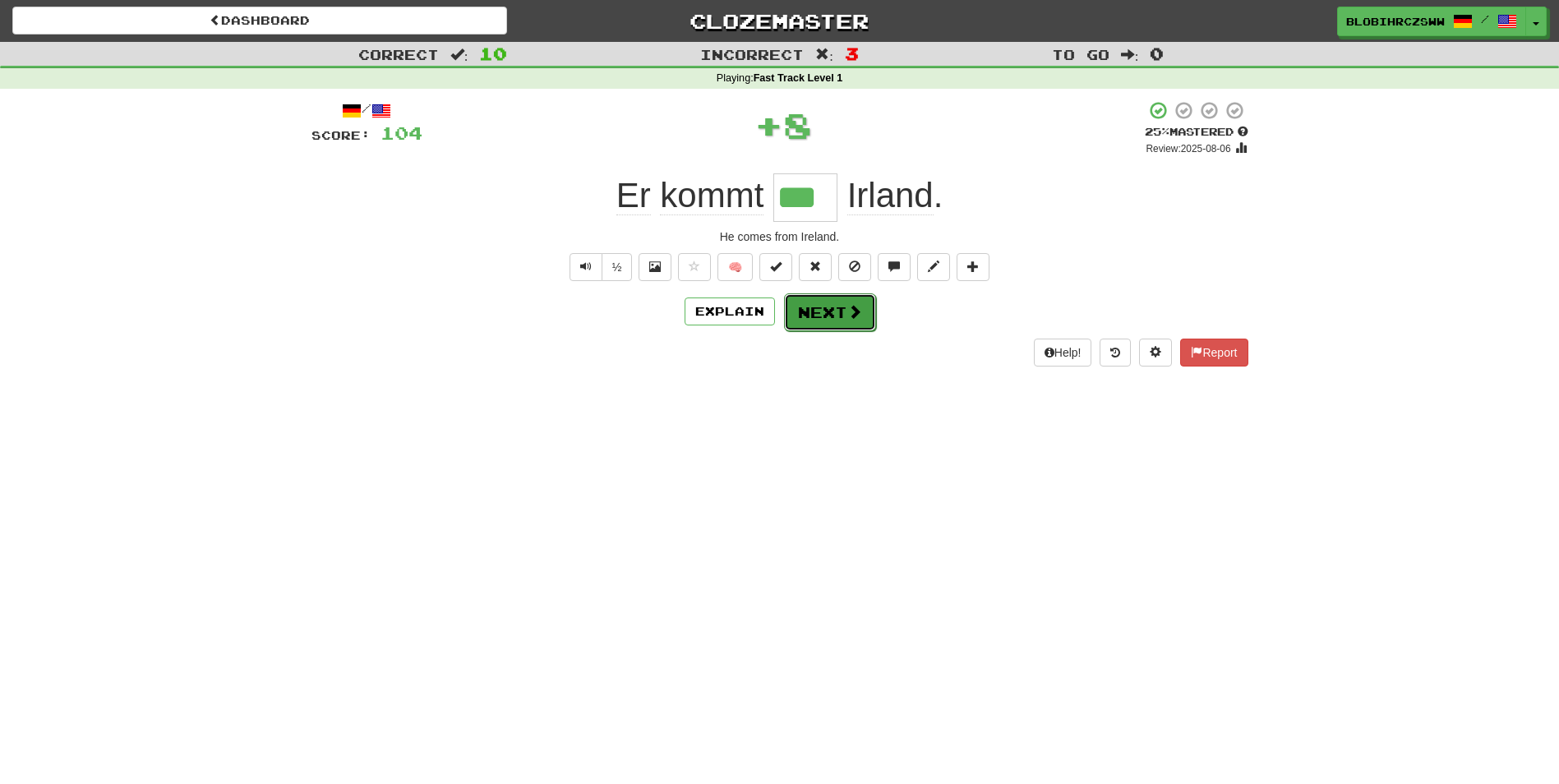 click on "Next" at bounding box center [830, 312] 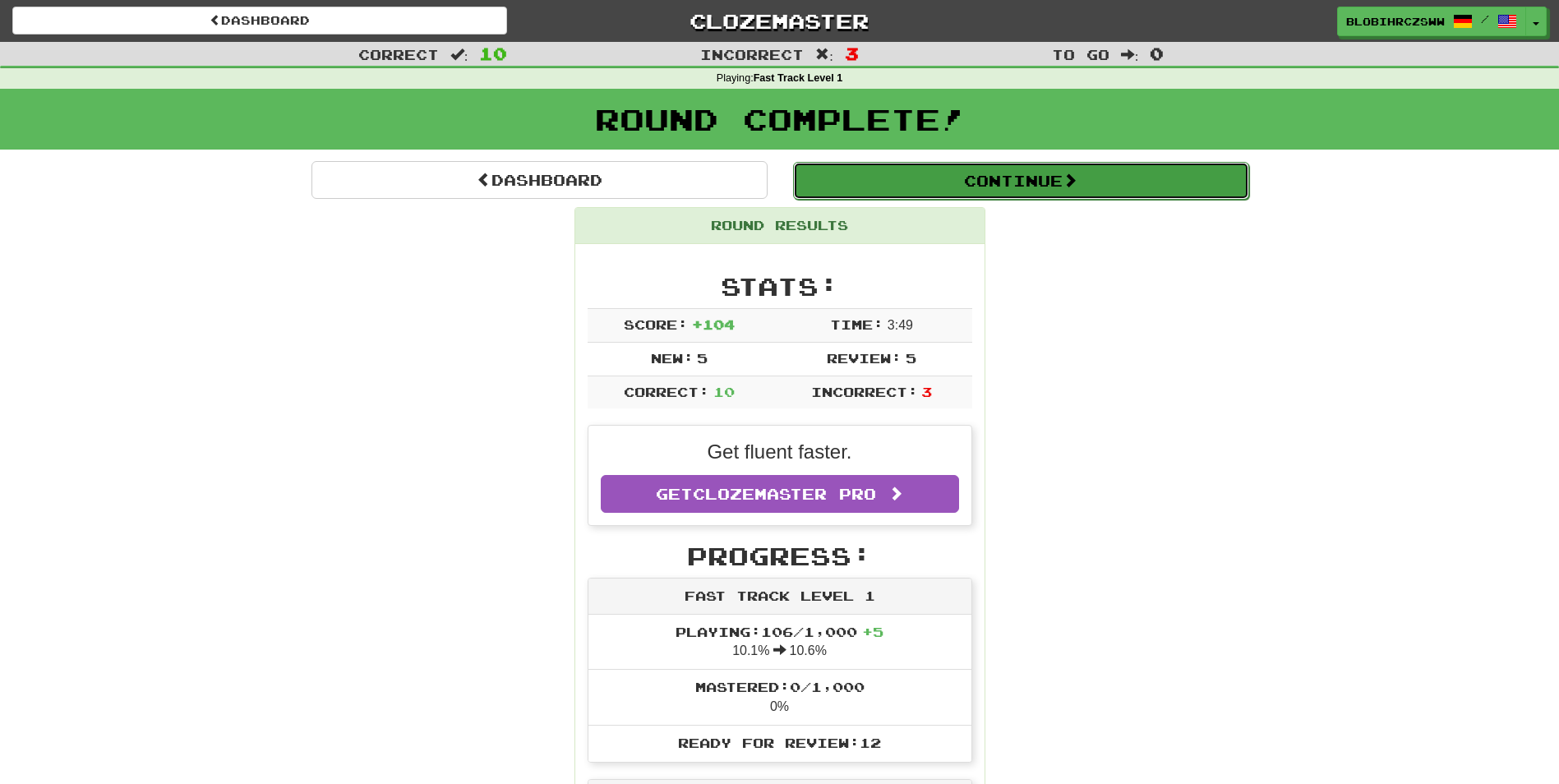 click on "Continue" at bounding box center [1021, 181] 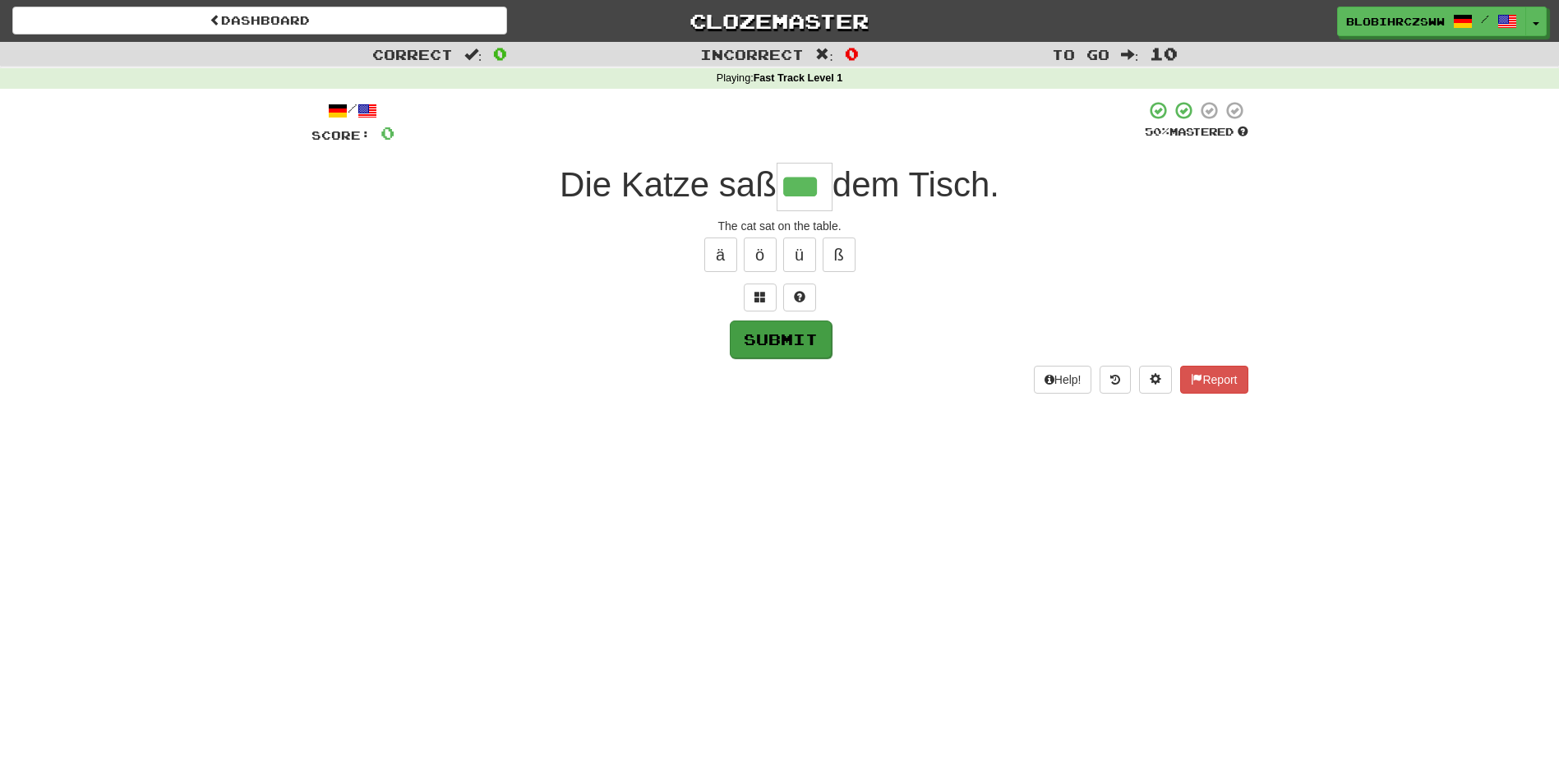 type on "***" 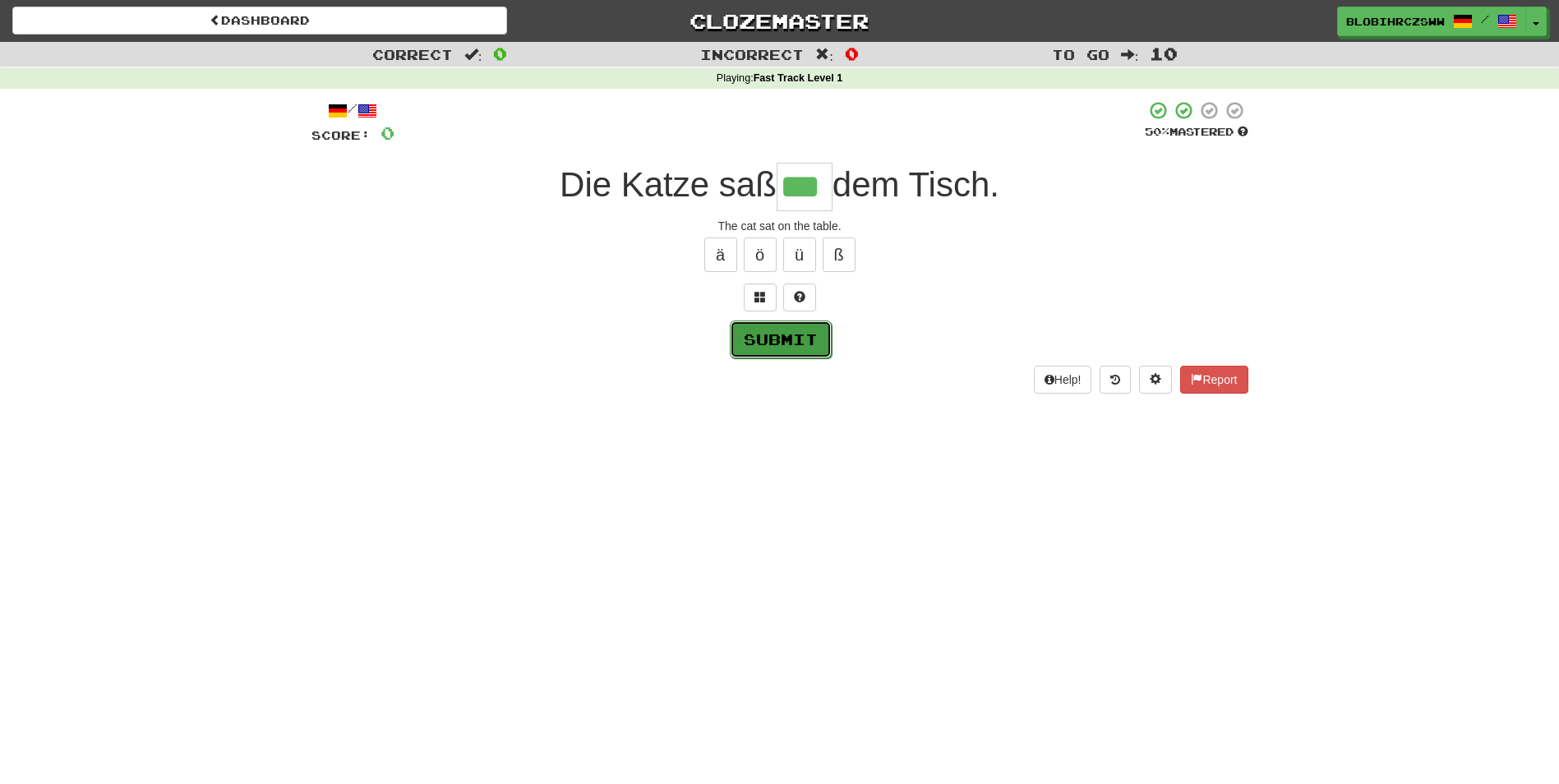 click on "Submit" at bounding box center (781, 339) 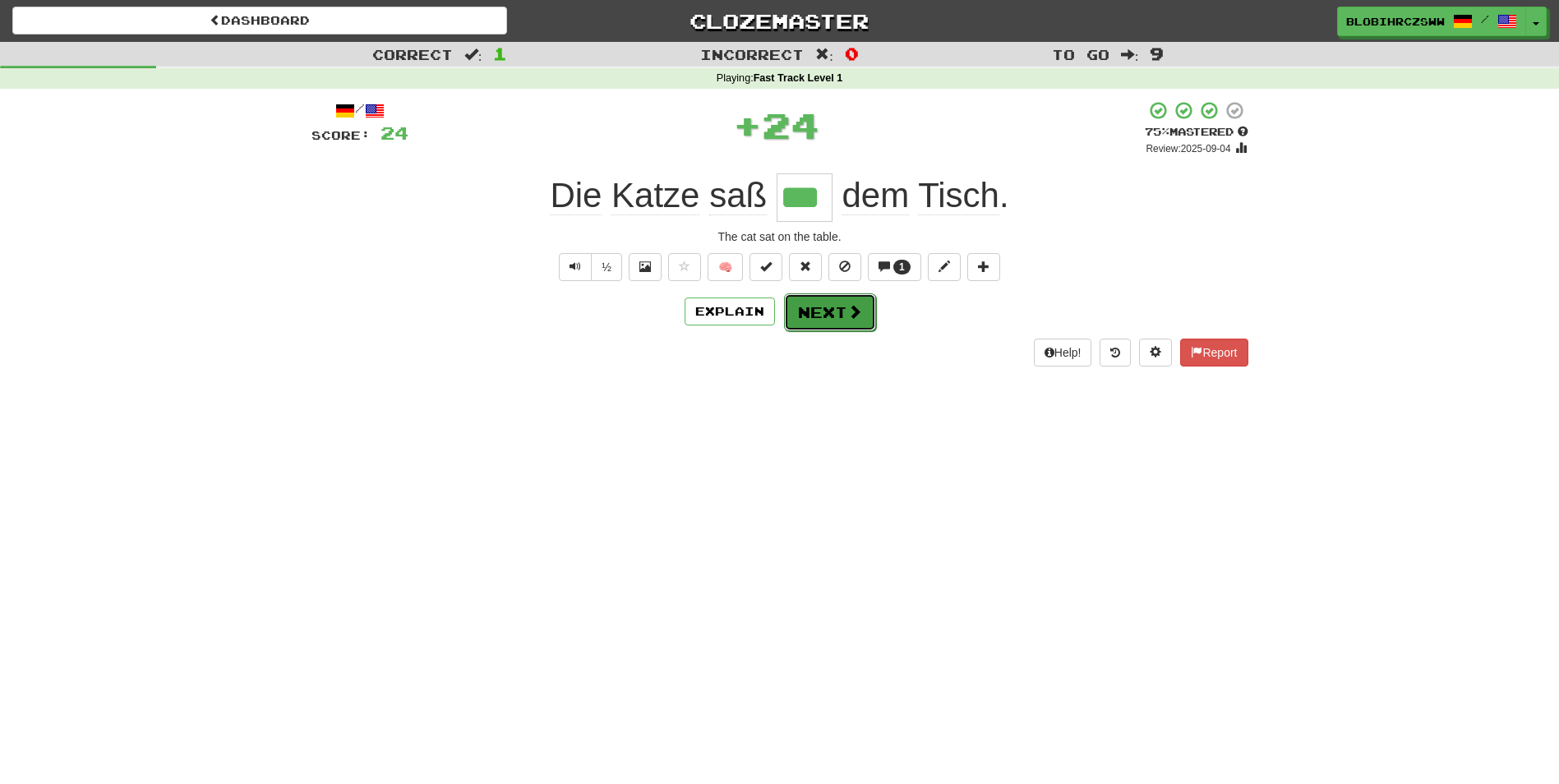 click on "Next" at bounding box center [830, 312] 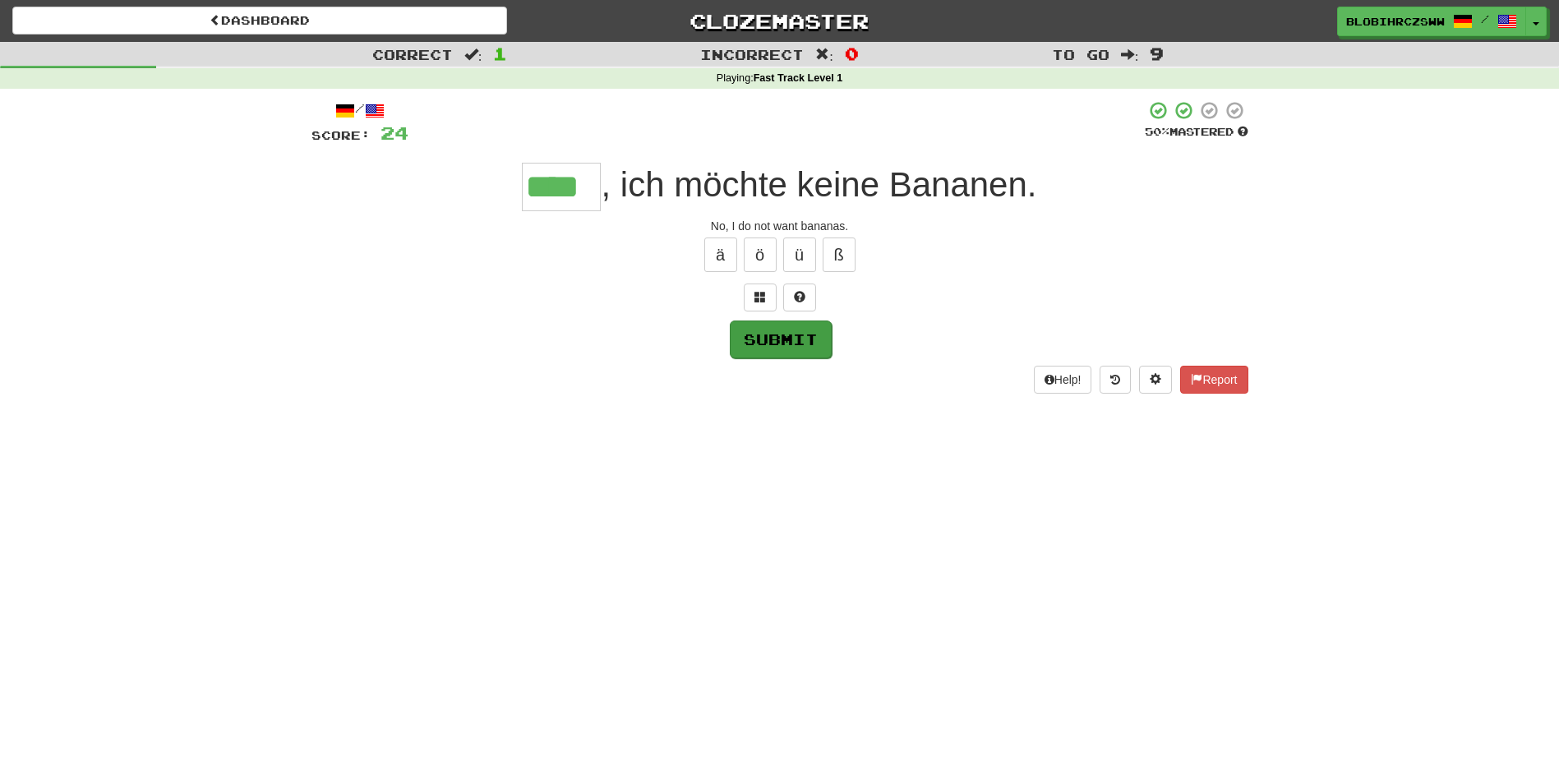 type on "****" 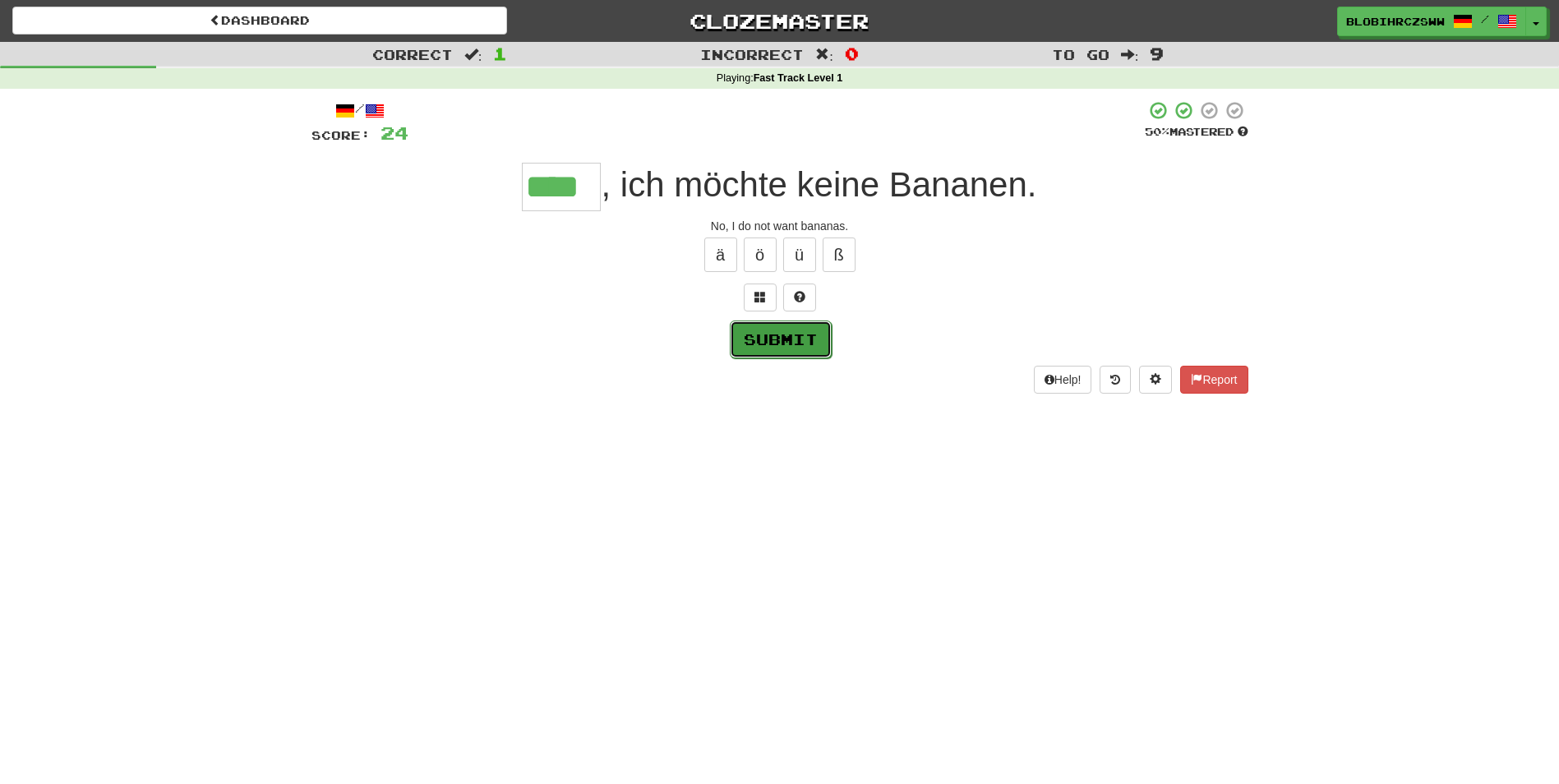 click on "Submit" at bounding box center [781, 339] 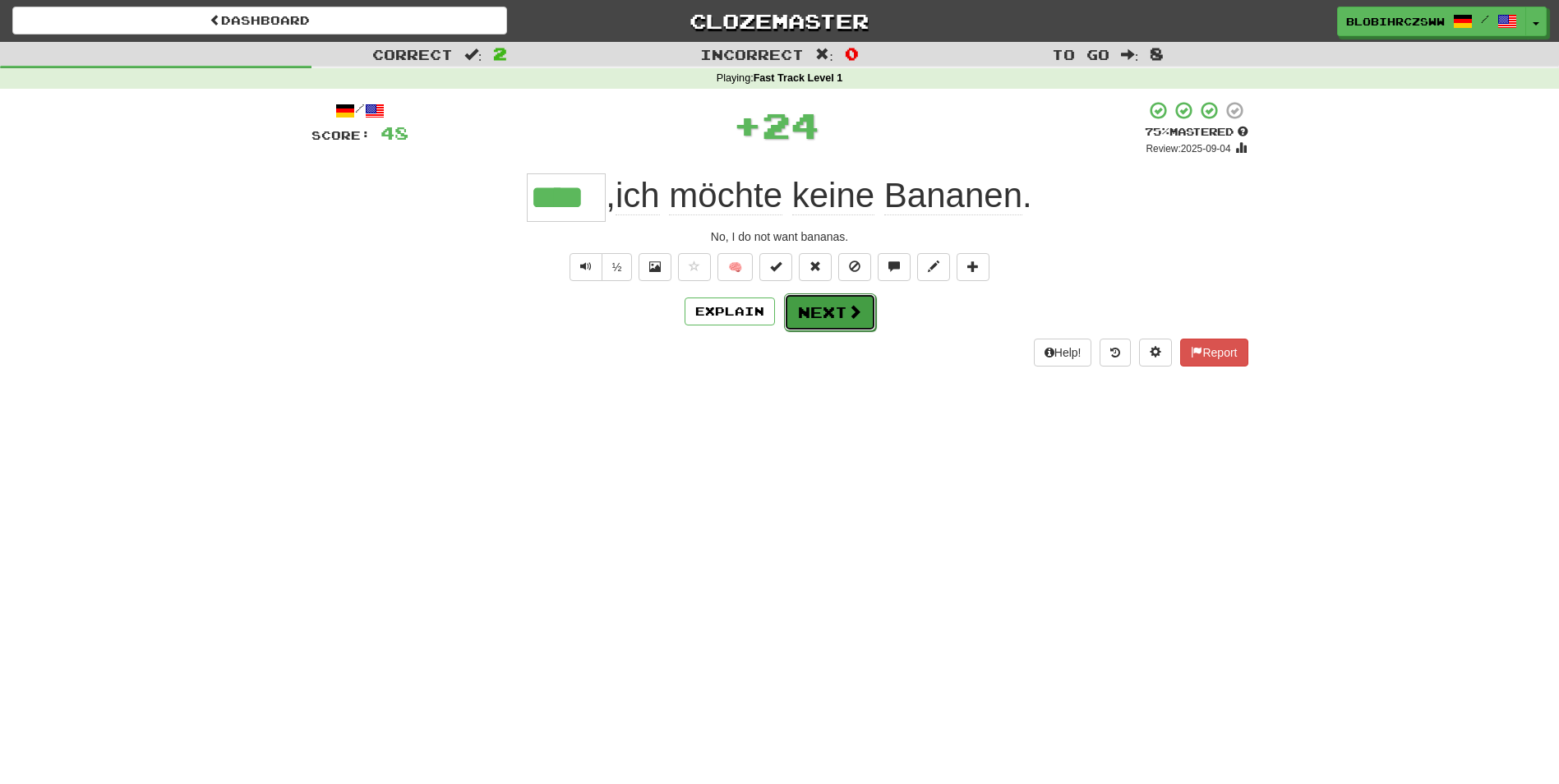 click on "Next" at bounding box center [830, 312] 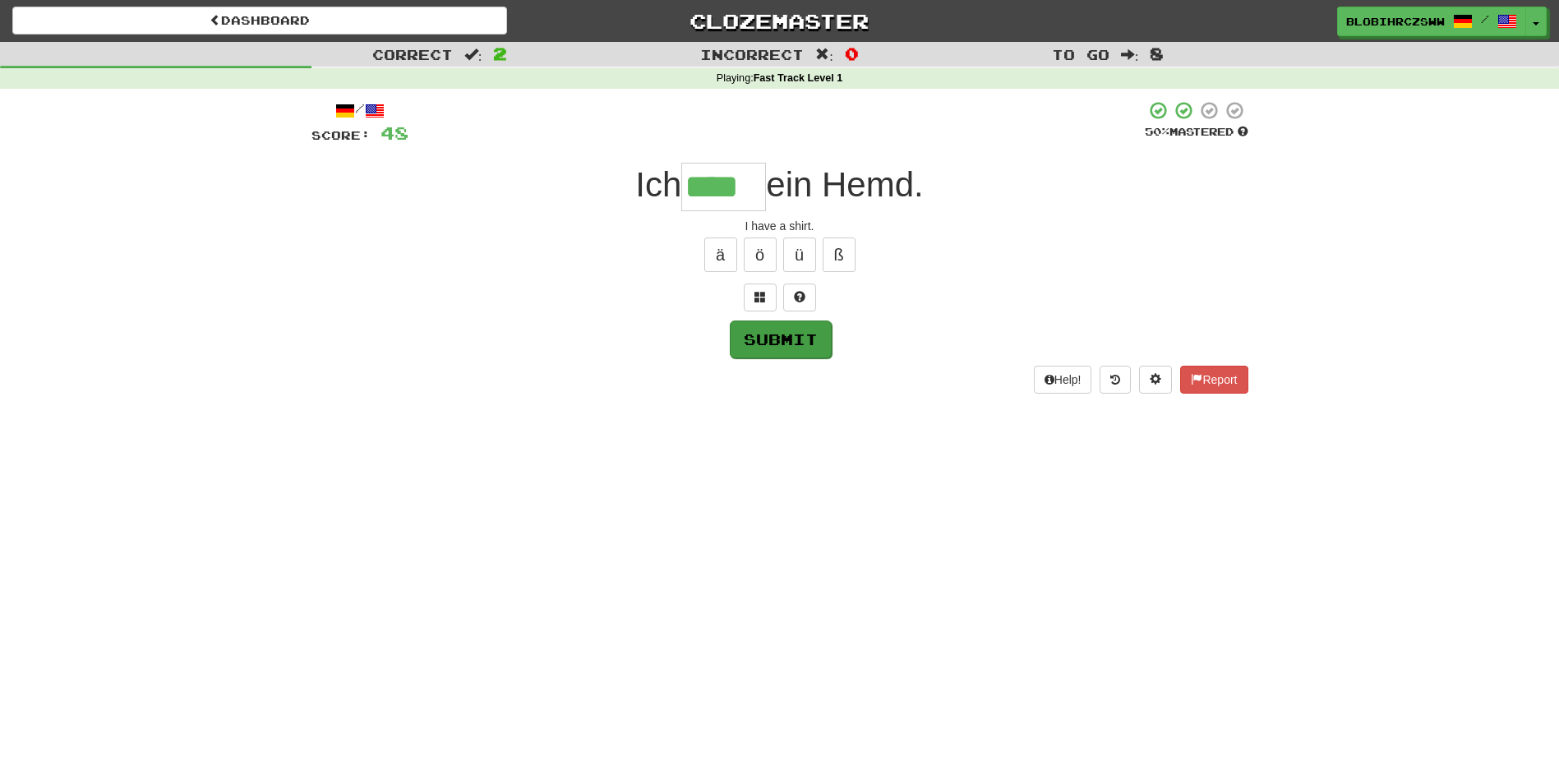 type on "****" 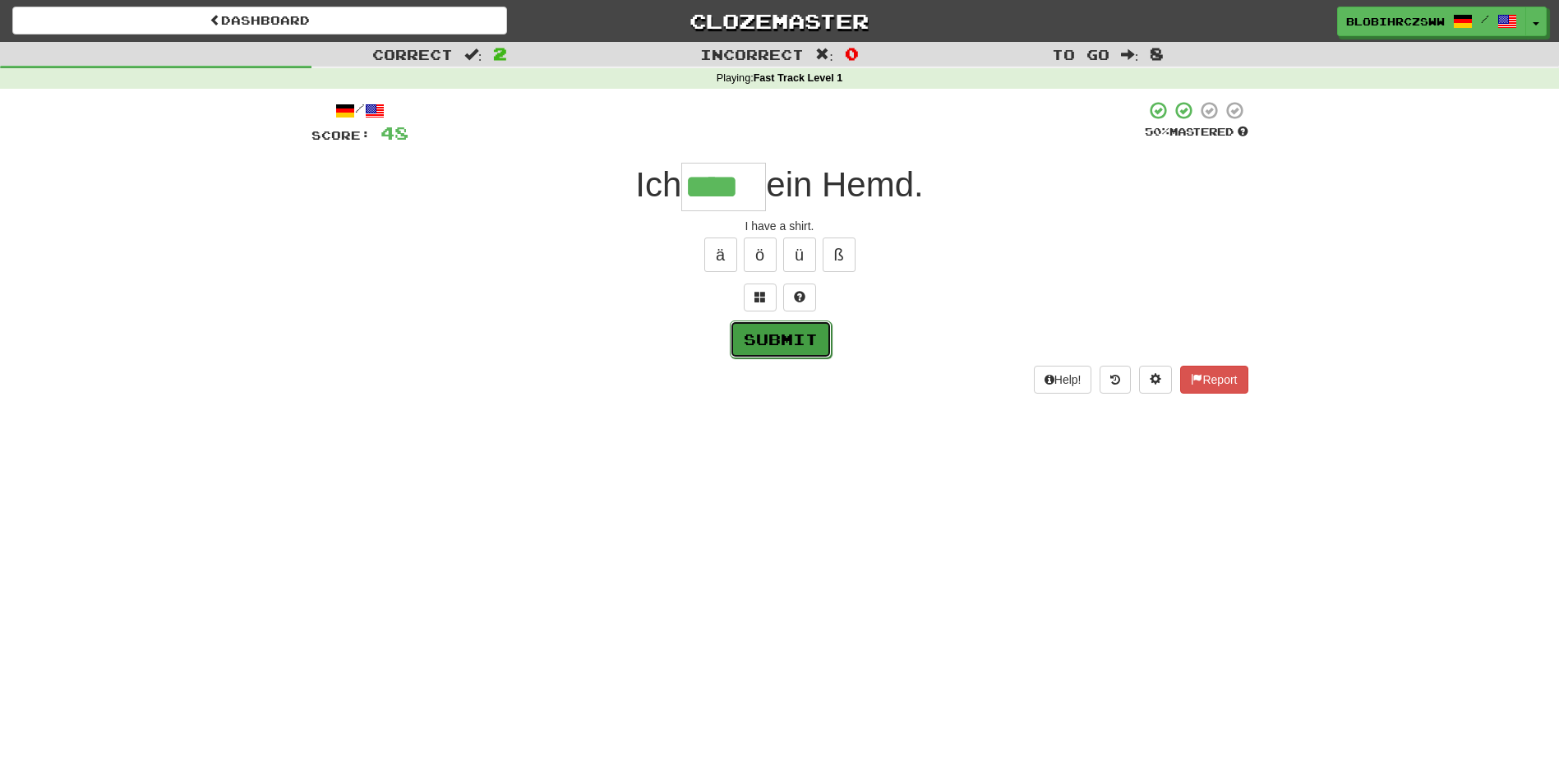click on "Submit" at bounding box center [781, 339] 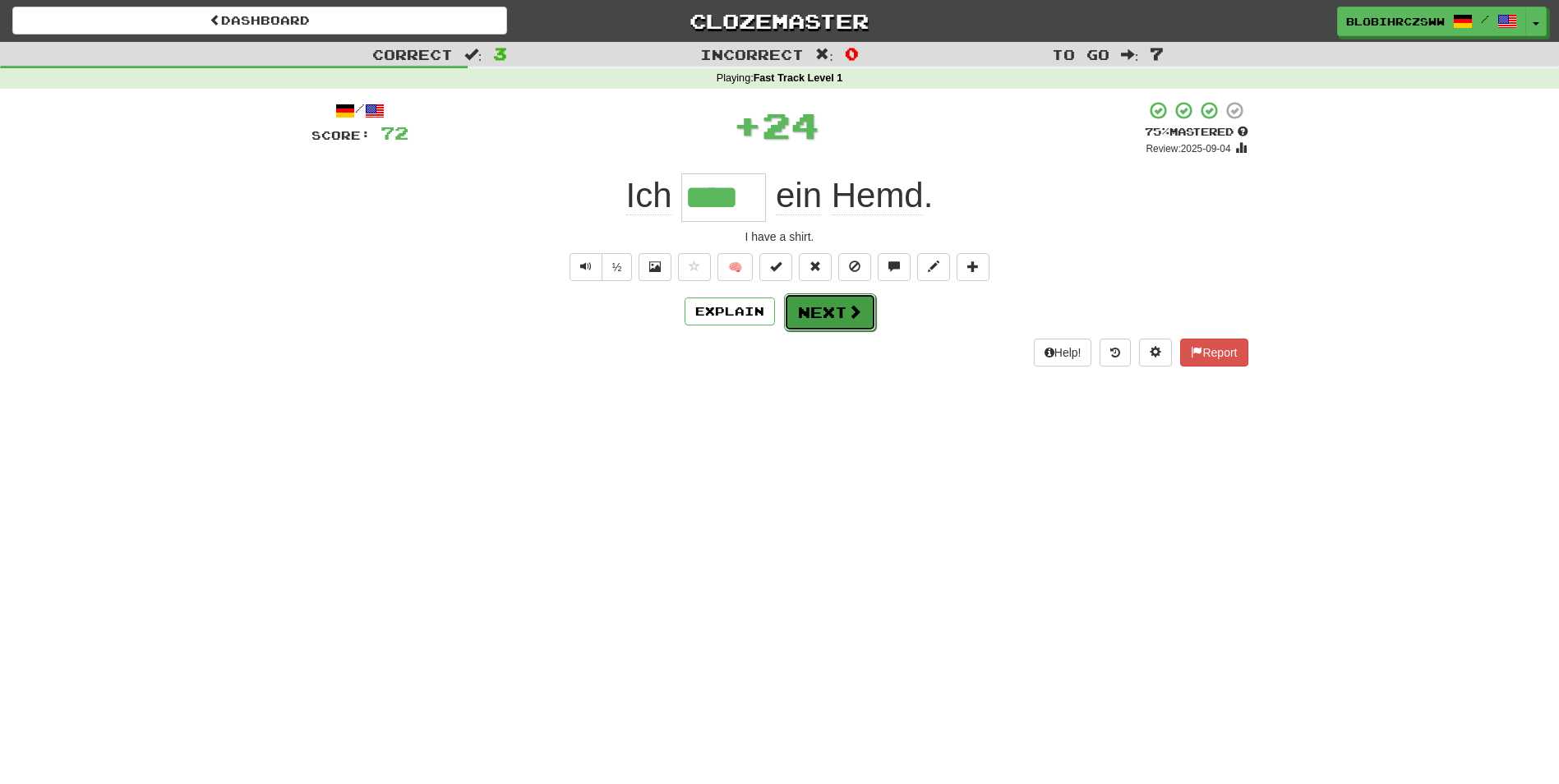 click on "Next" at bounding box center [830, 312] 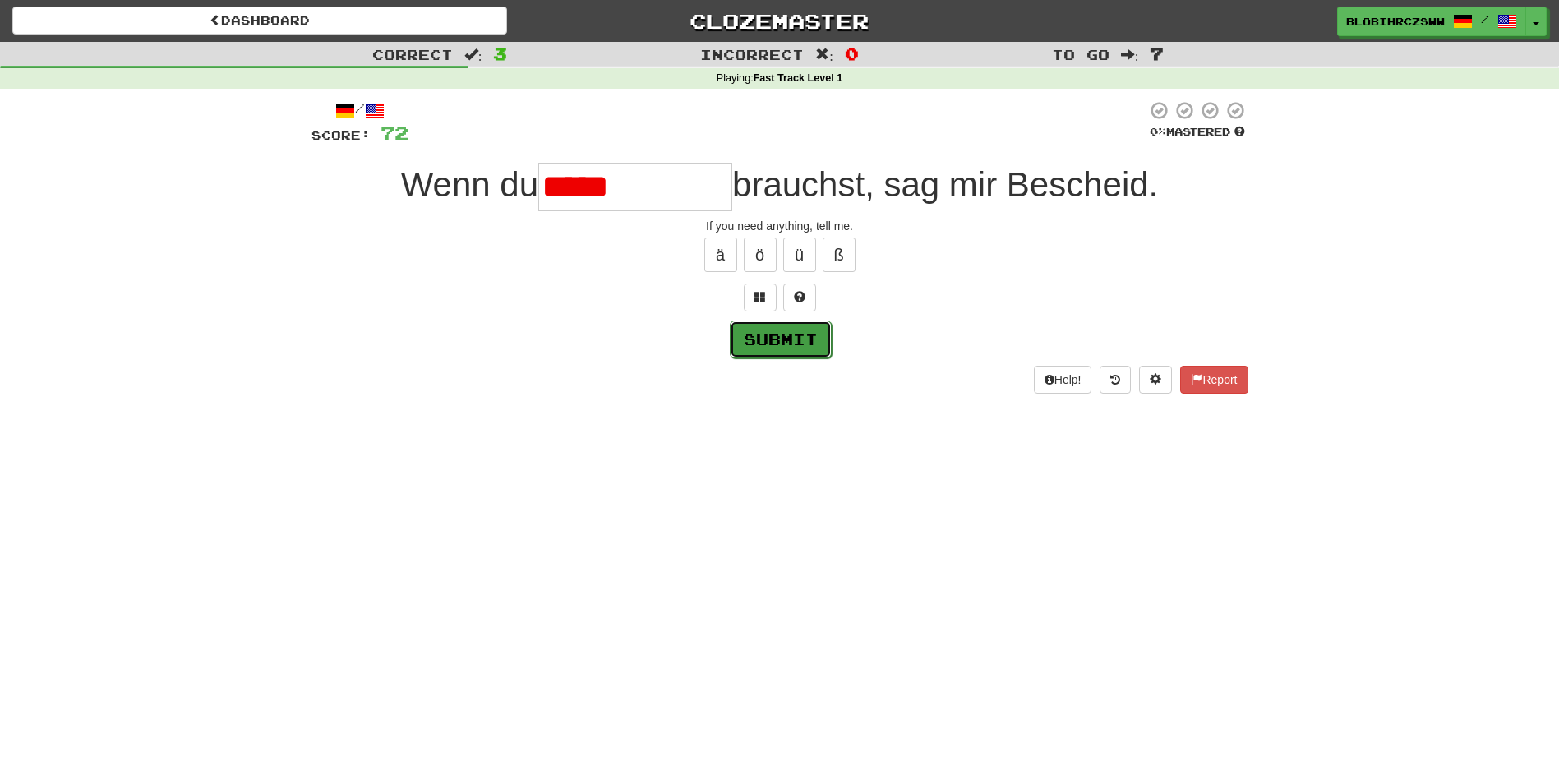 click on "Submit" at bounding box center [781, 339] 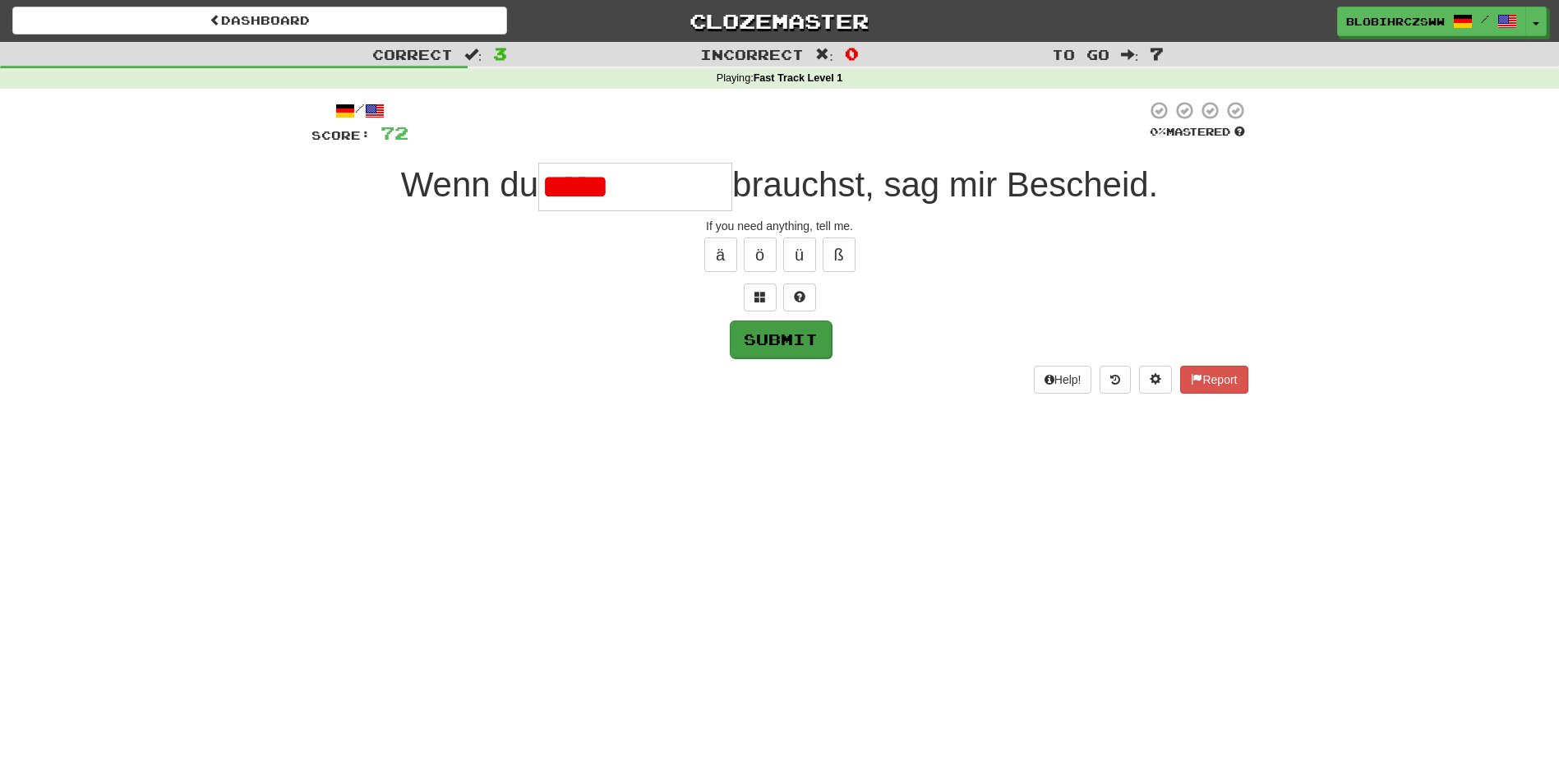 type on "**********" 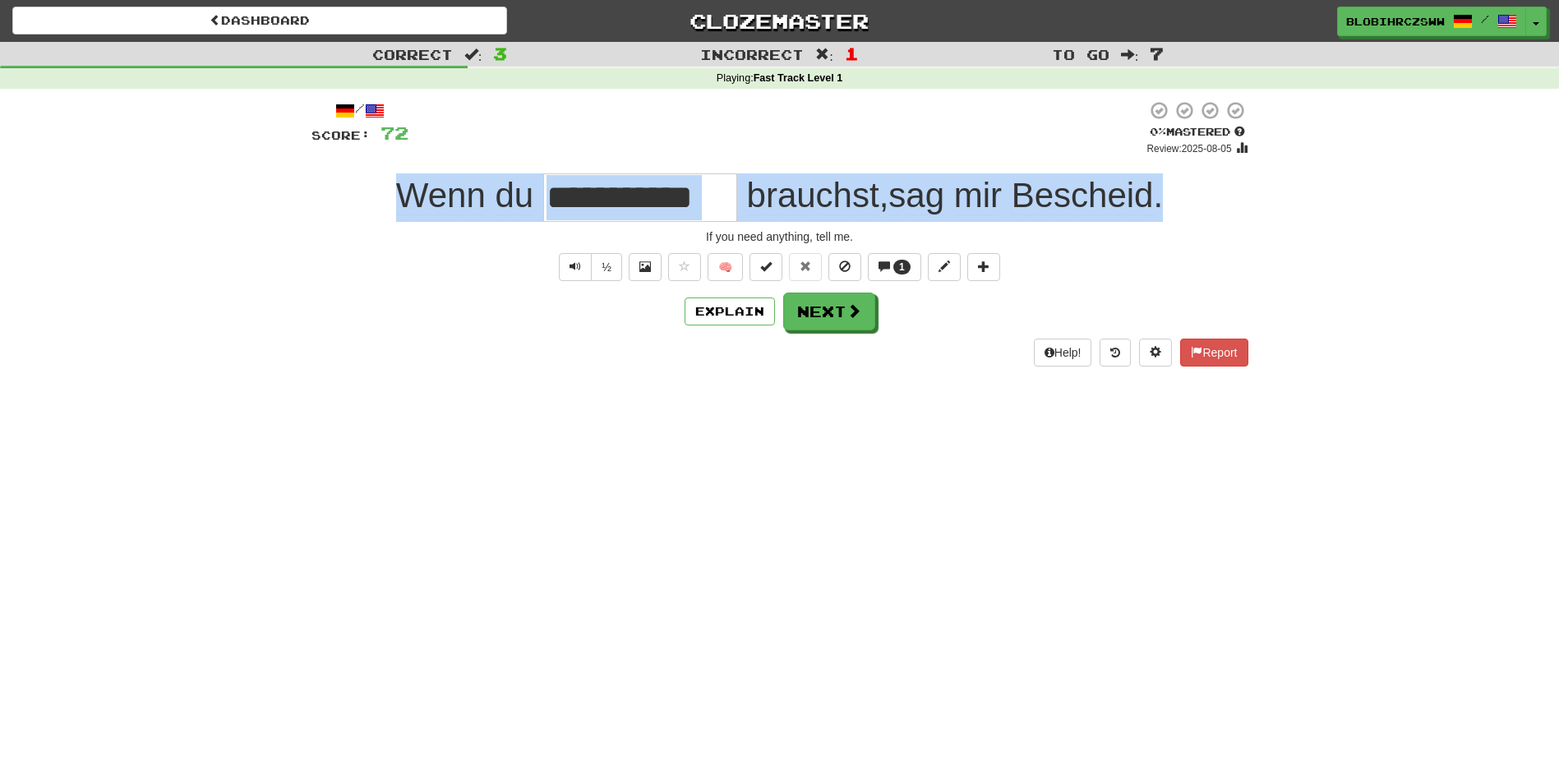 drag, startPoint x: 1178, startPoint y: 194, endPoint x: 404, endPoint y: 197, distance: 774.0058 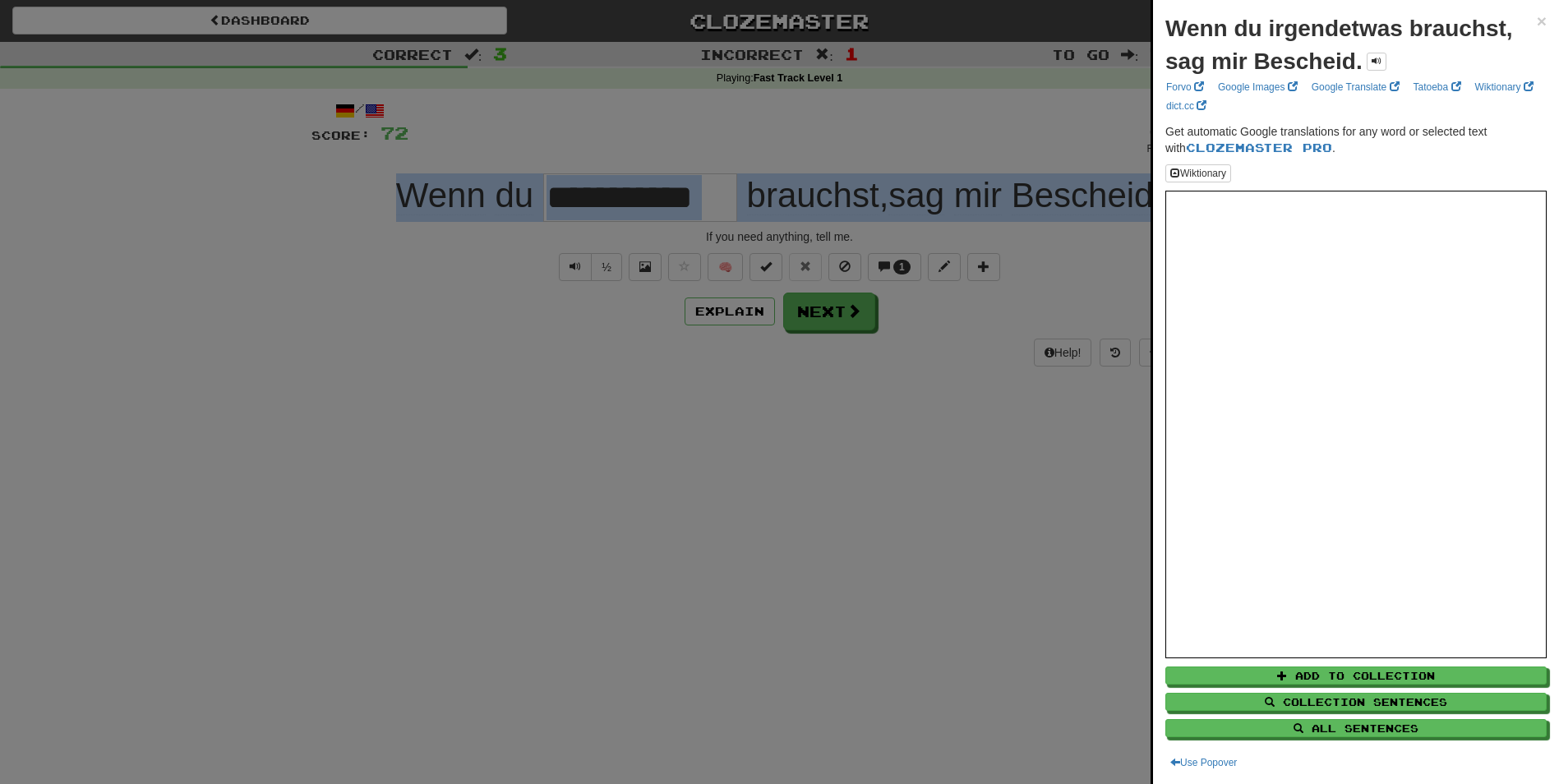 copy on "Wenn du brauchst, sag mir Bescheid." 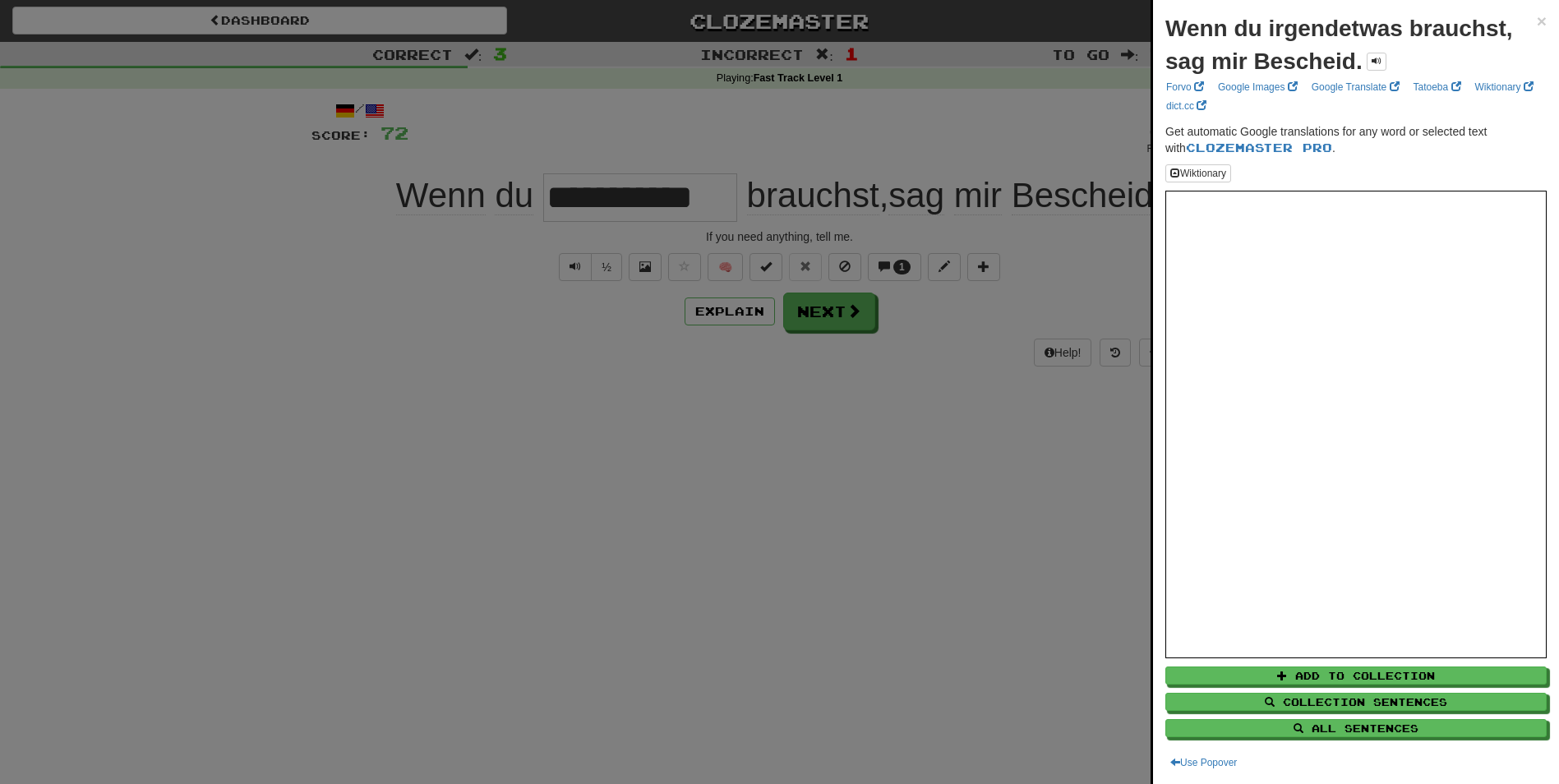 click at bounding box center (779, 392) 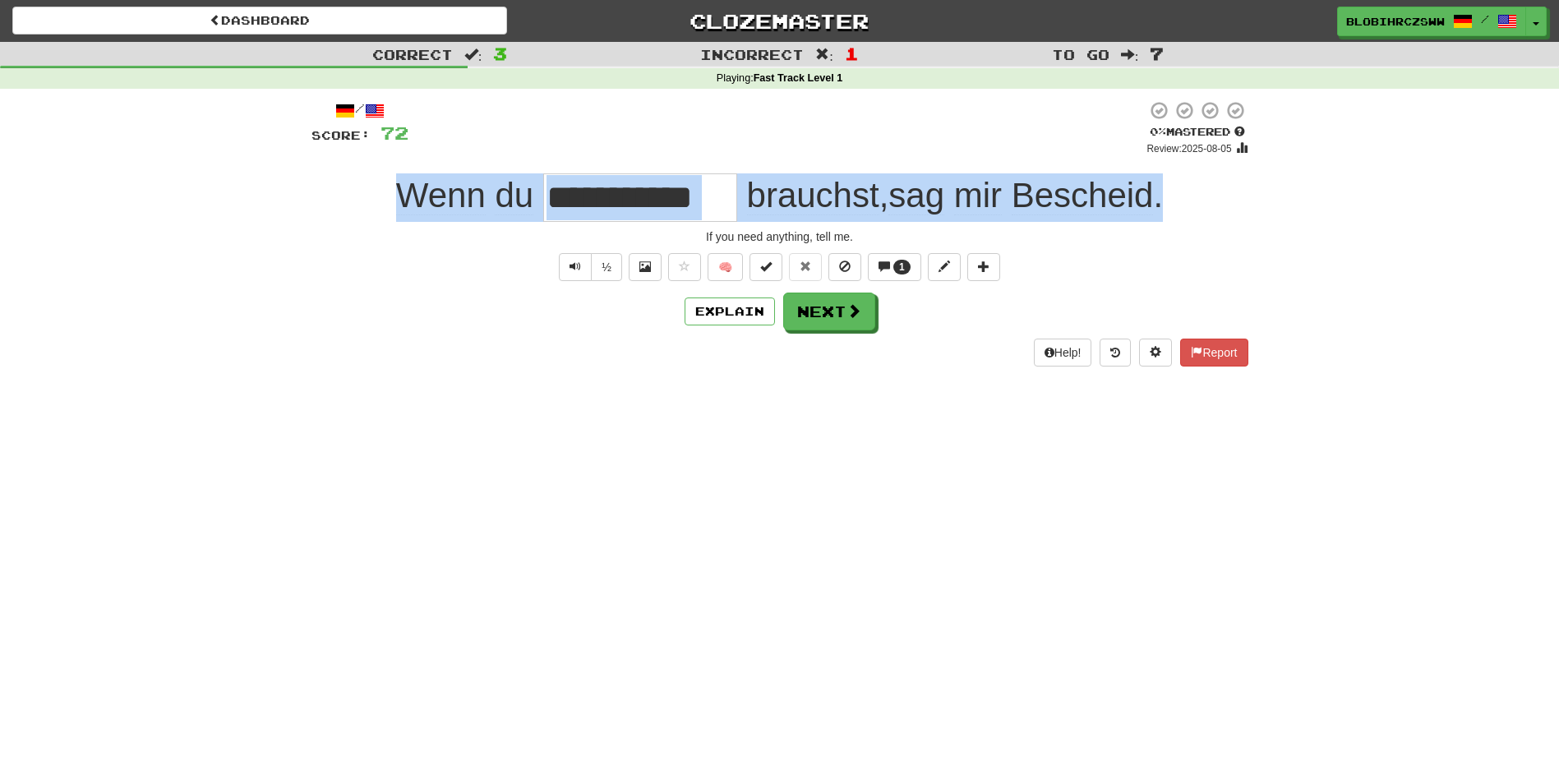 drag, startPoint x: 1202, startPoint y: 191, endPoint x: 403, endPoint y: 196, distance: 799.0156 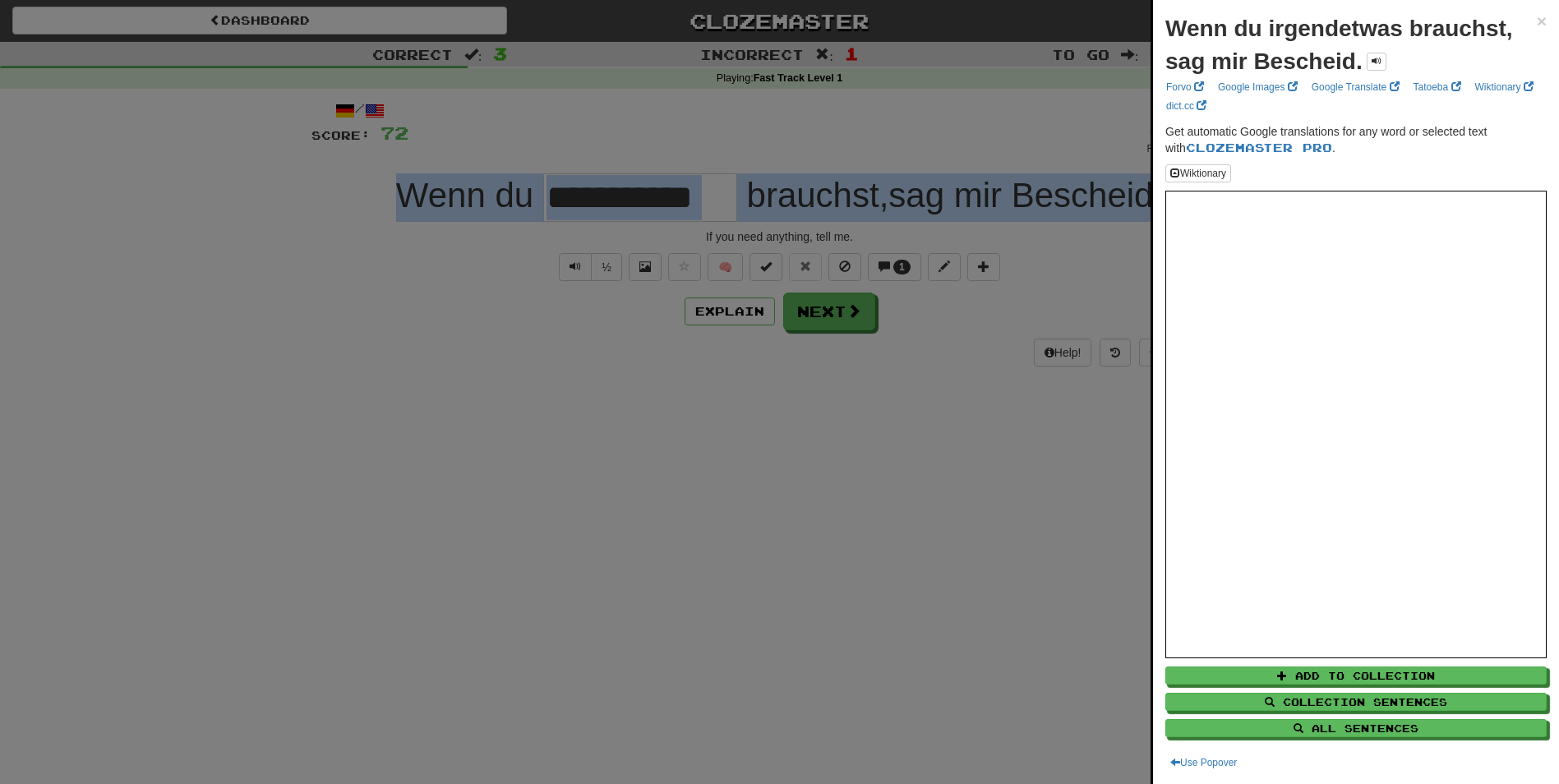 copy on "Wenn du brauchst, sag mir Bescheid." 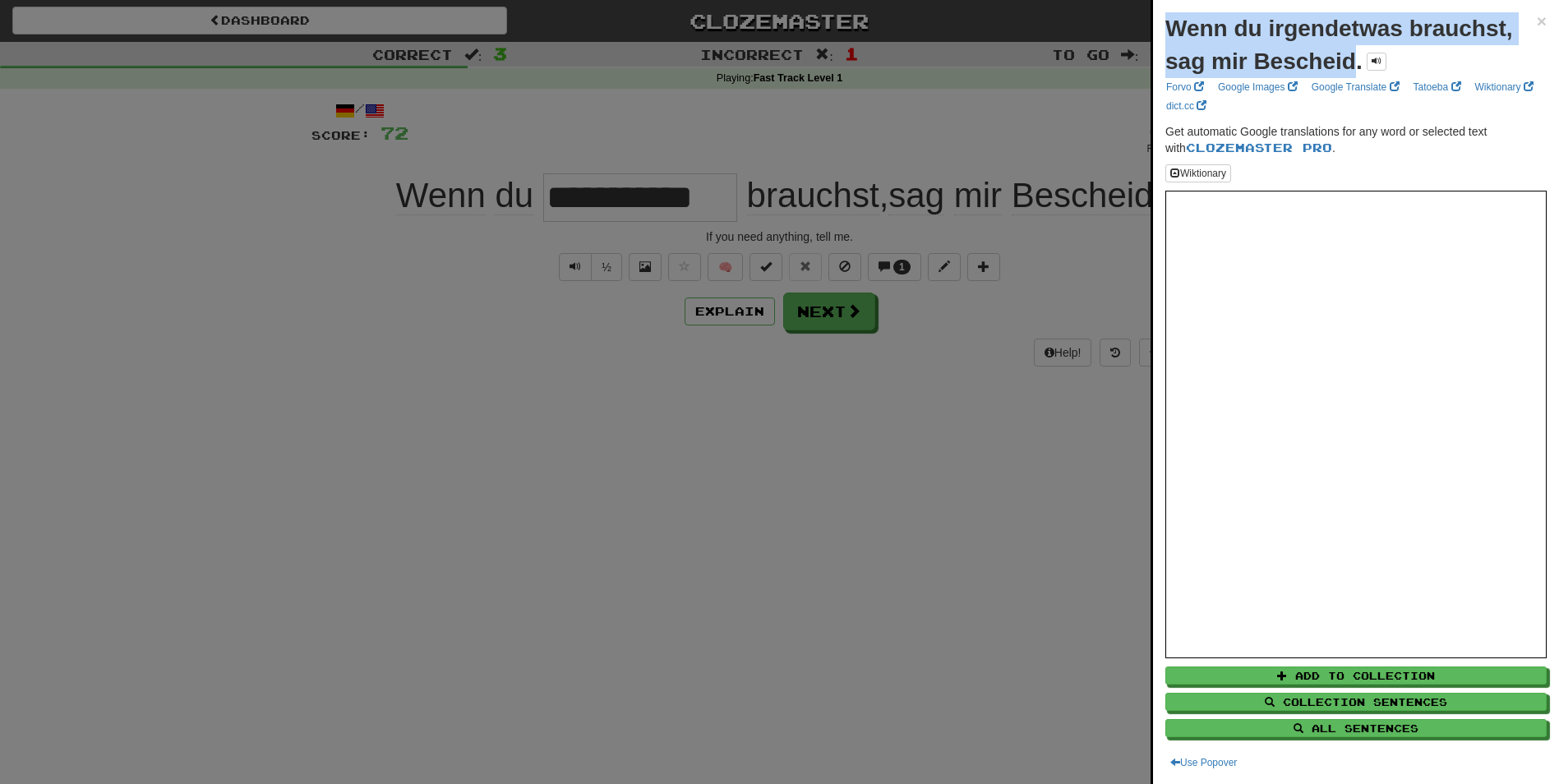 drag, startPoint x: 1166, startPoint y: 29, endPoint x: 1357, endPoint y: 58, distance: 193.18903 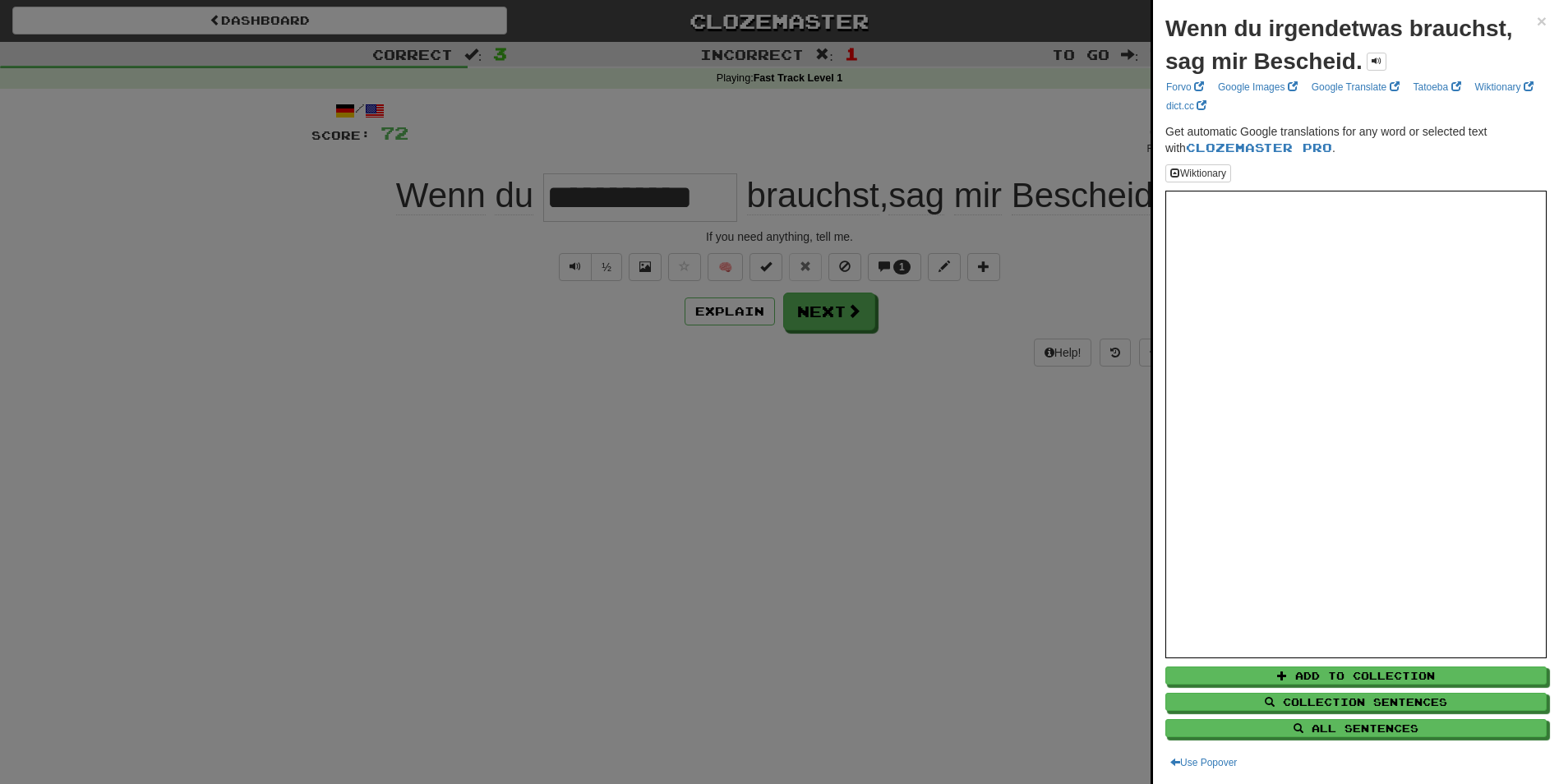 click at bounding box center [779, 392] 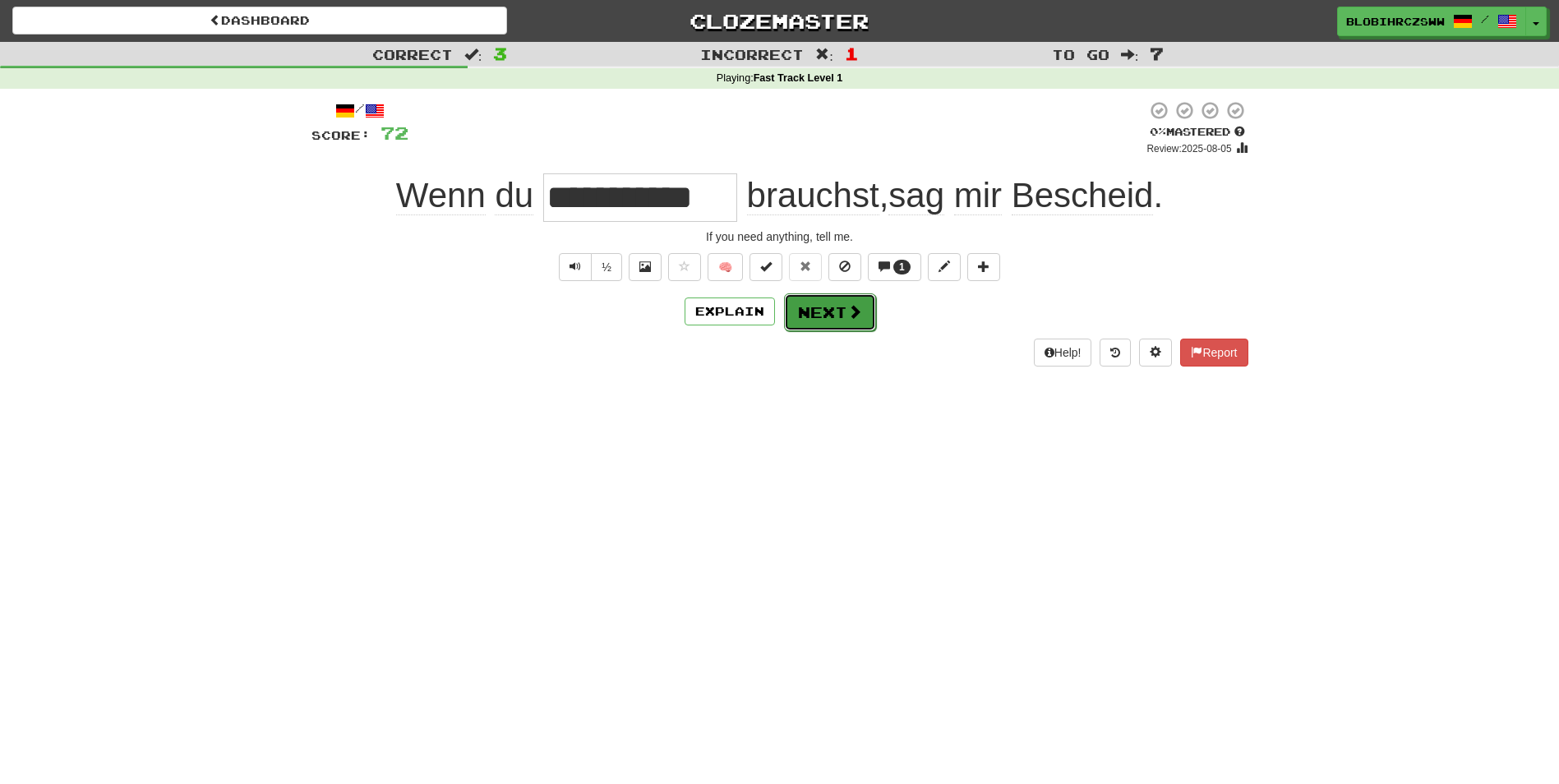 click on "Next" at bounding box center [830, 312] 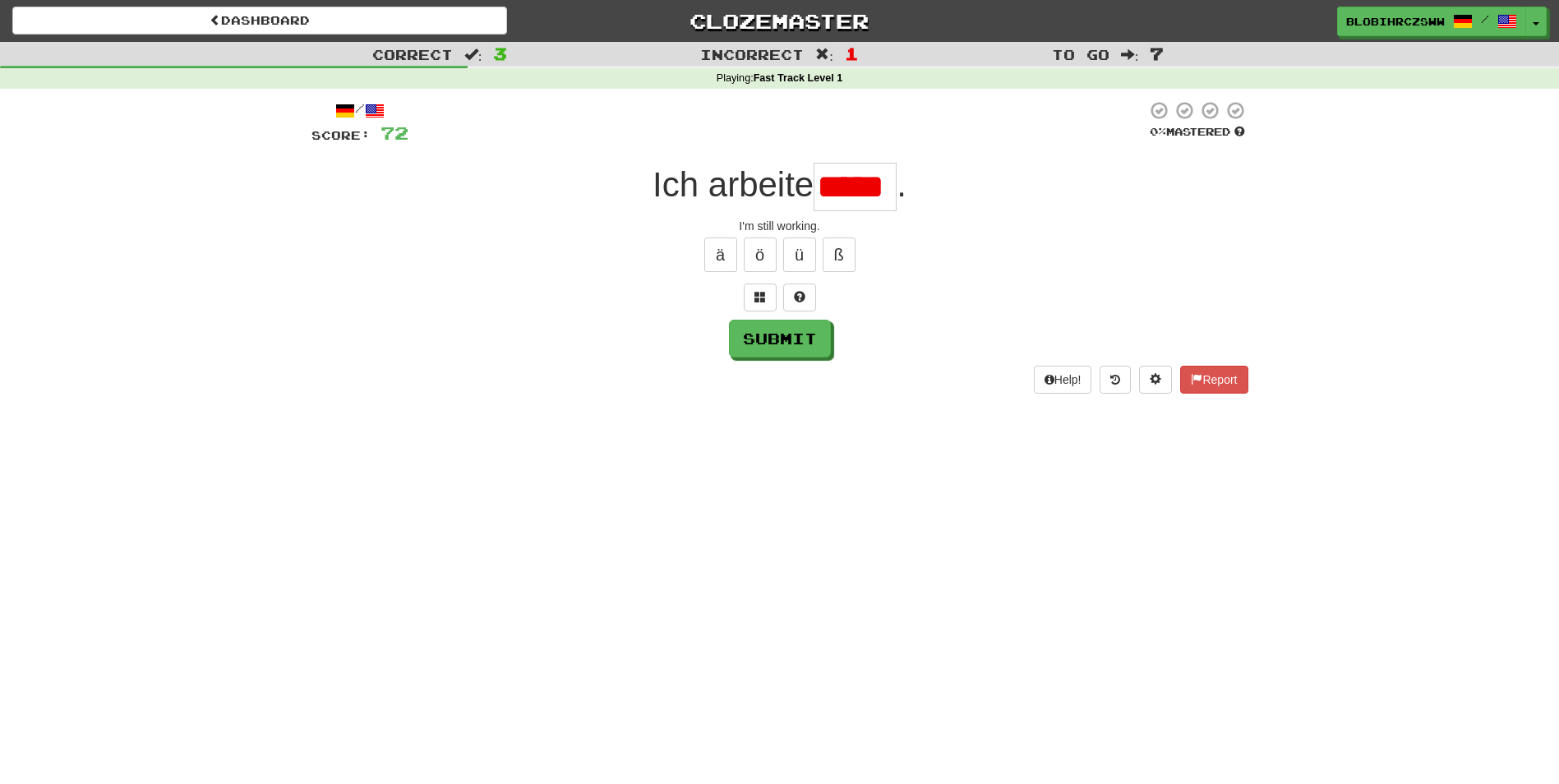 scroll, scrollTop: 0, scrollLeft: 20, axis: horizontal 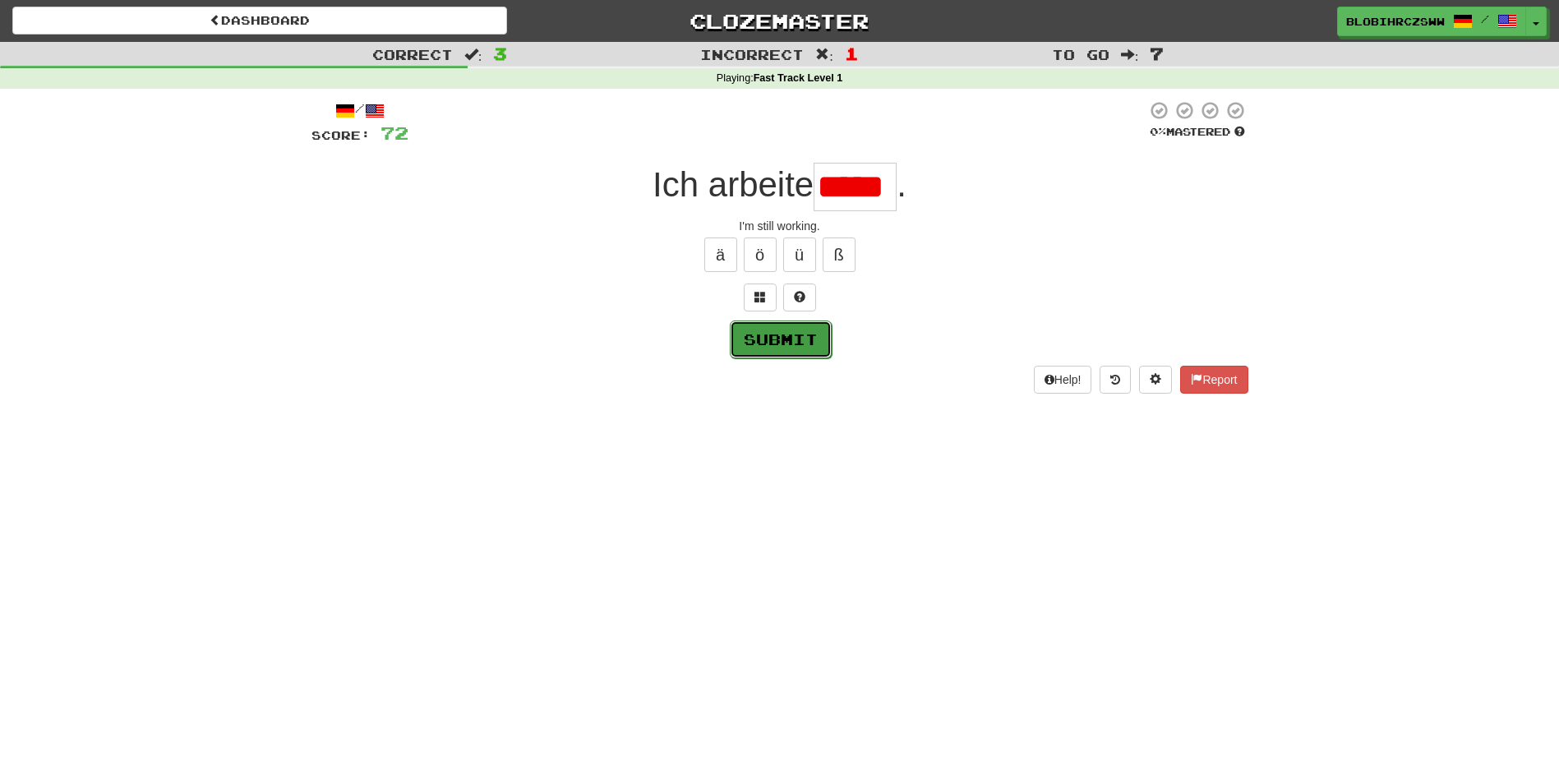 click on "Submit" at bounding box center (781, 339) 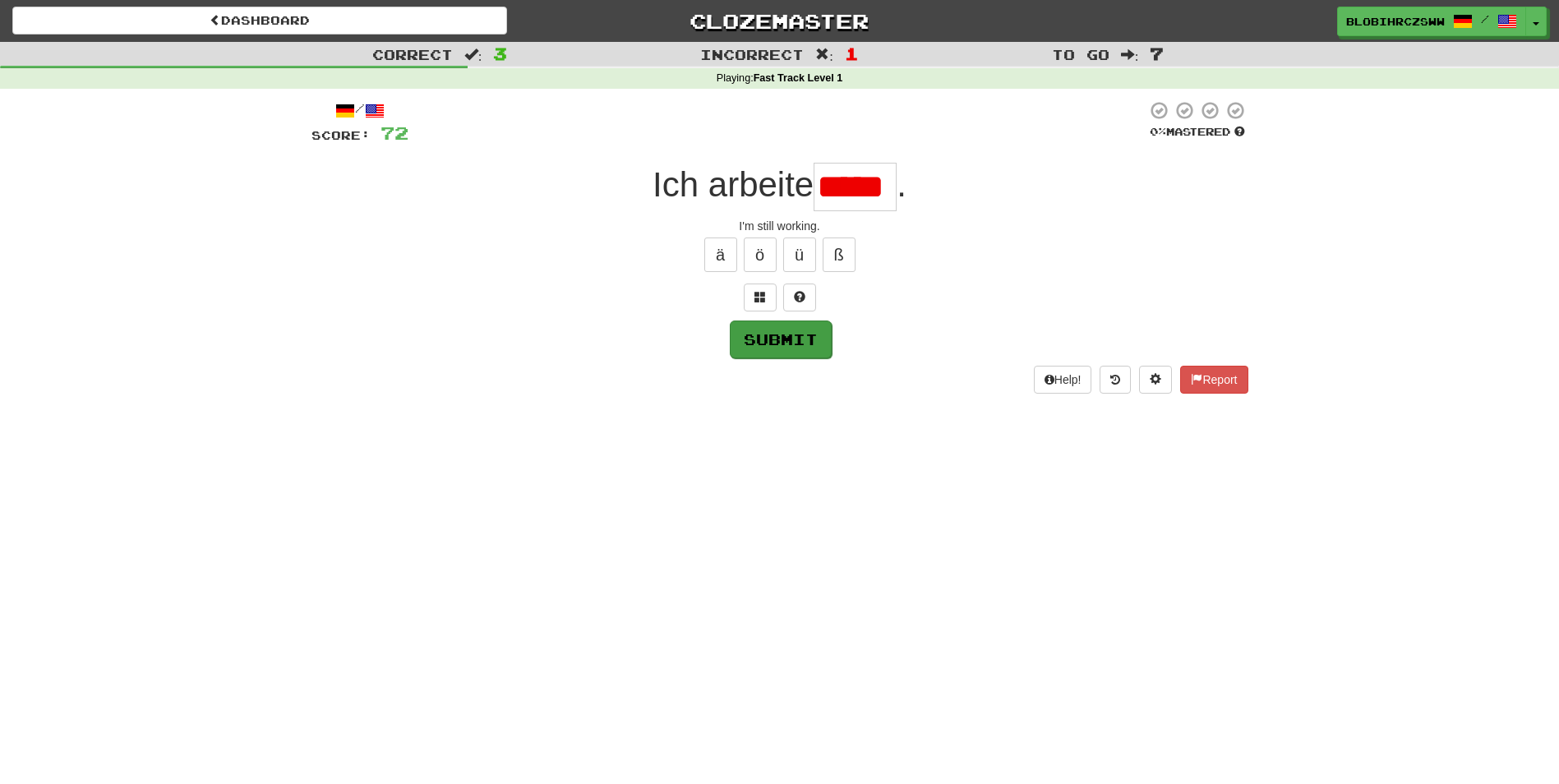 type on "****" 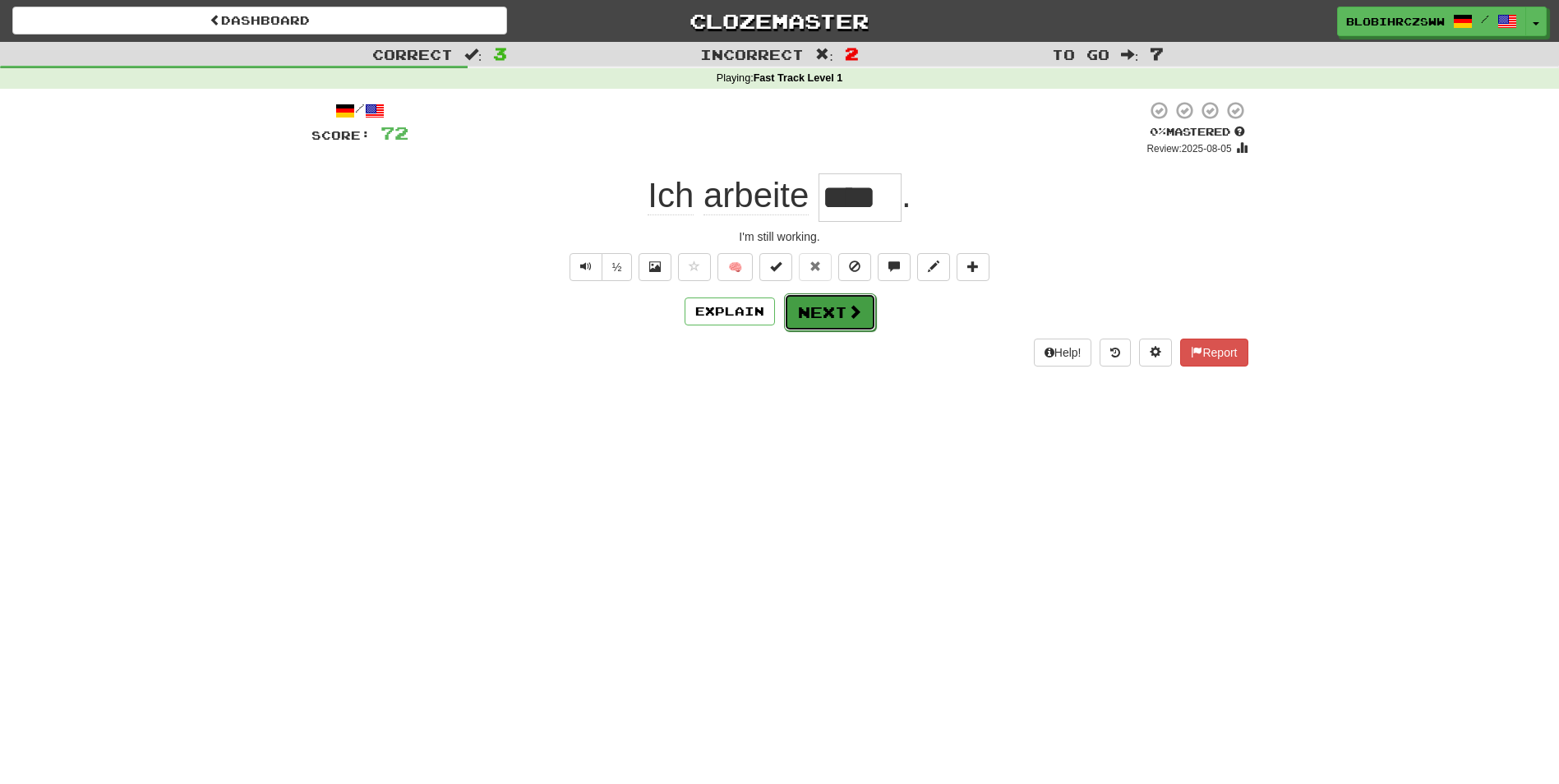 click on "Next" at bounding box center [830, 312] 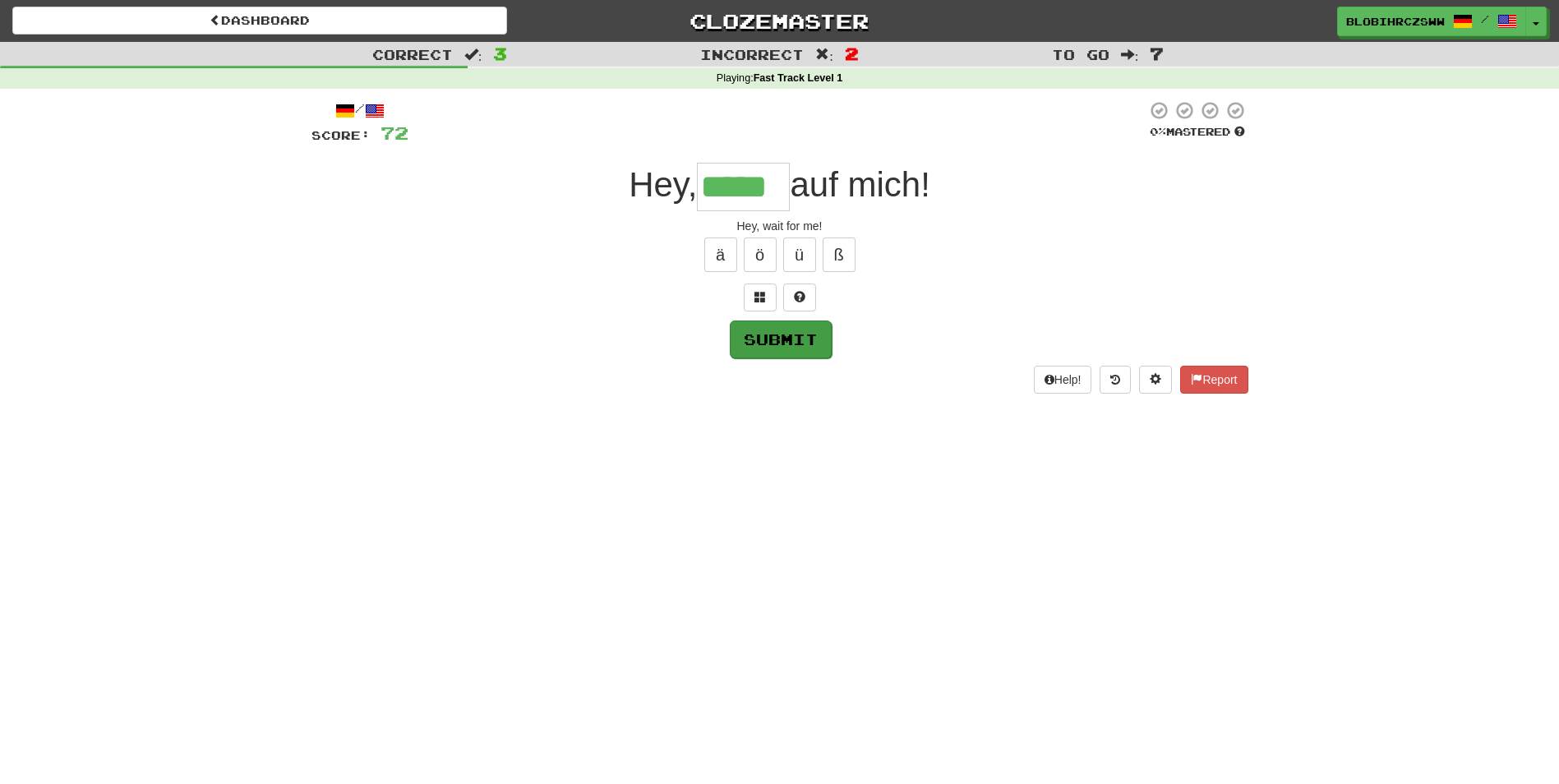 type on "*****" 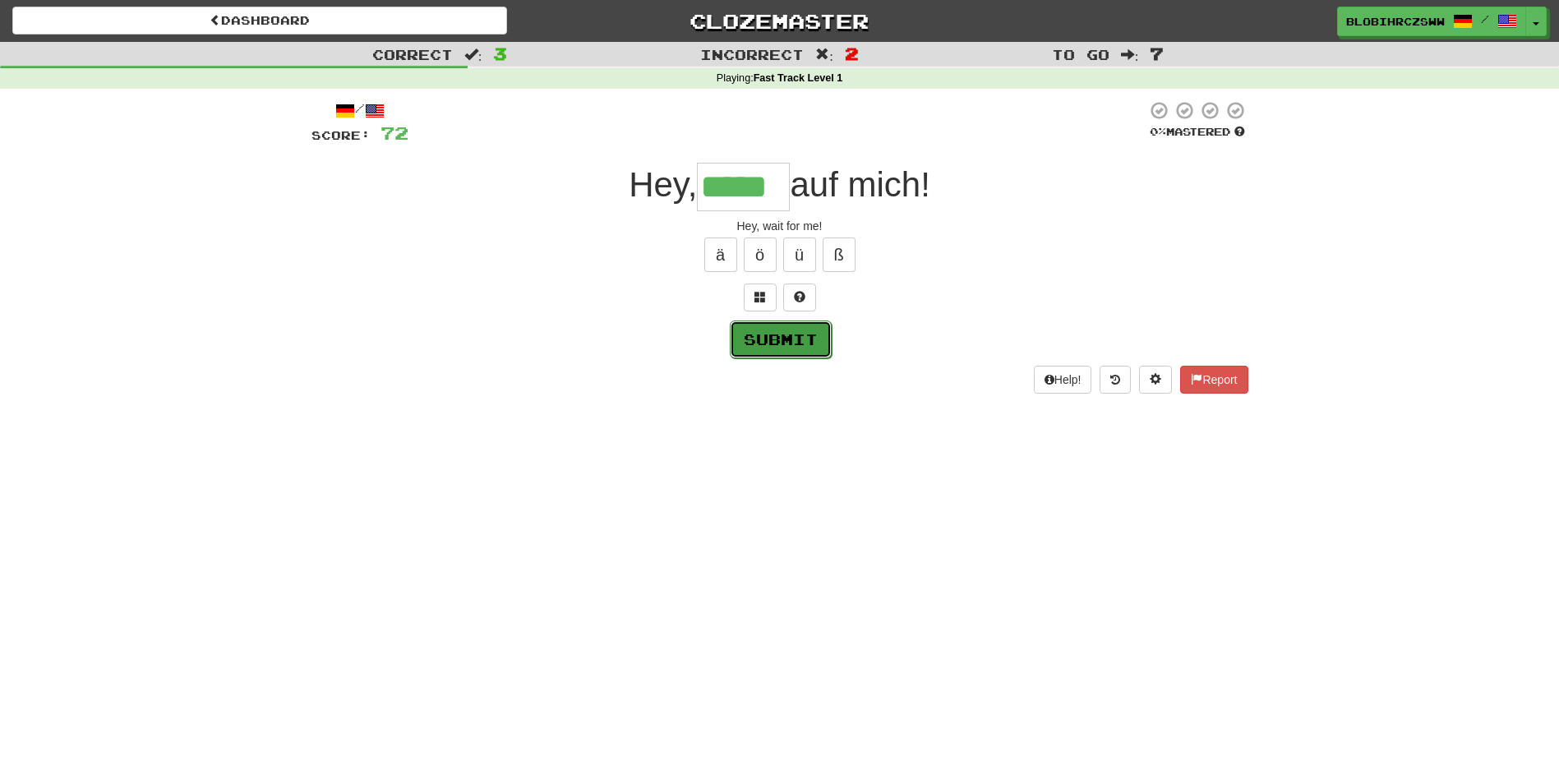click on "Submit" at bounding box center (781, 339) 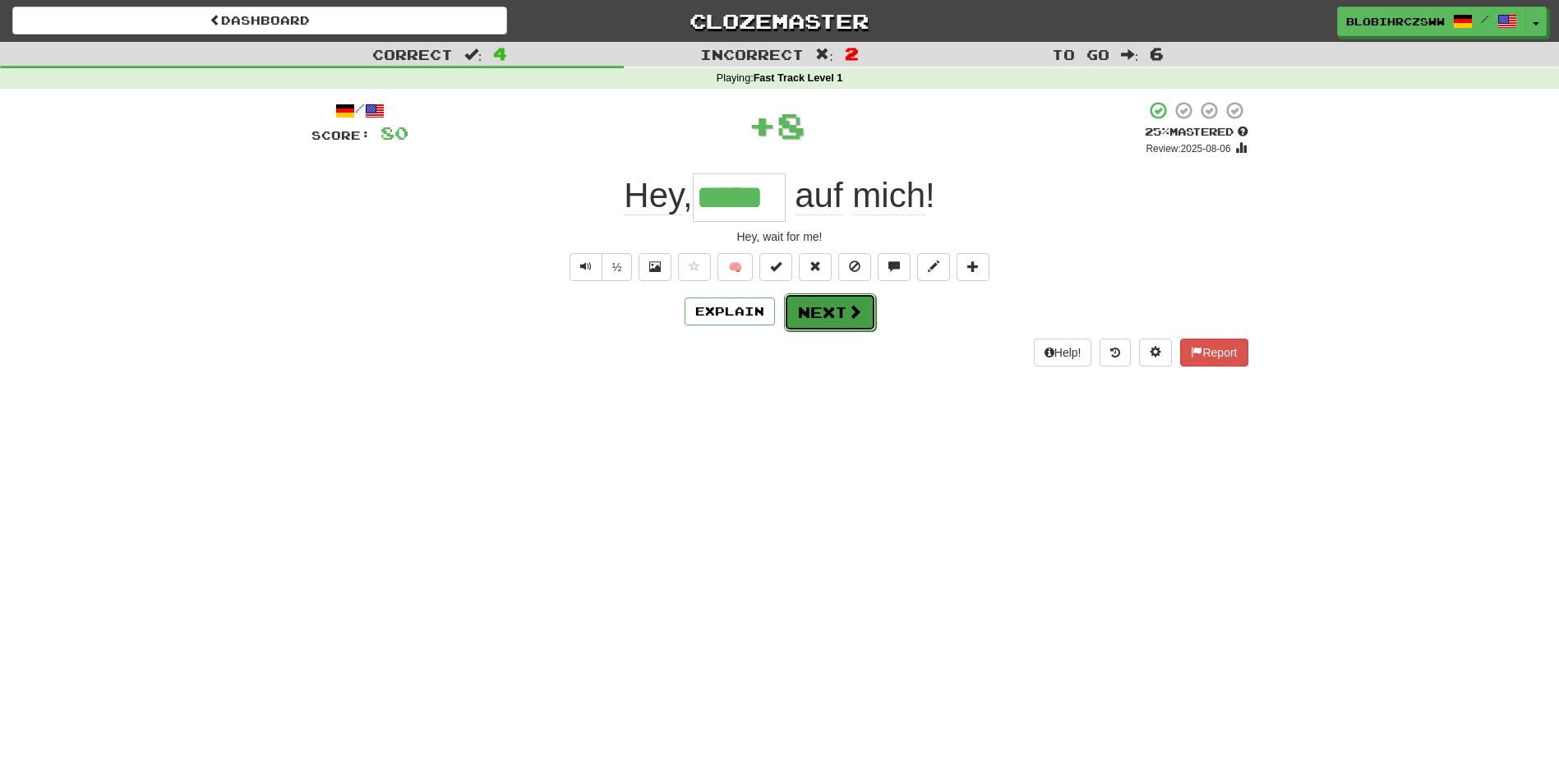 click on "Next" at bounding box center (830, 312) 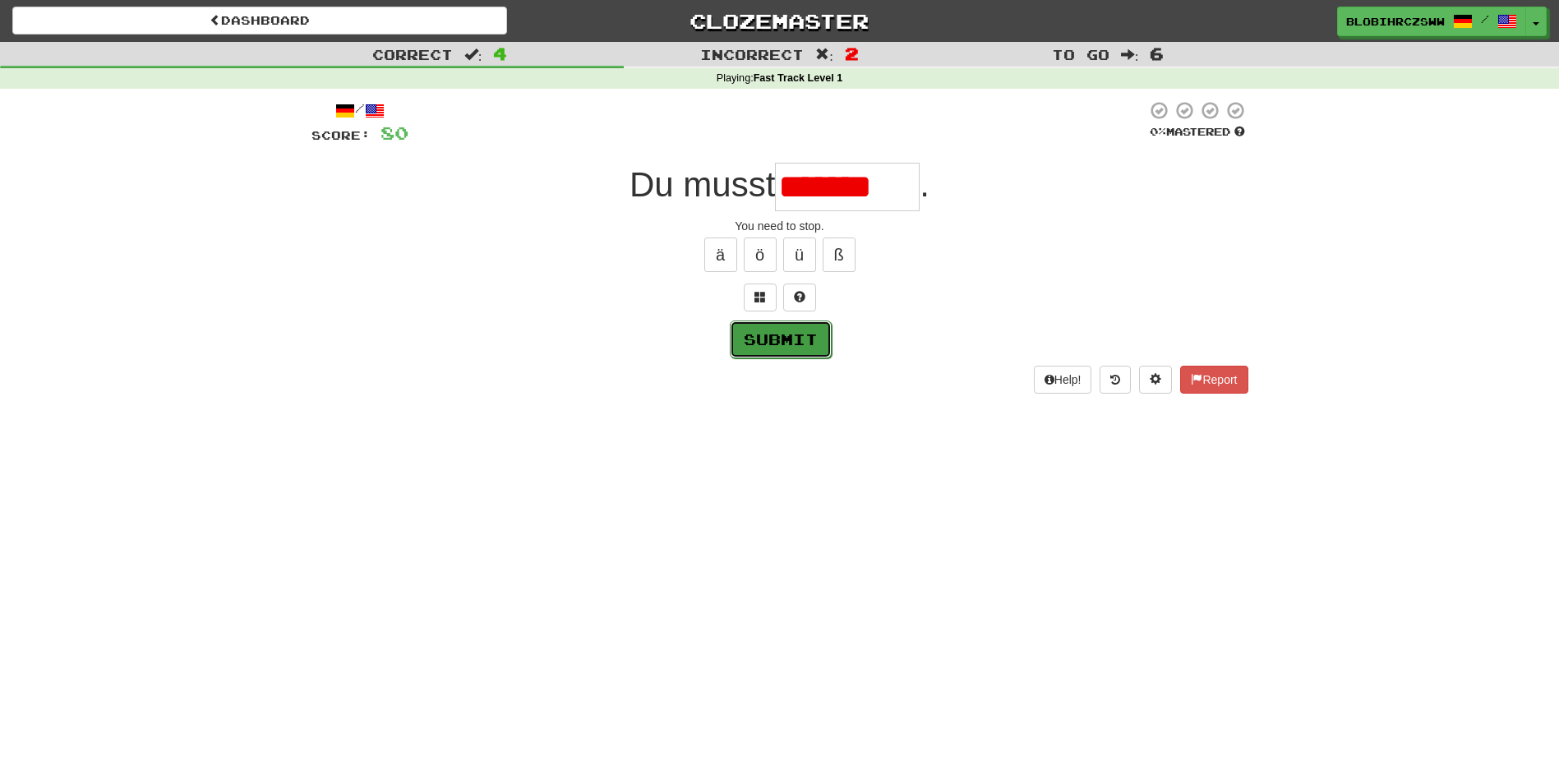 click on "Submit" at bounding box center [781, 339] 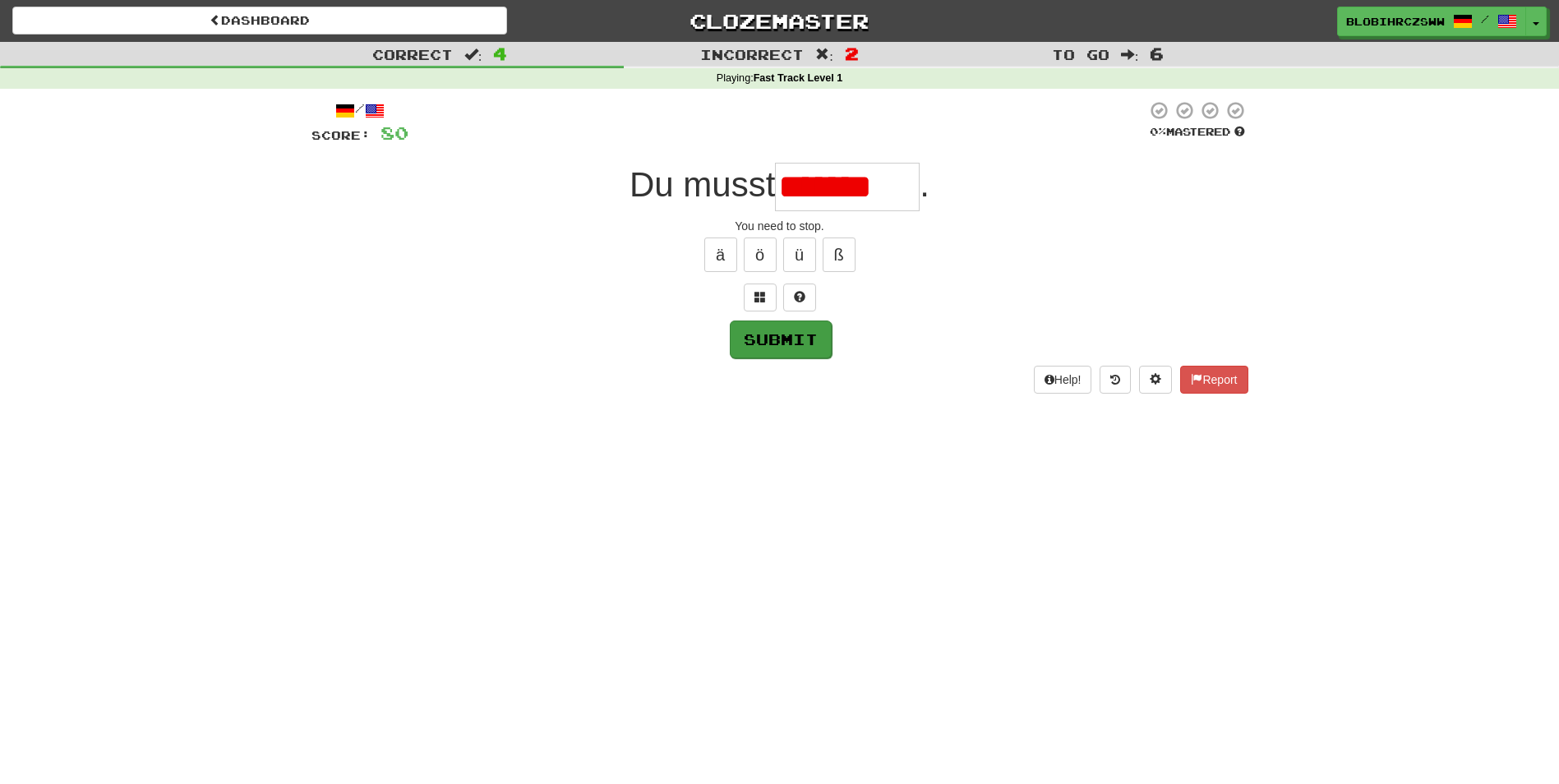 type on "********" 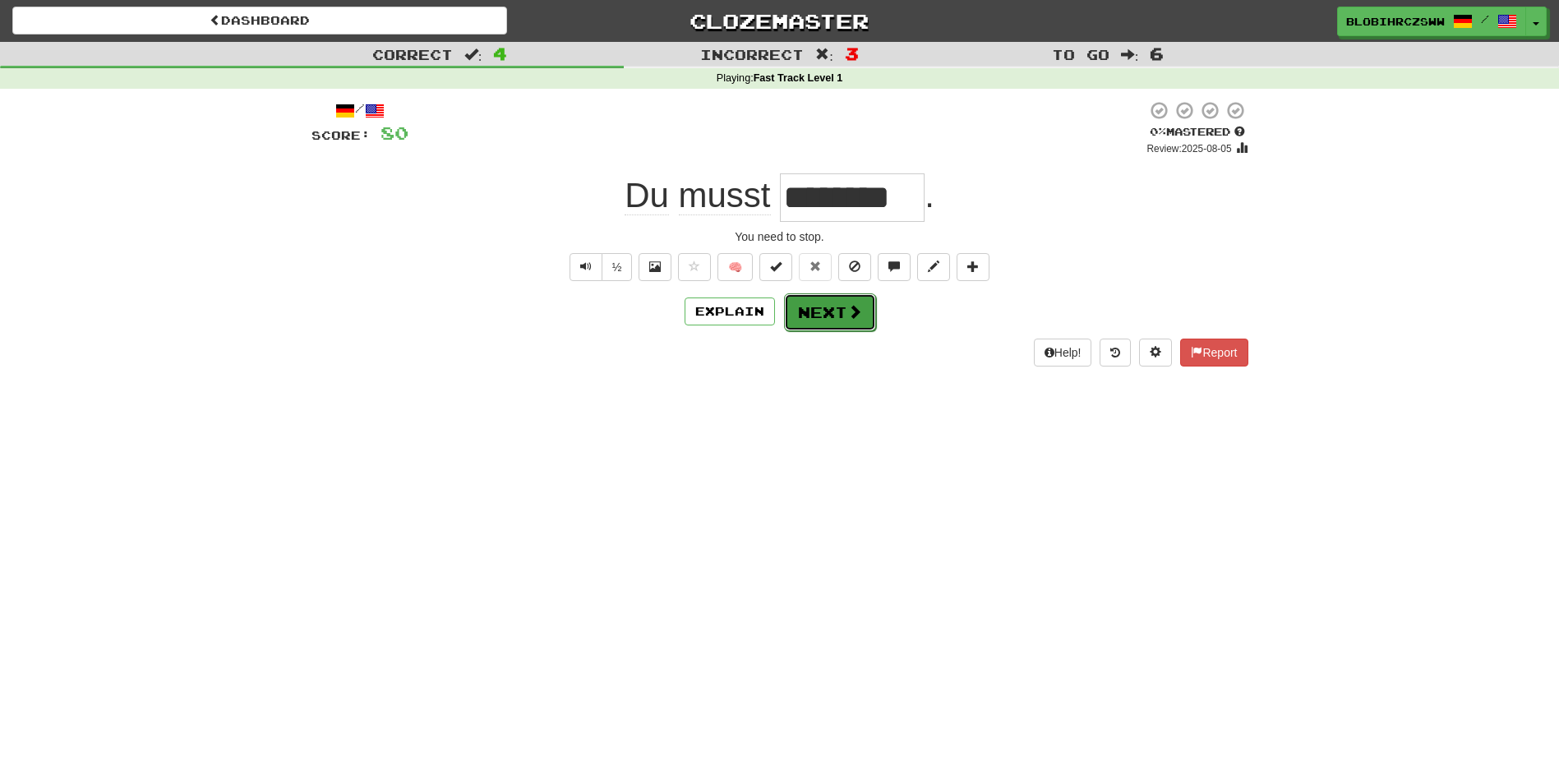 click on "Next" at bounding box center [830, 312] 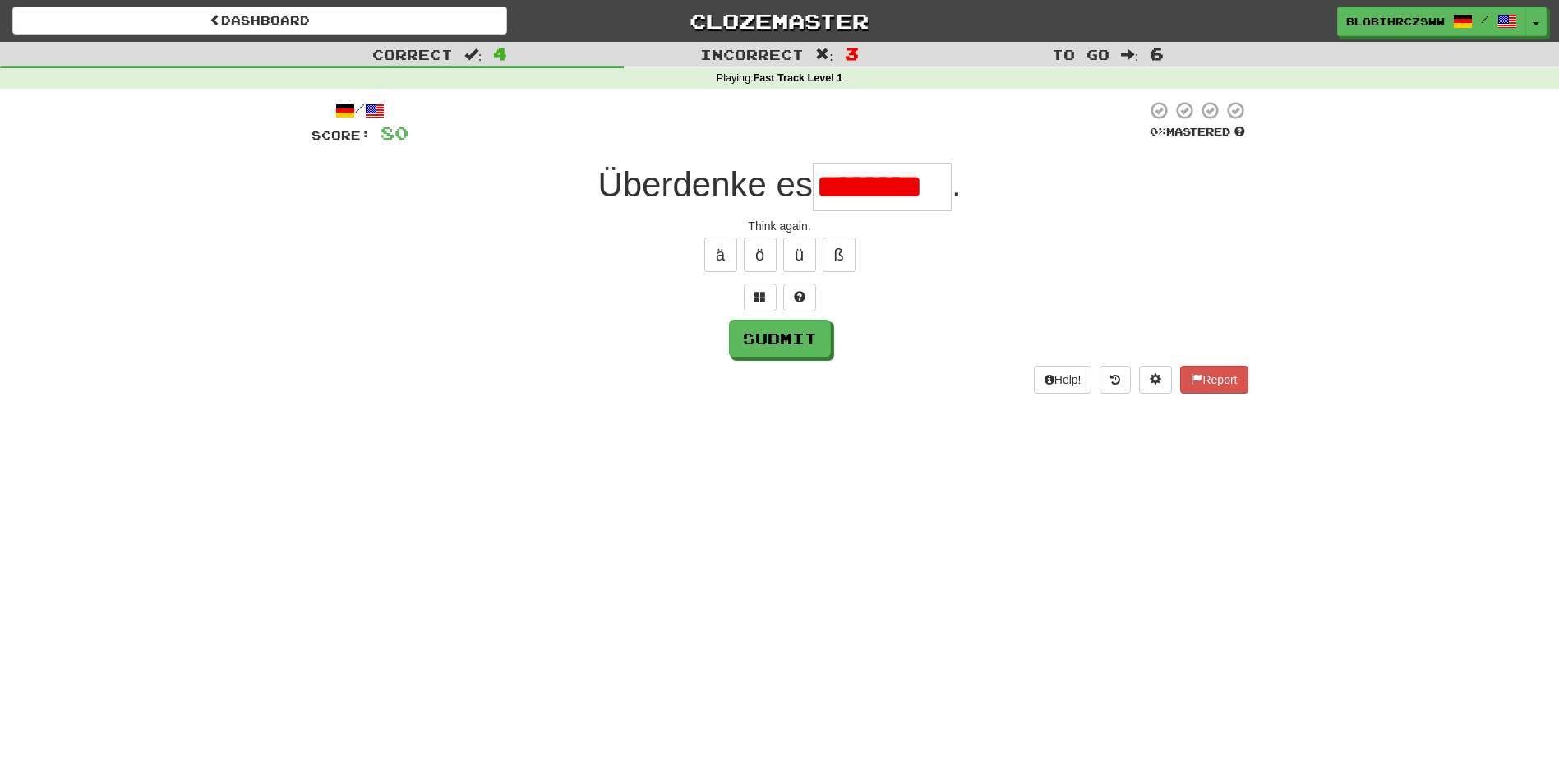 scroll, scrollTop: 0, scrollLeft: 7, axis: horizontal 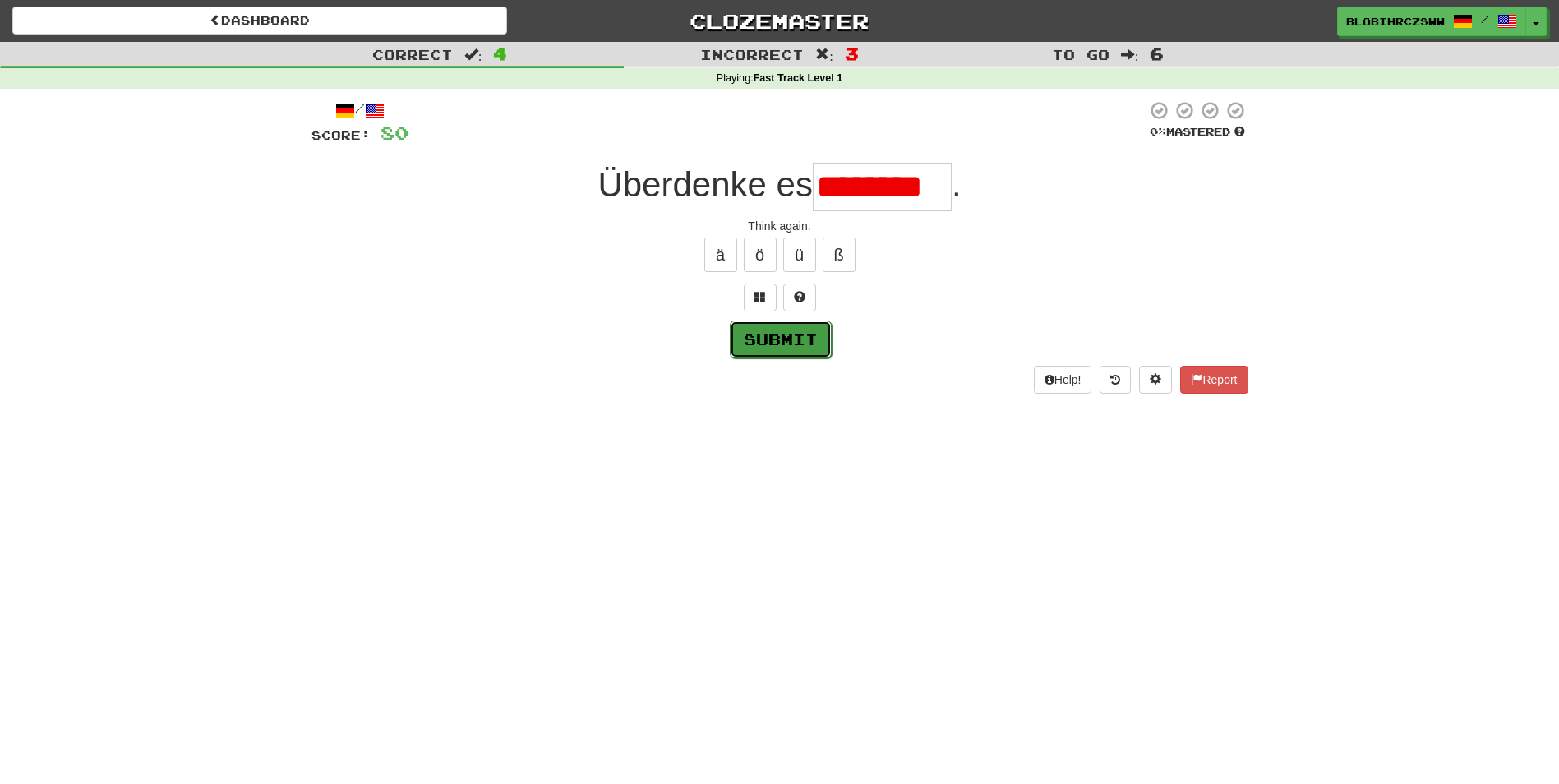 click on "Submit" at bounding box center (781, 339) 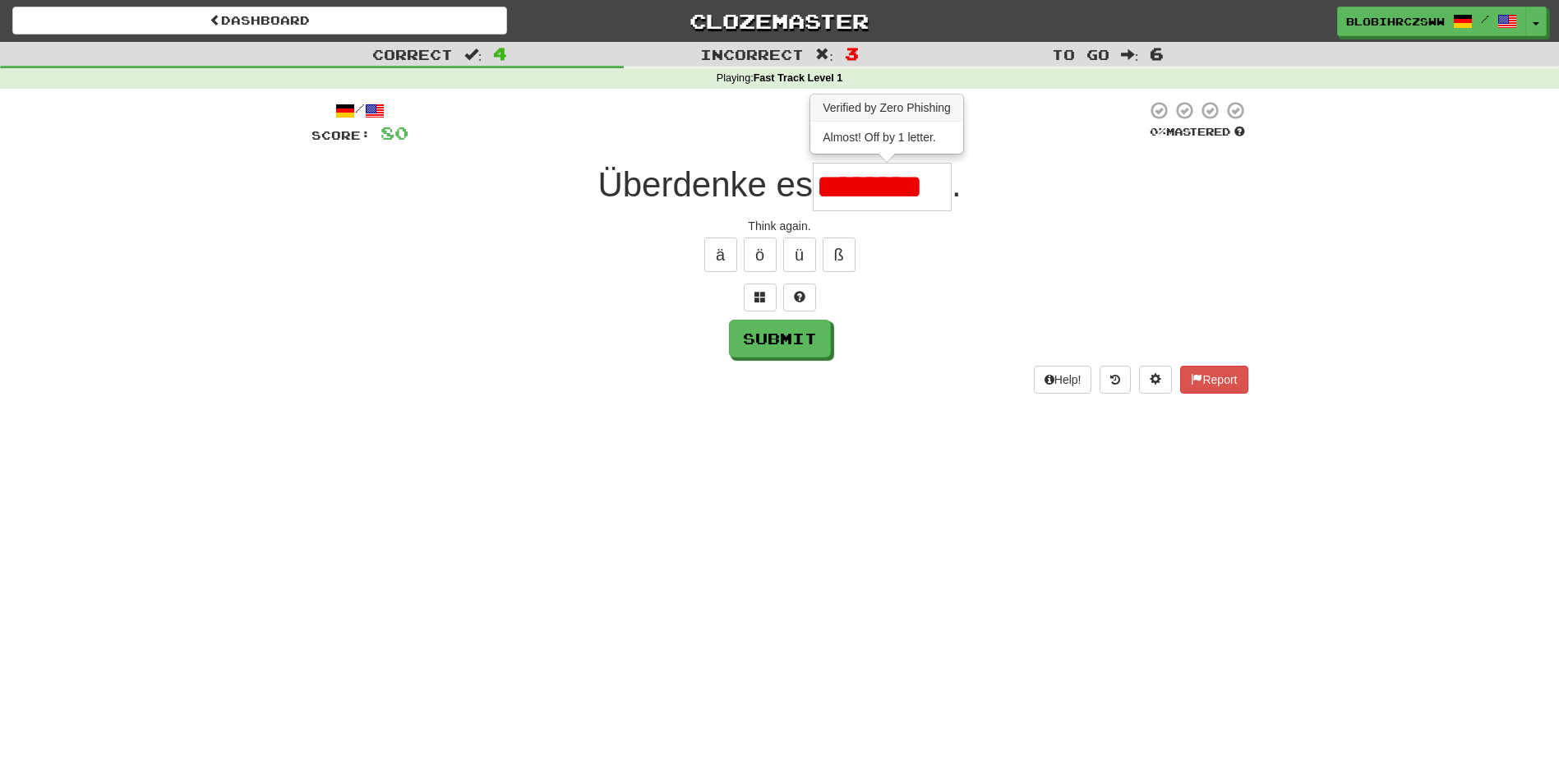 click on "********" at bounding box center (882, 187) 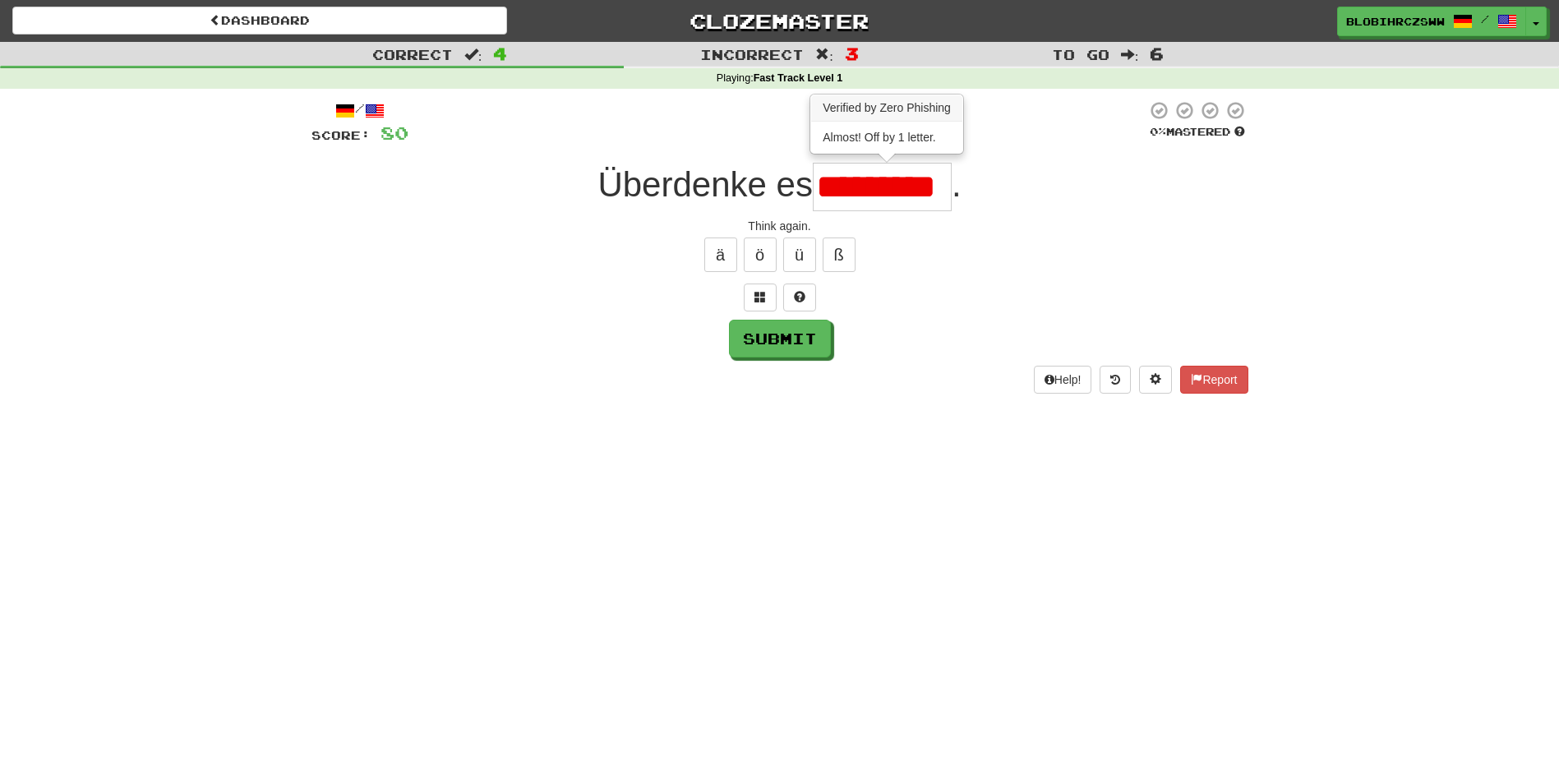 scroll, scrollTop: 0, scrollLeft: 15, axis: horizontal 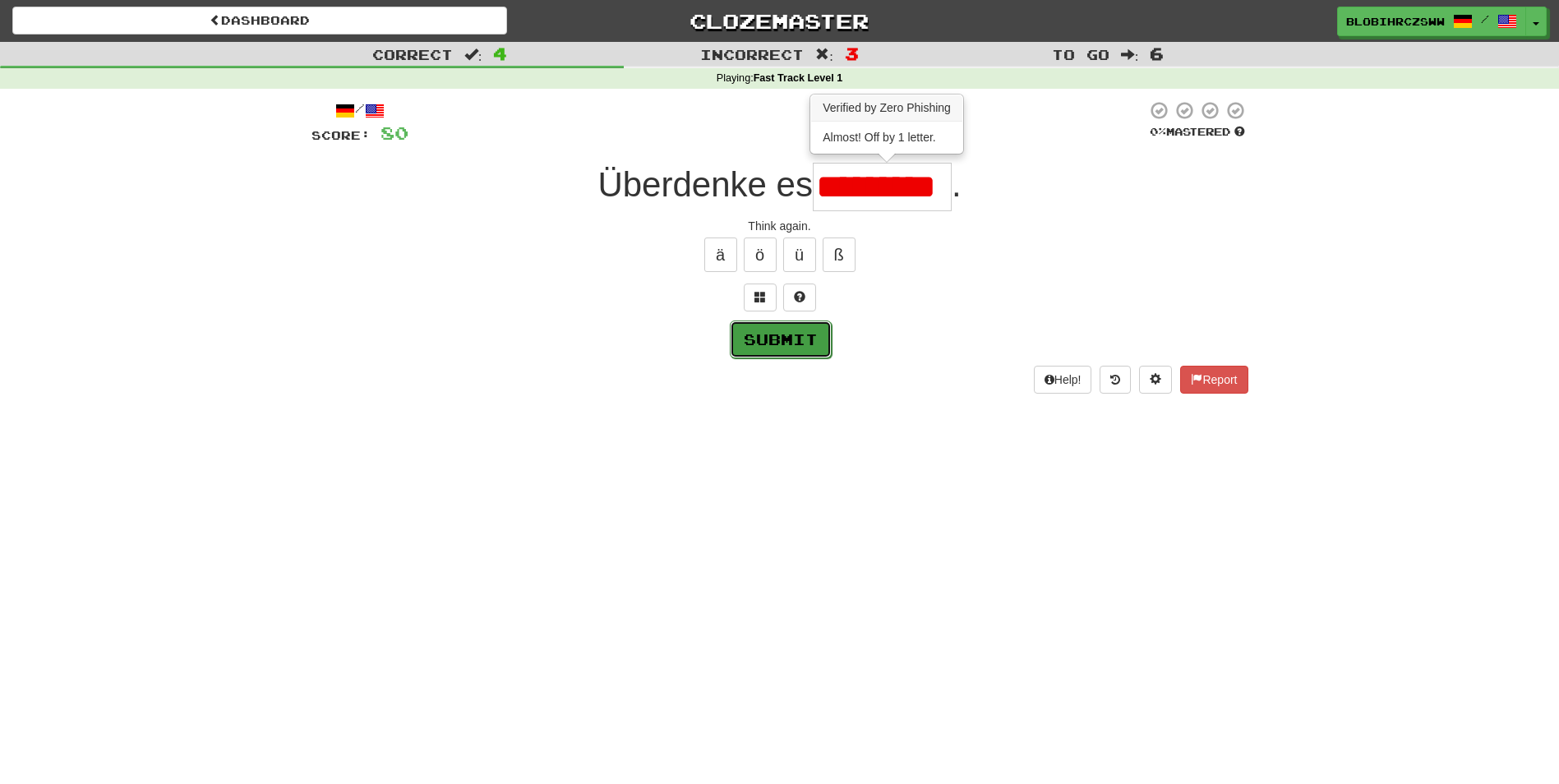 click on "Submit" at bounding box center [781, 339] 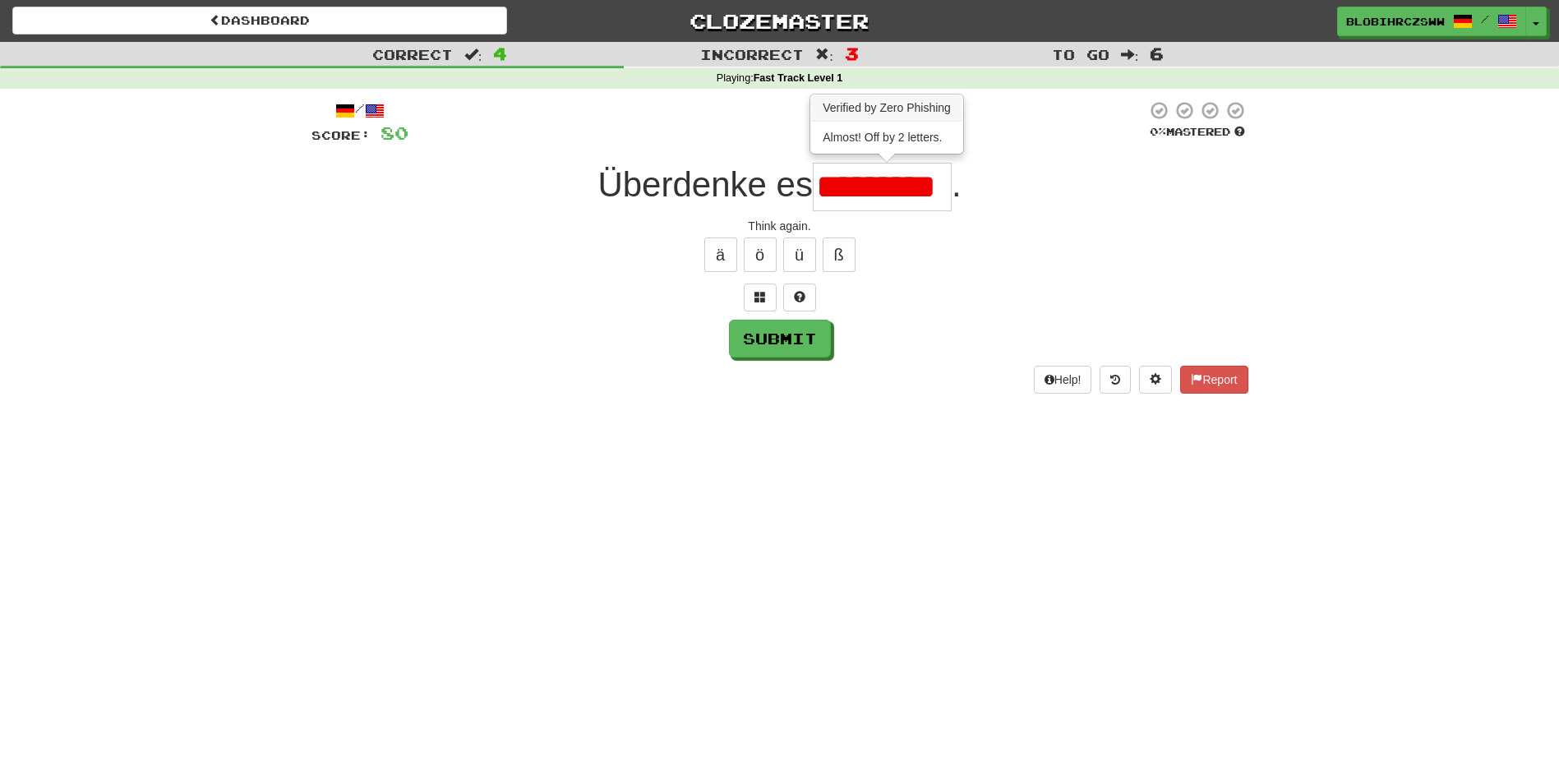 click on "*********" at bounding box center [882, 187] 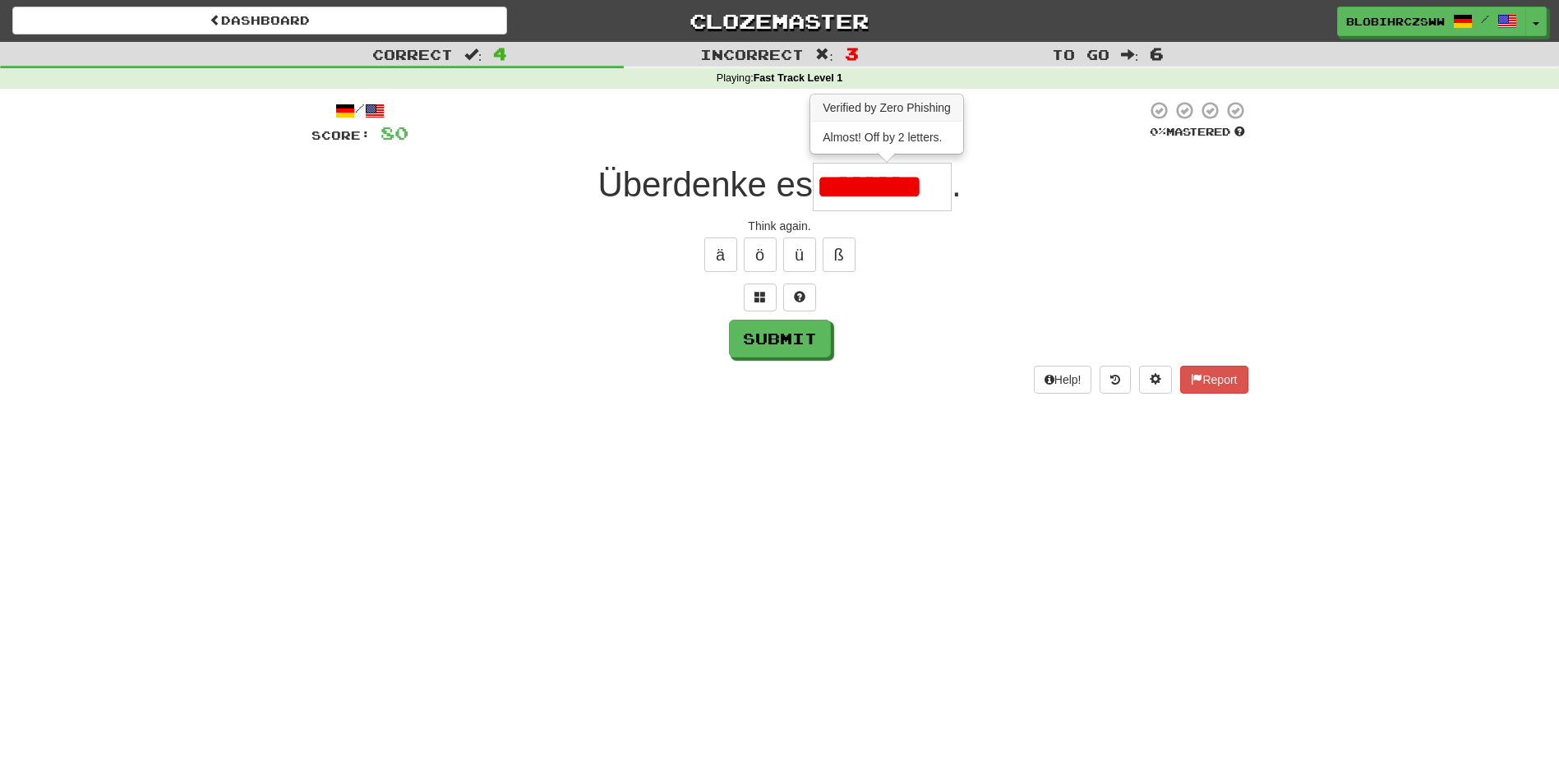 scroll, scrollTop: 0, scrollLeft: 0, axis: both 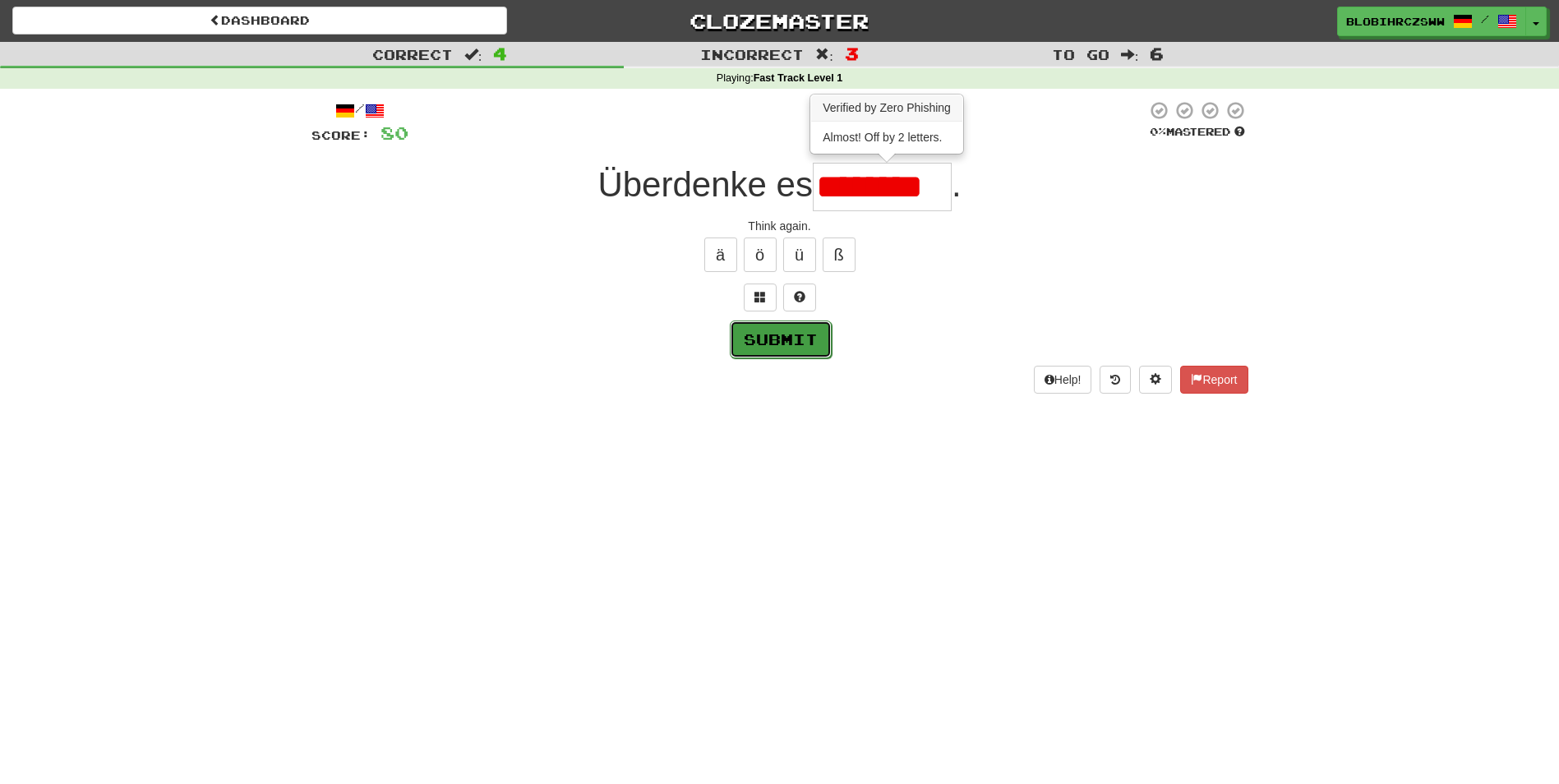 click on "Submit" at bounding box center [781, 339] 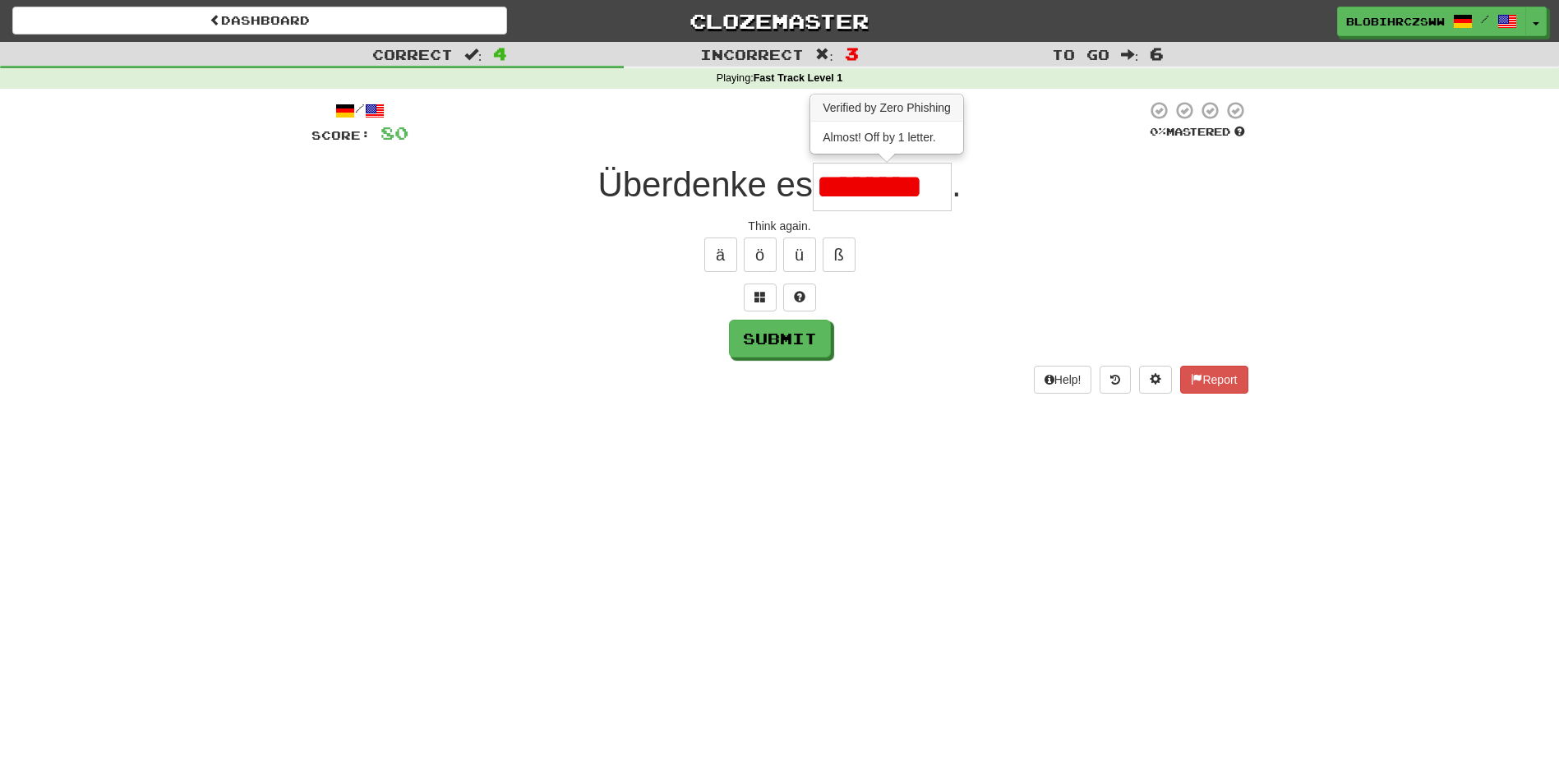click on "********" at bounding box center (882, 187) 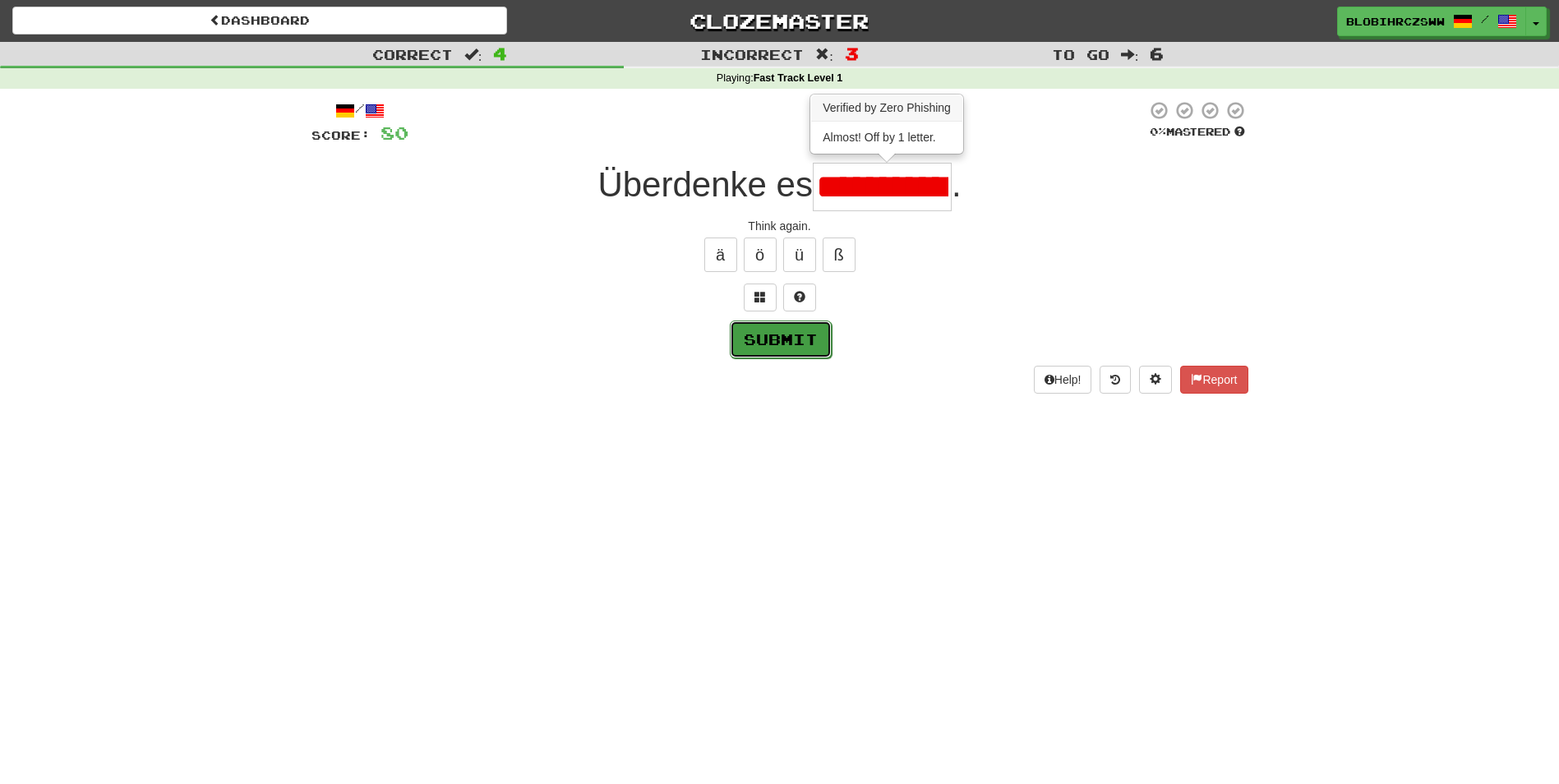 click on "Submit" at bounding box center (781, 339) 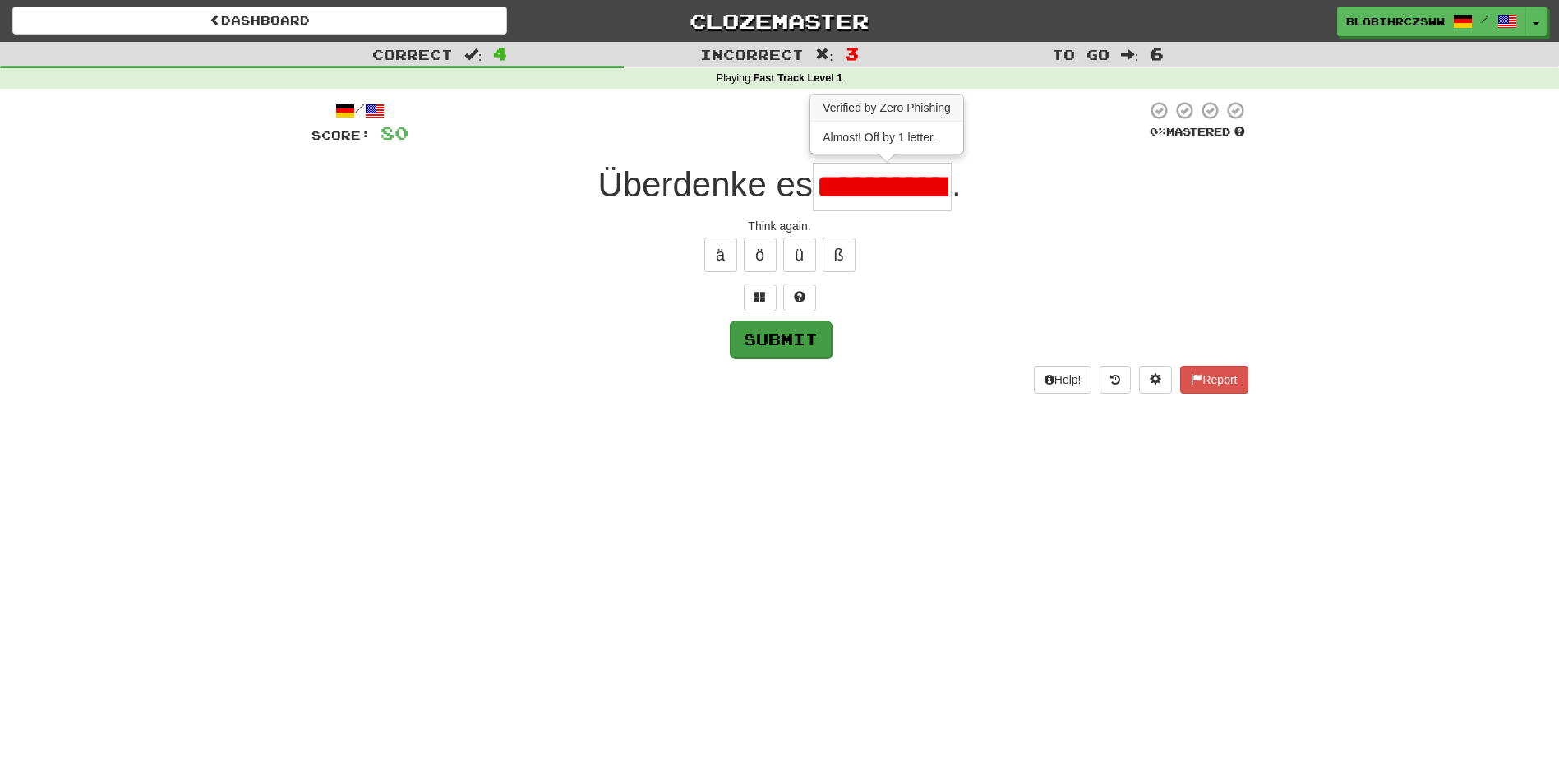 type on "*******" 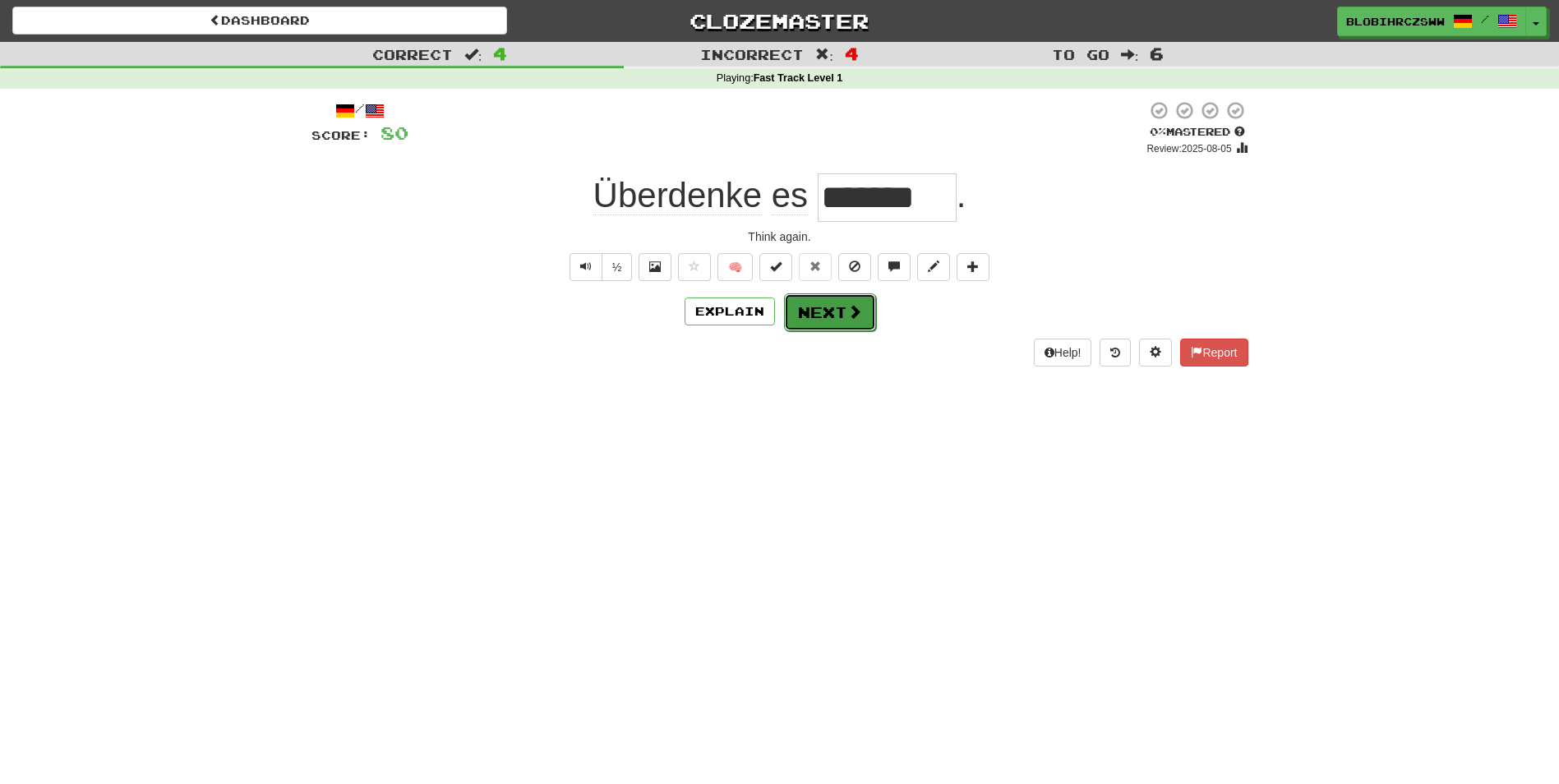 click on "Next" at bounding box center [830, 312] 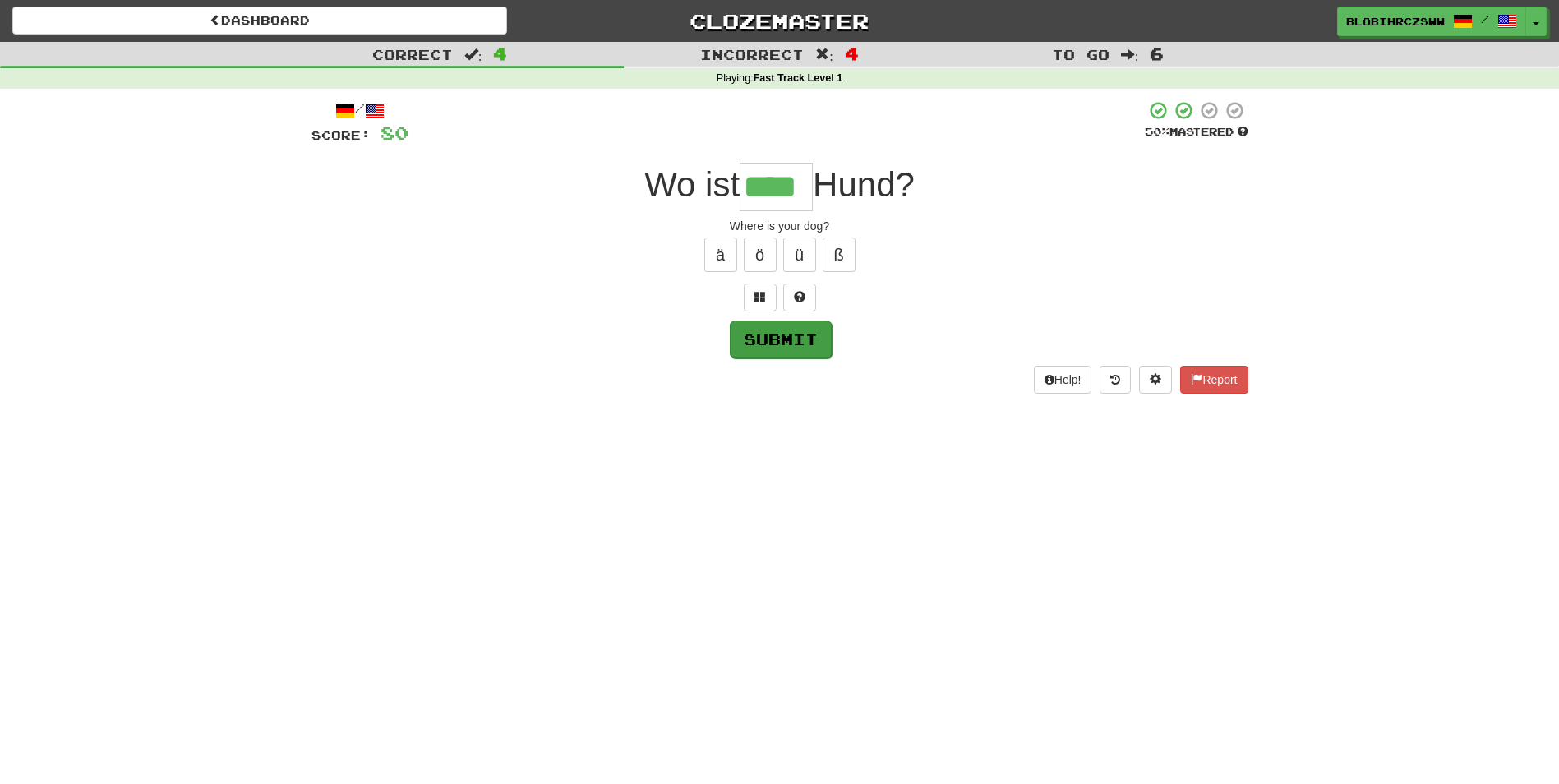 type on "****" 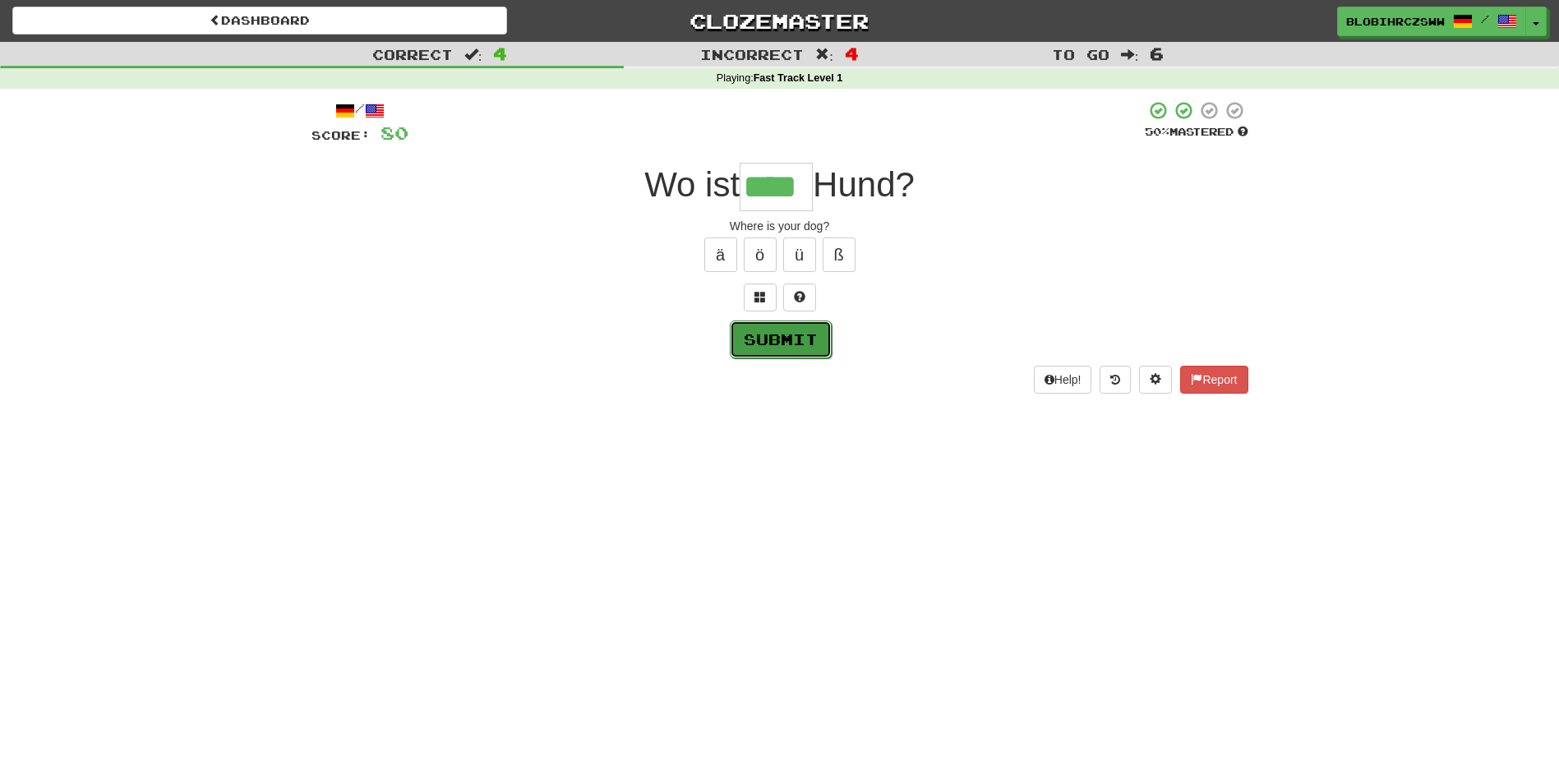 click on "Submit" at bounding box center (781, 339) 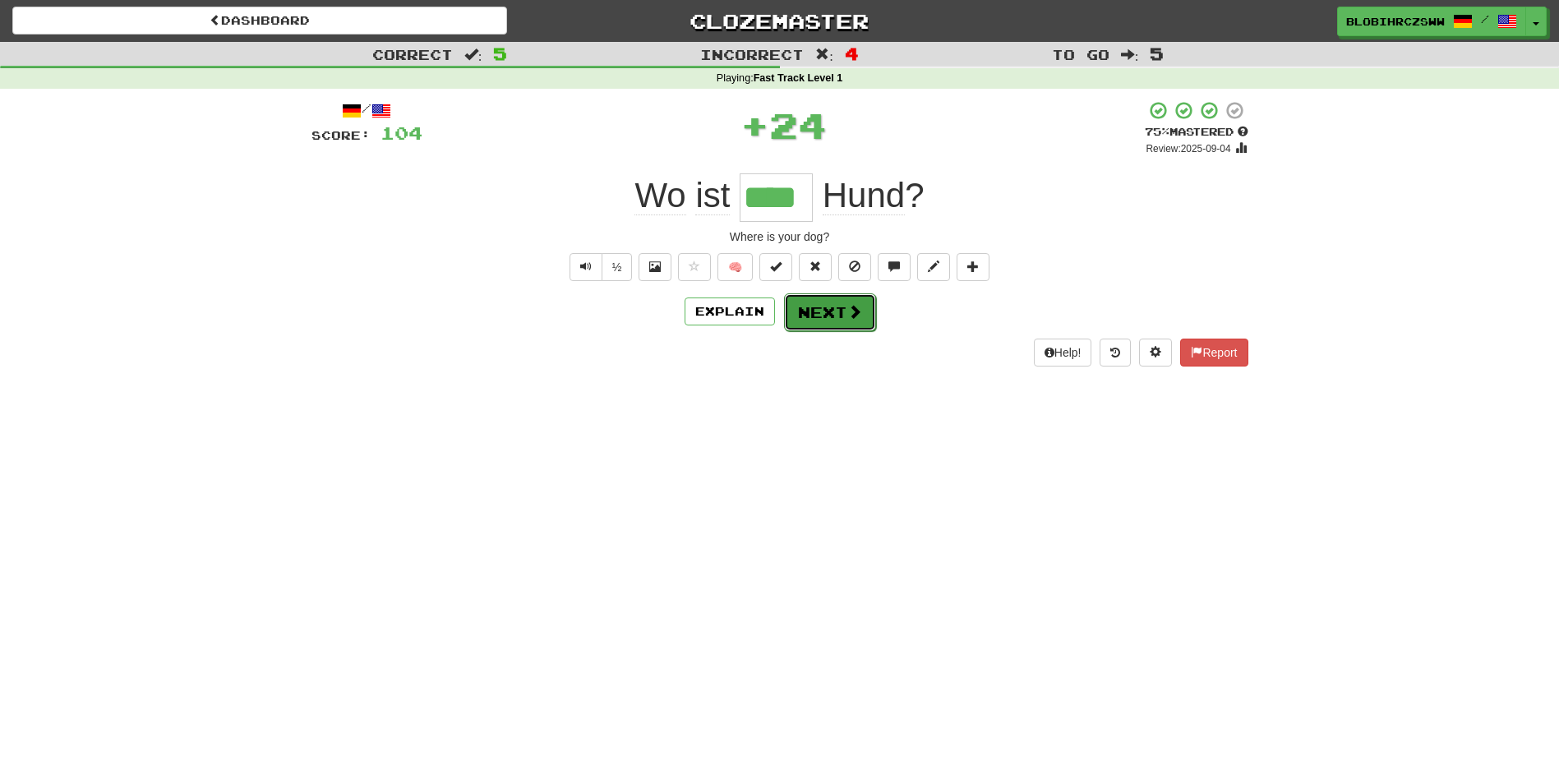 click on "Next" at bounding box center (830, 312) 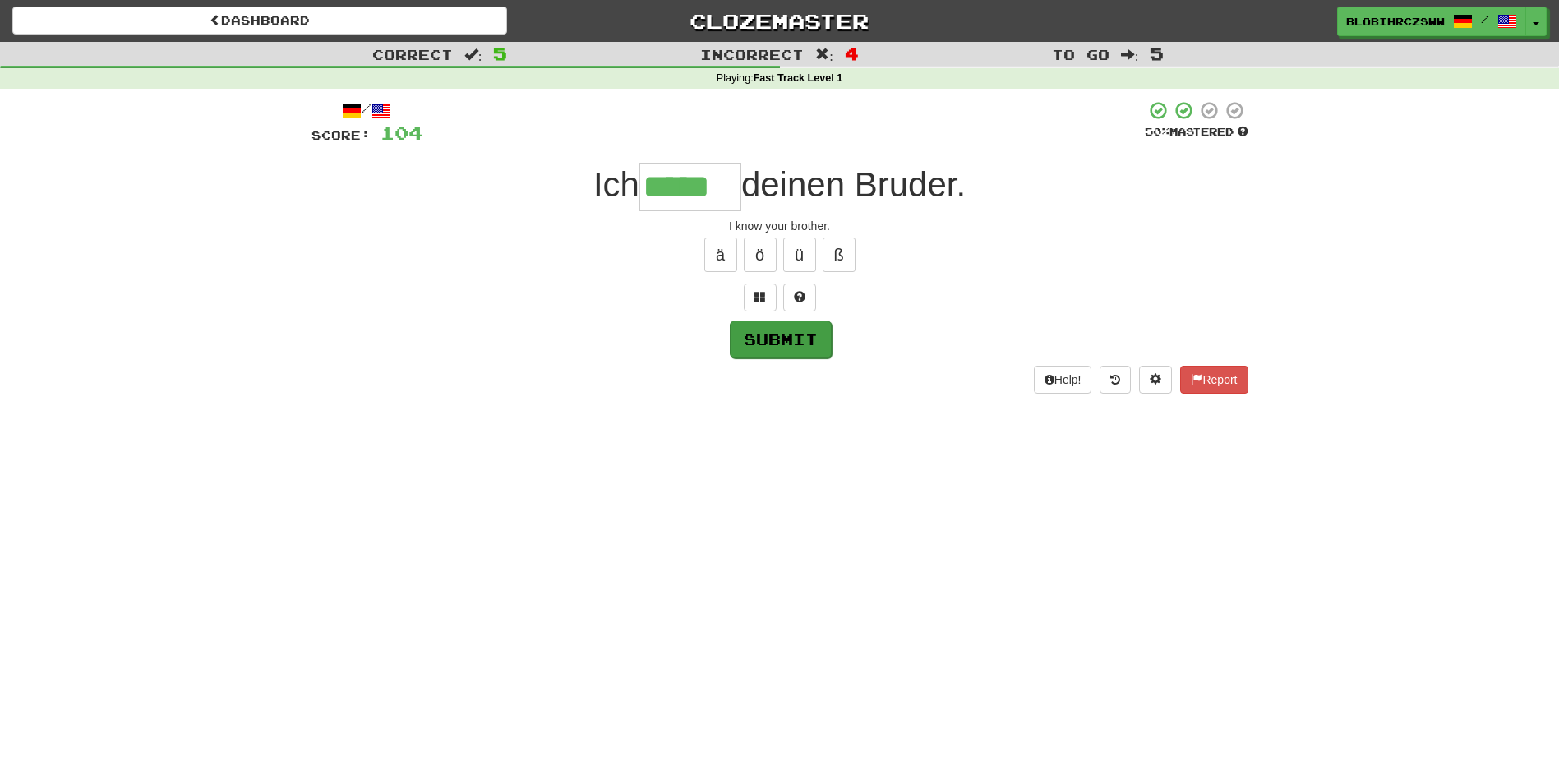type on "*****" 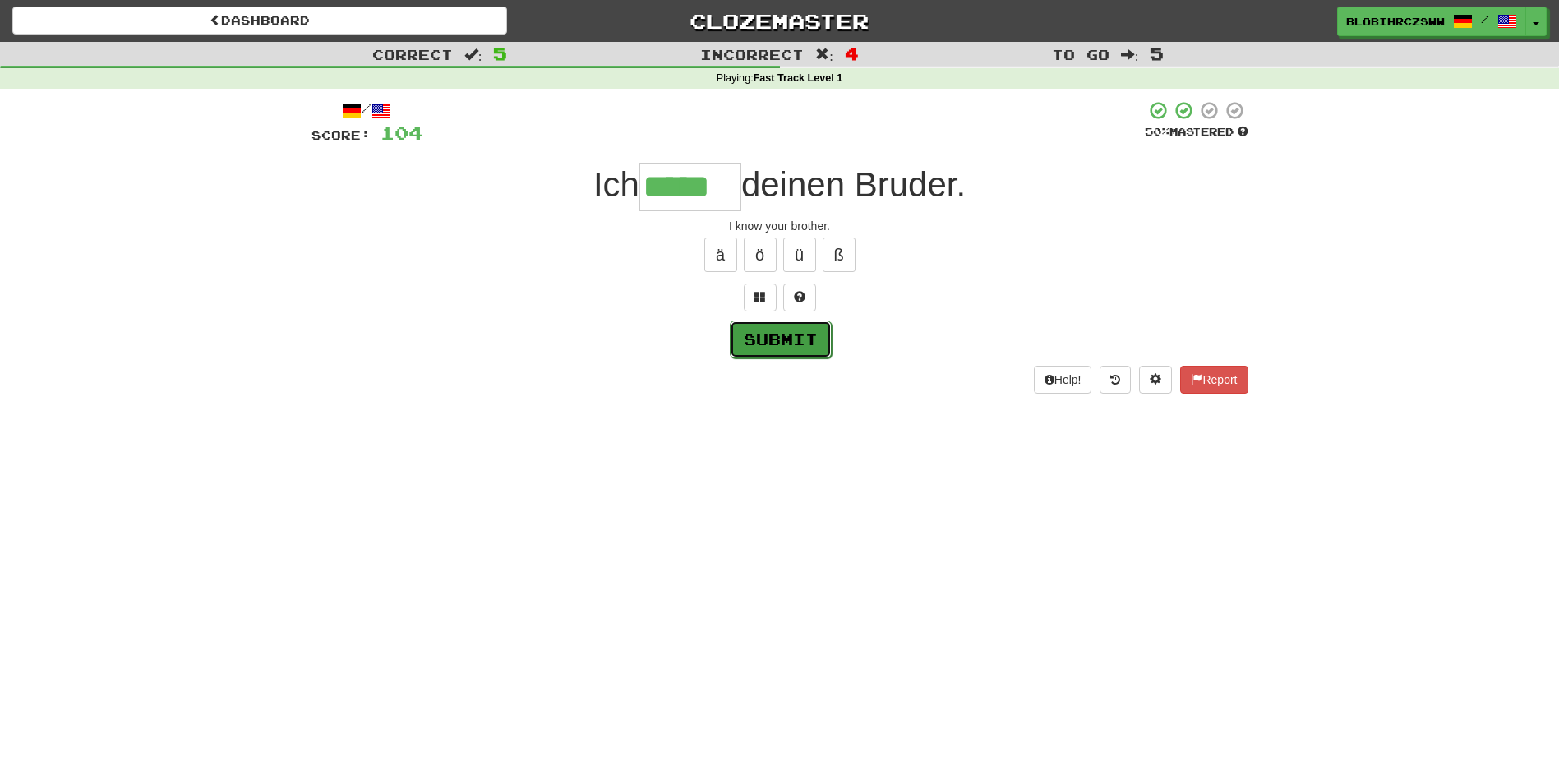 click on "Submit" at bounding box center (781, 339) 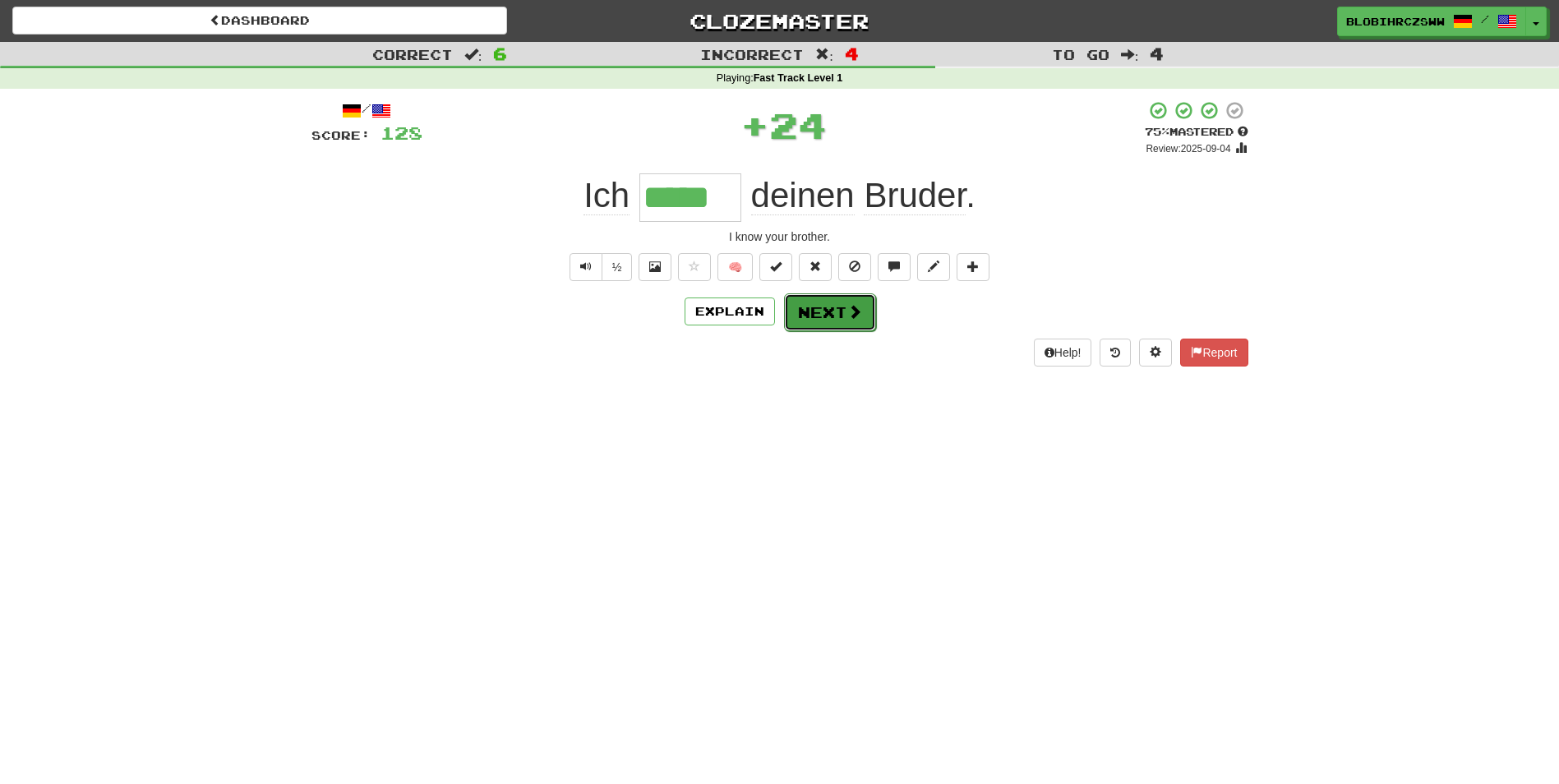 click on "Next" at bounding box center [830, 312] 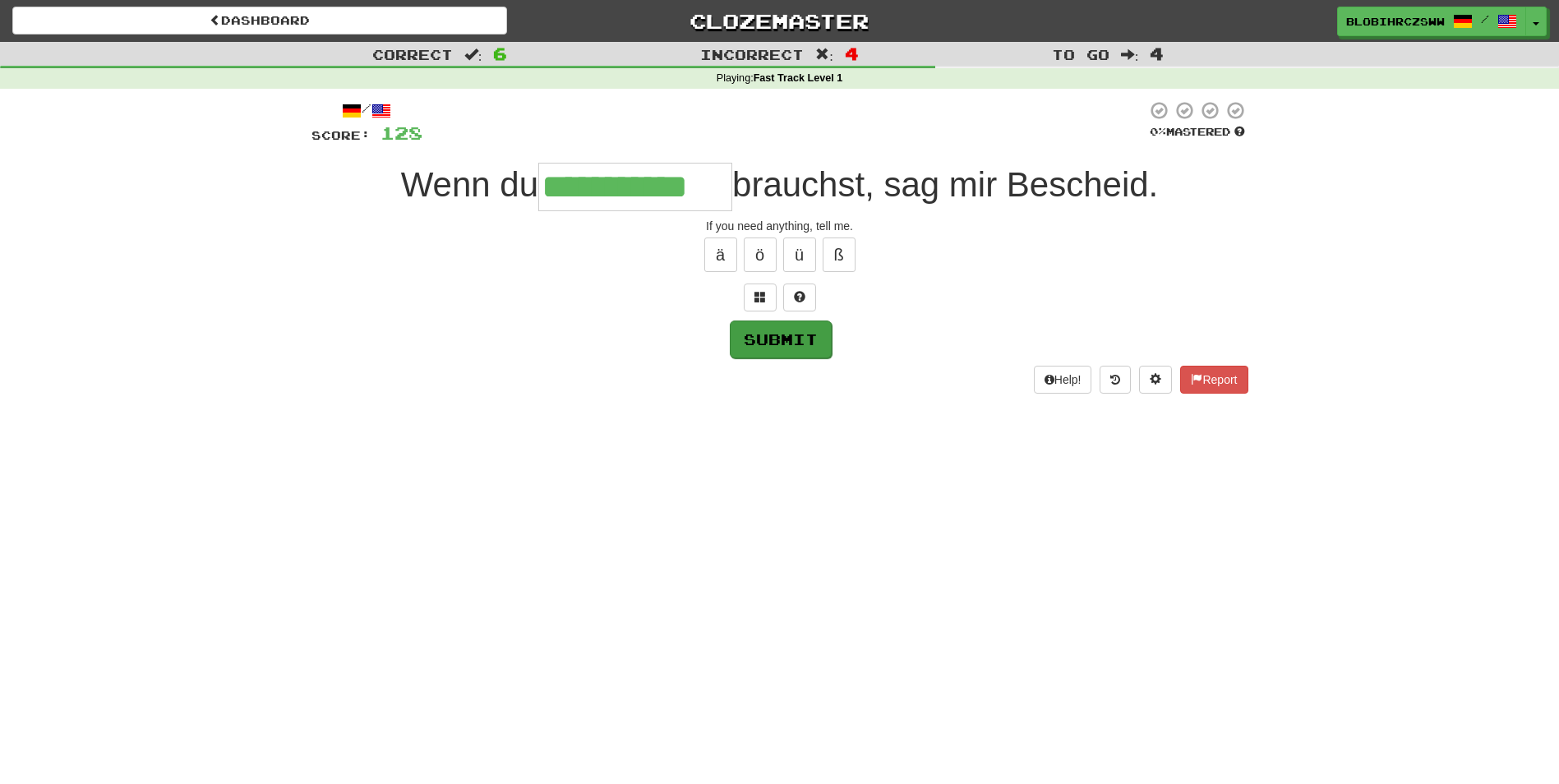 type on "**********" 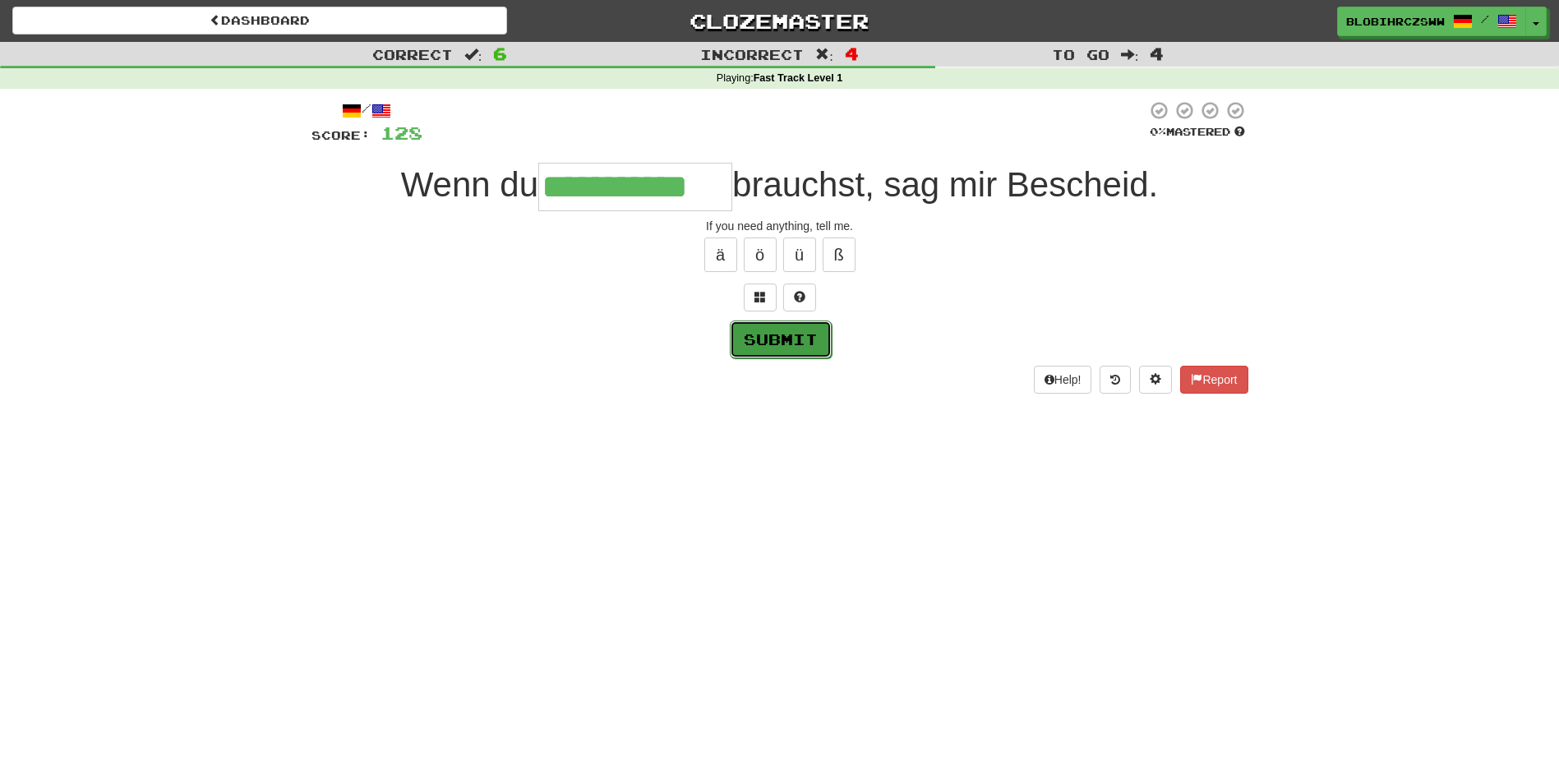 click on "Submit" at bounding box center (781, 339) 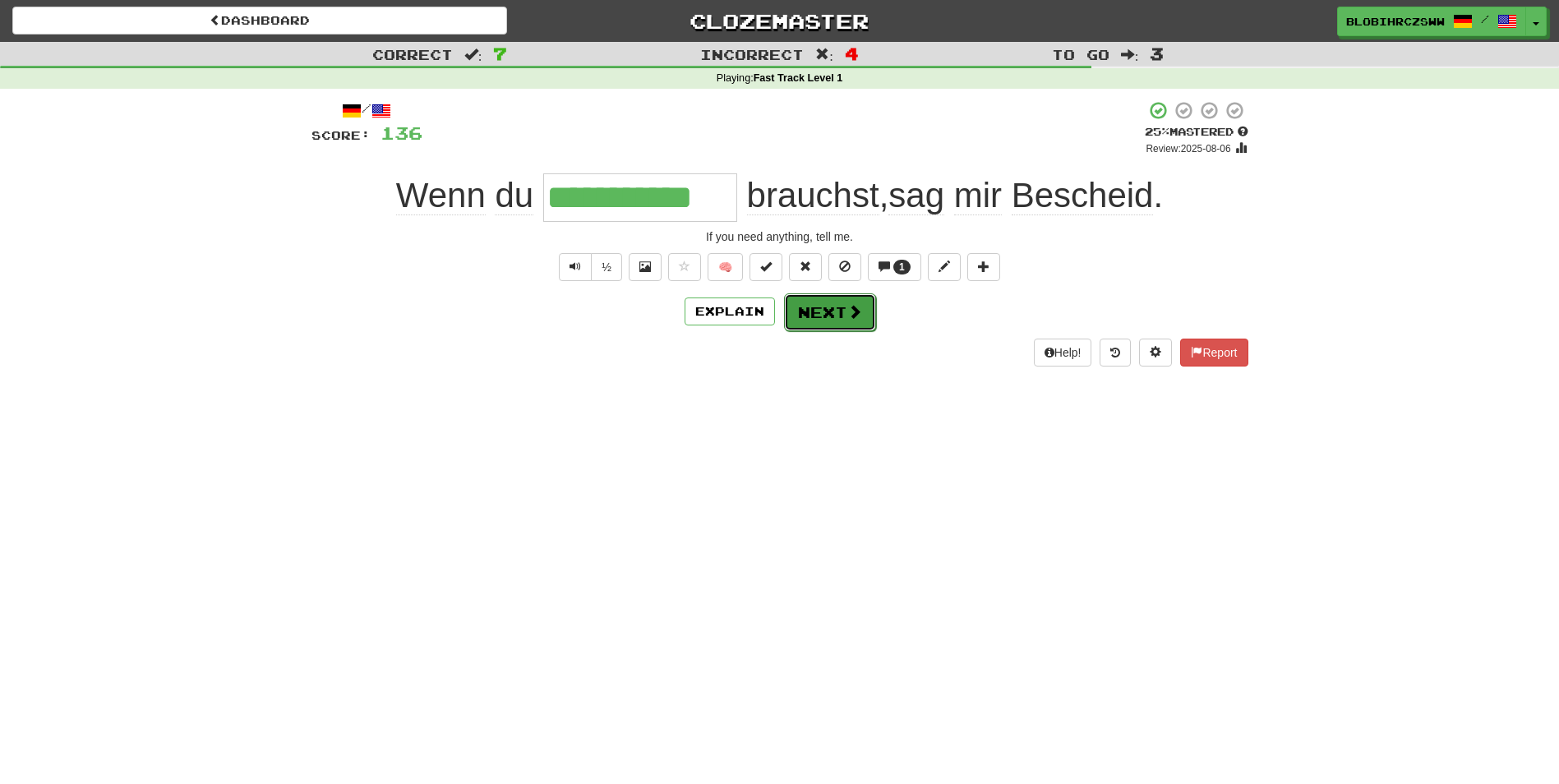click on "Next" at bounding box center (830, 312) 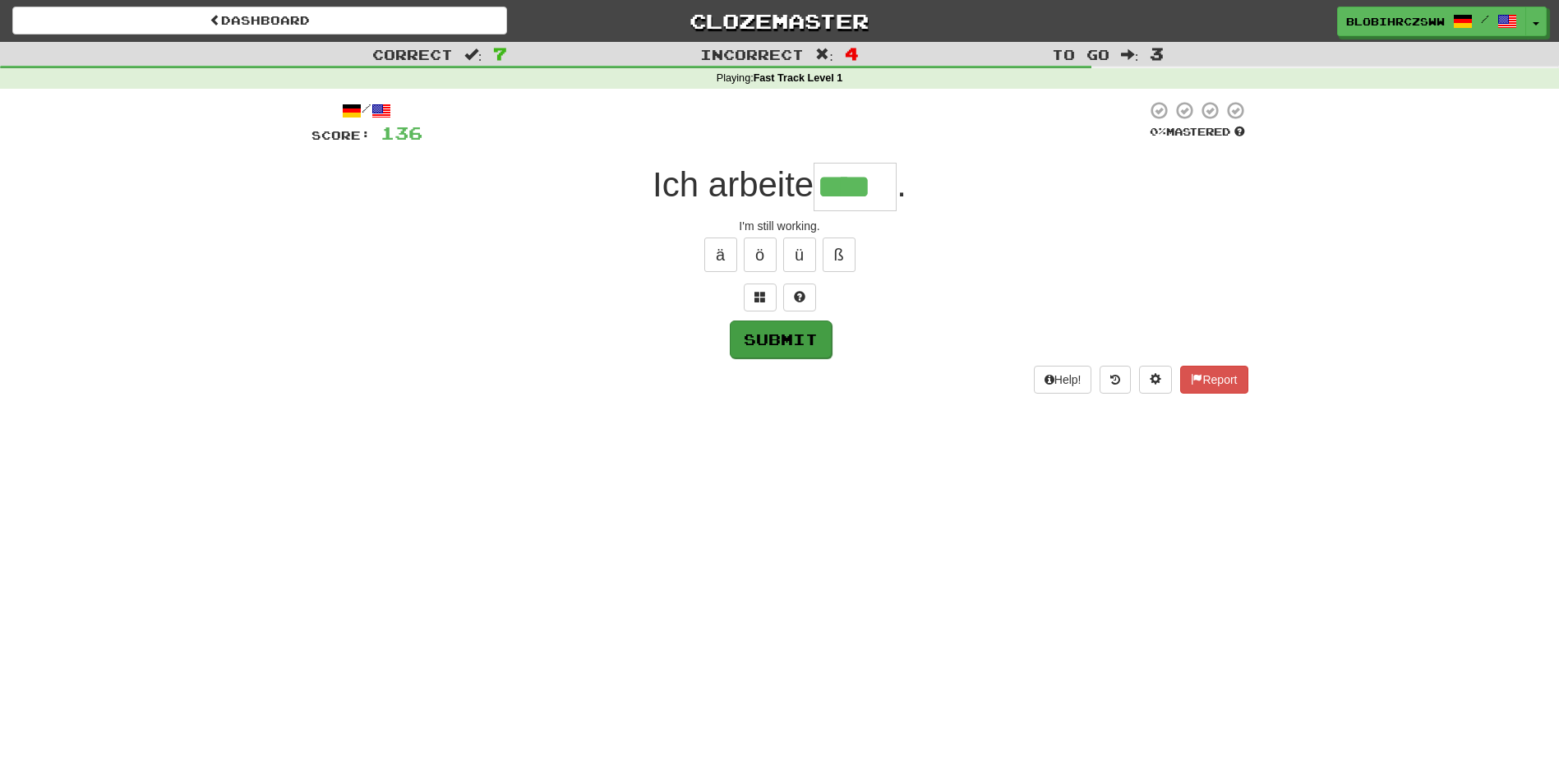 type on "****" 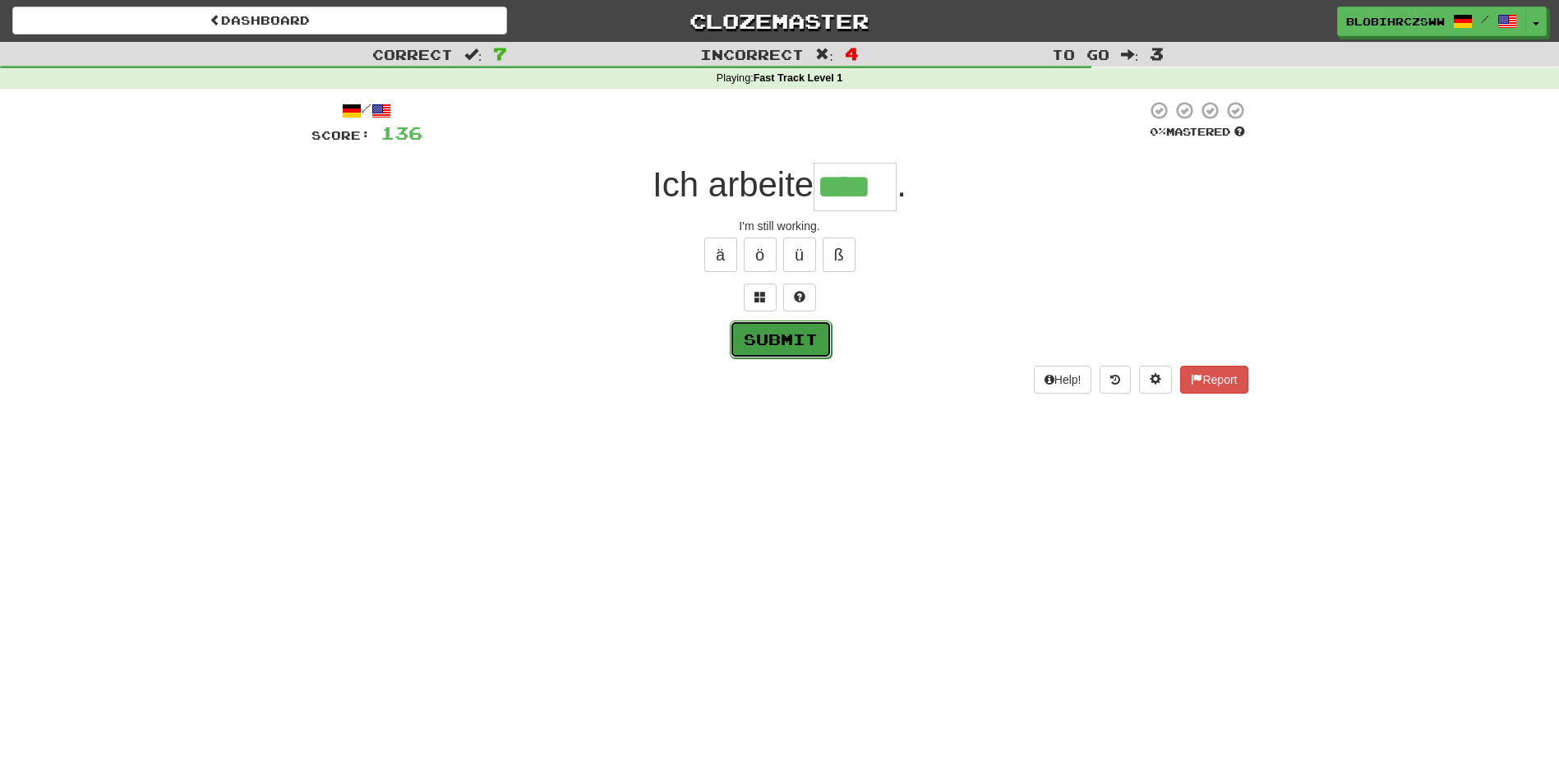click on "Submit" at bounding box center [781, 339] 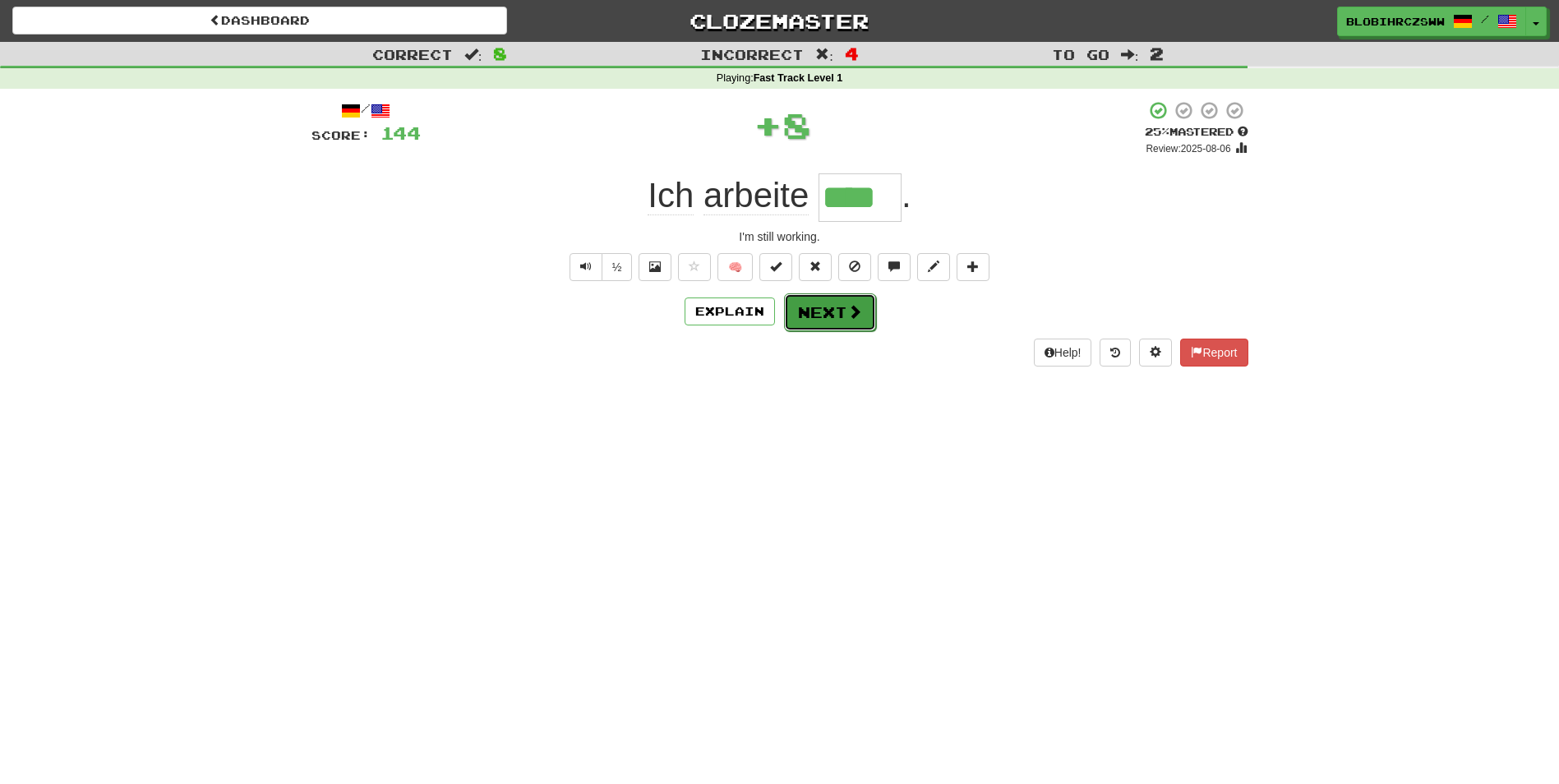 click on "Next" at bounding box center [830, 312] 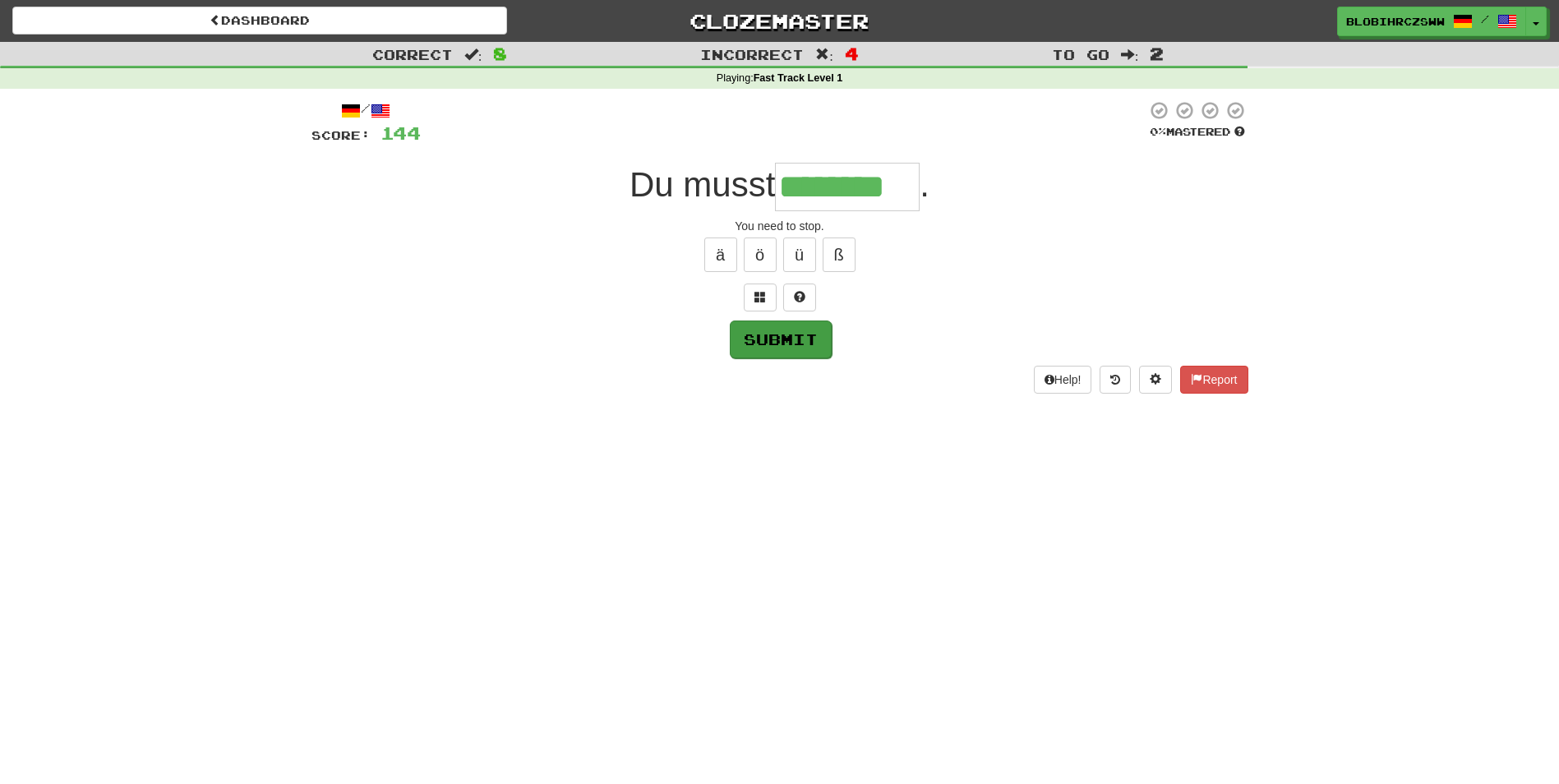 type on "********" 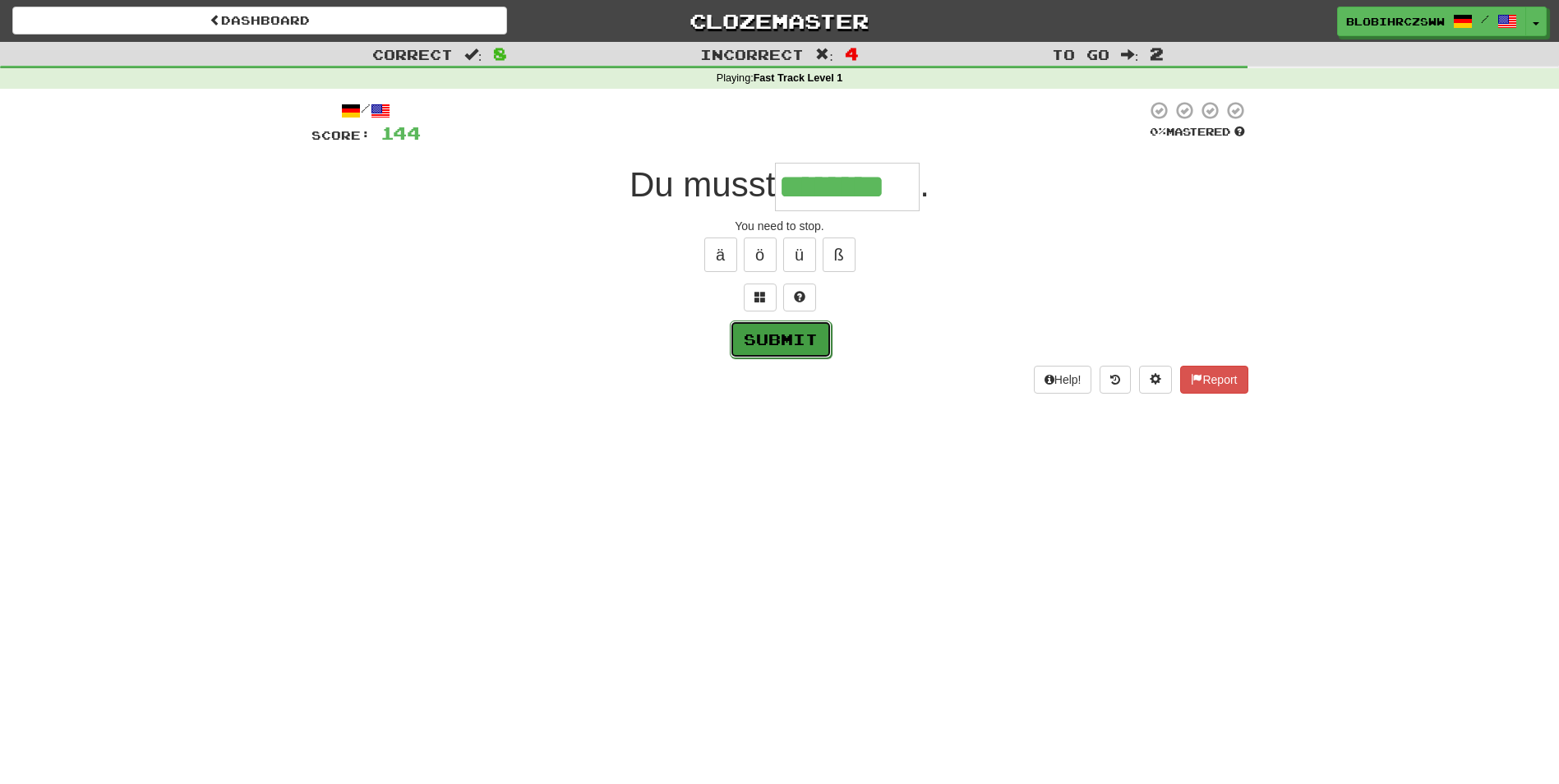 click on "Submit" at bounding box center [781, 339] 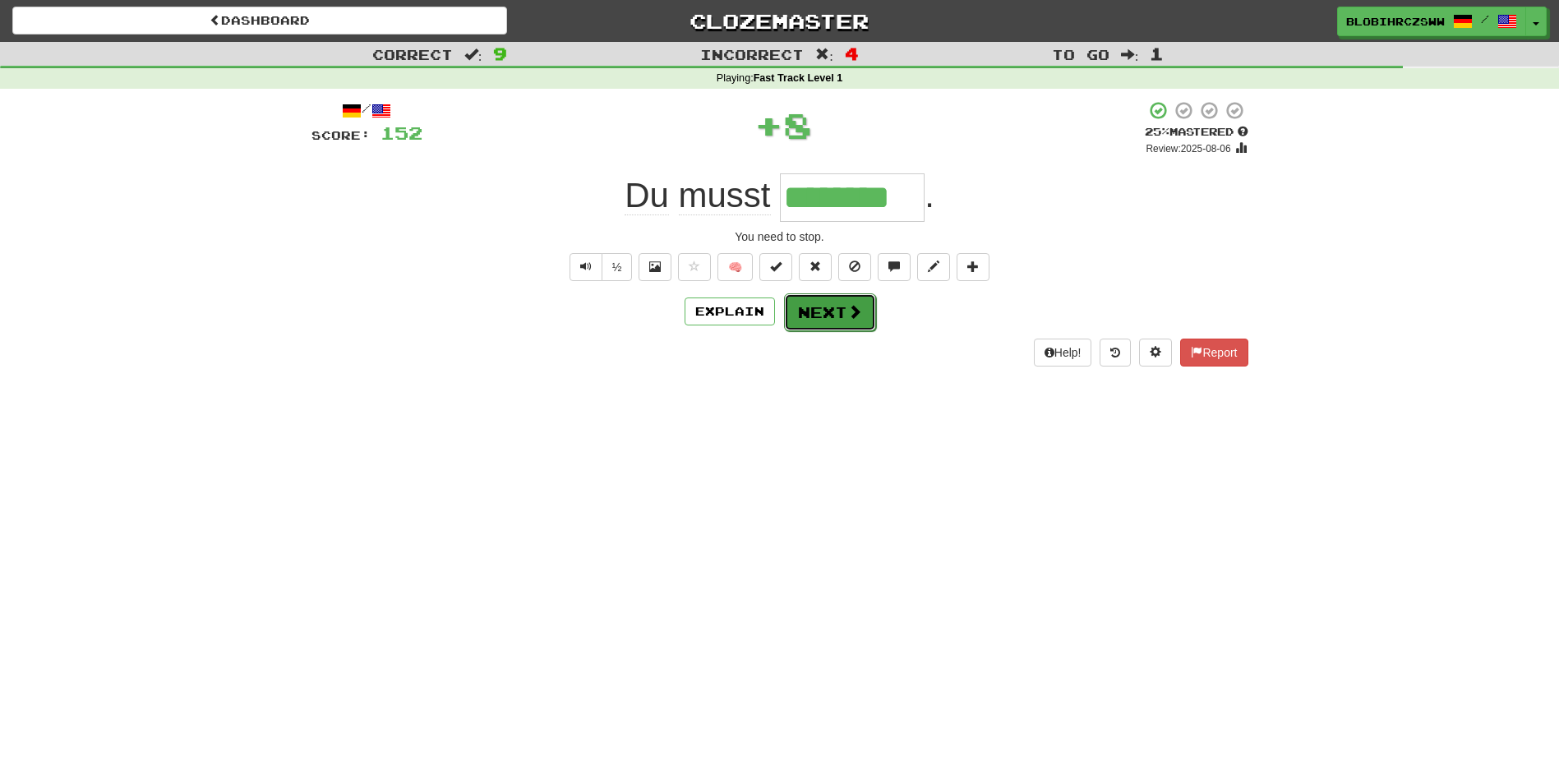 click on "Next" at bounding box center (830, 312) 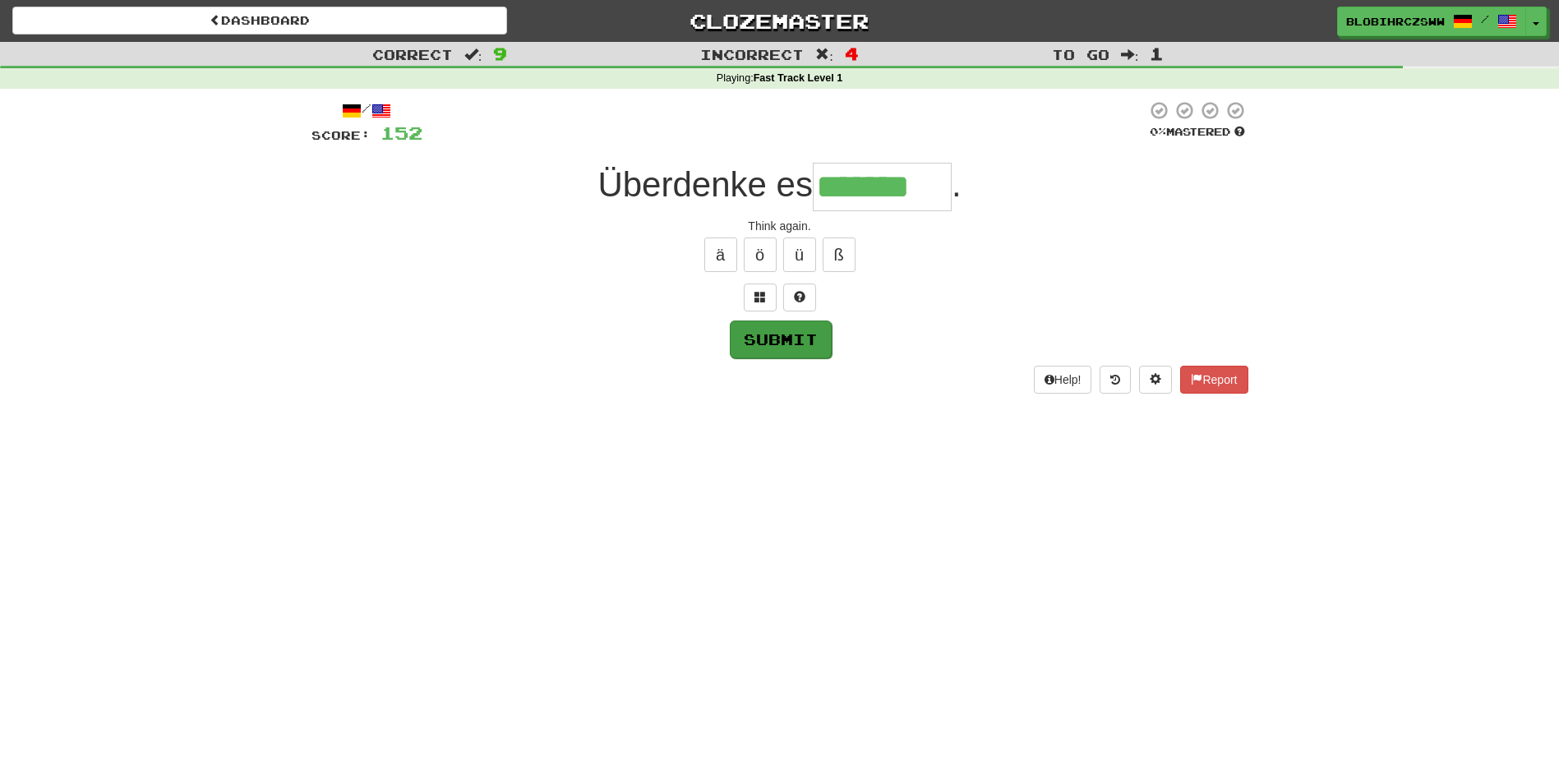 type on "*******" 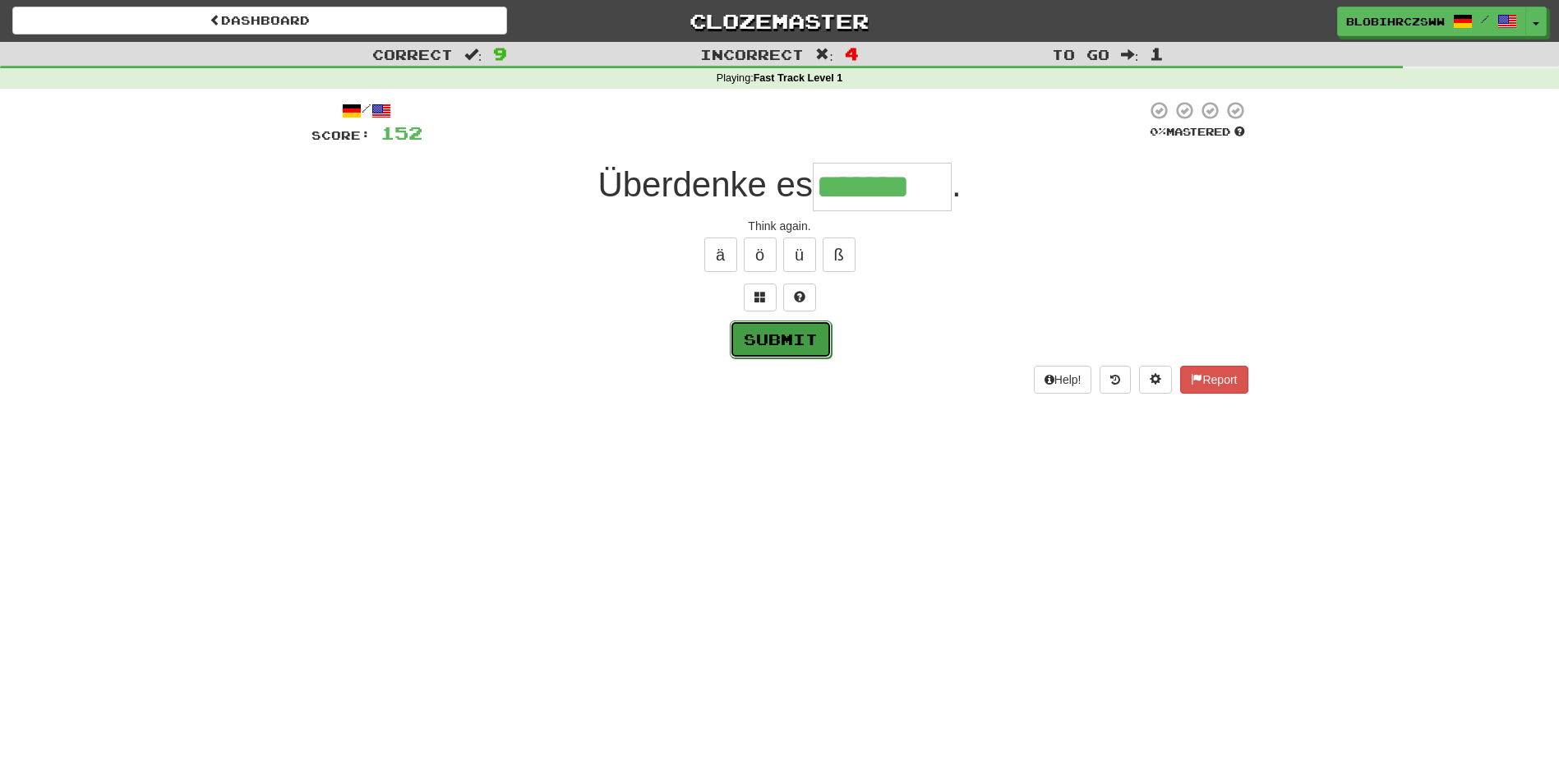 click on "Submit" at bounding box center (781, 339) 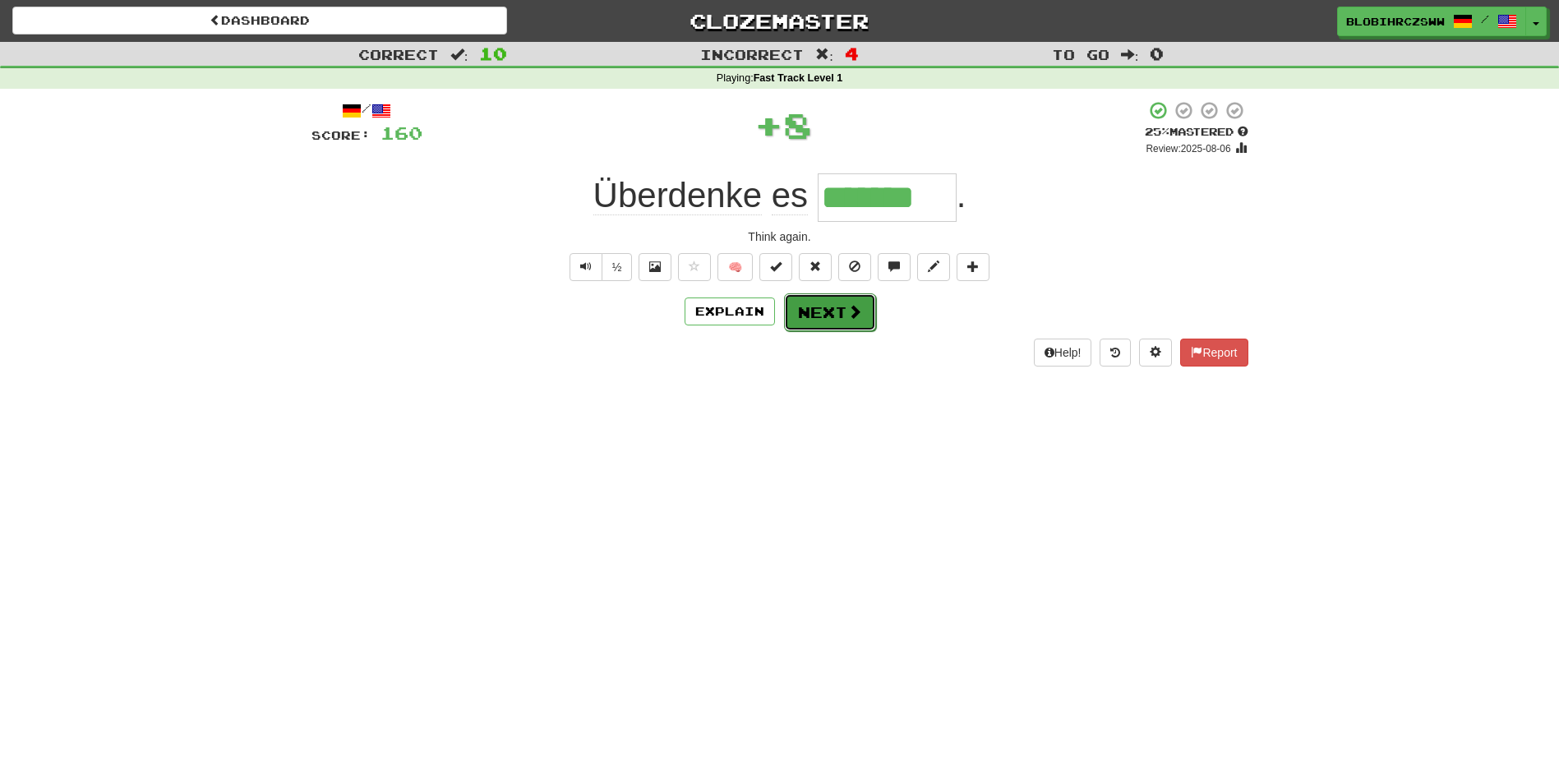 click on "Next" at bounding box center [830, 312] 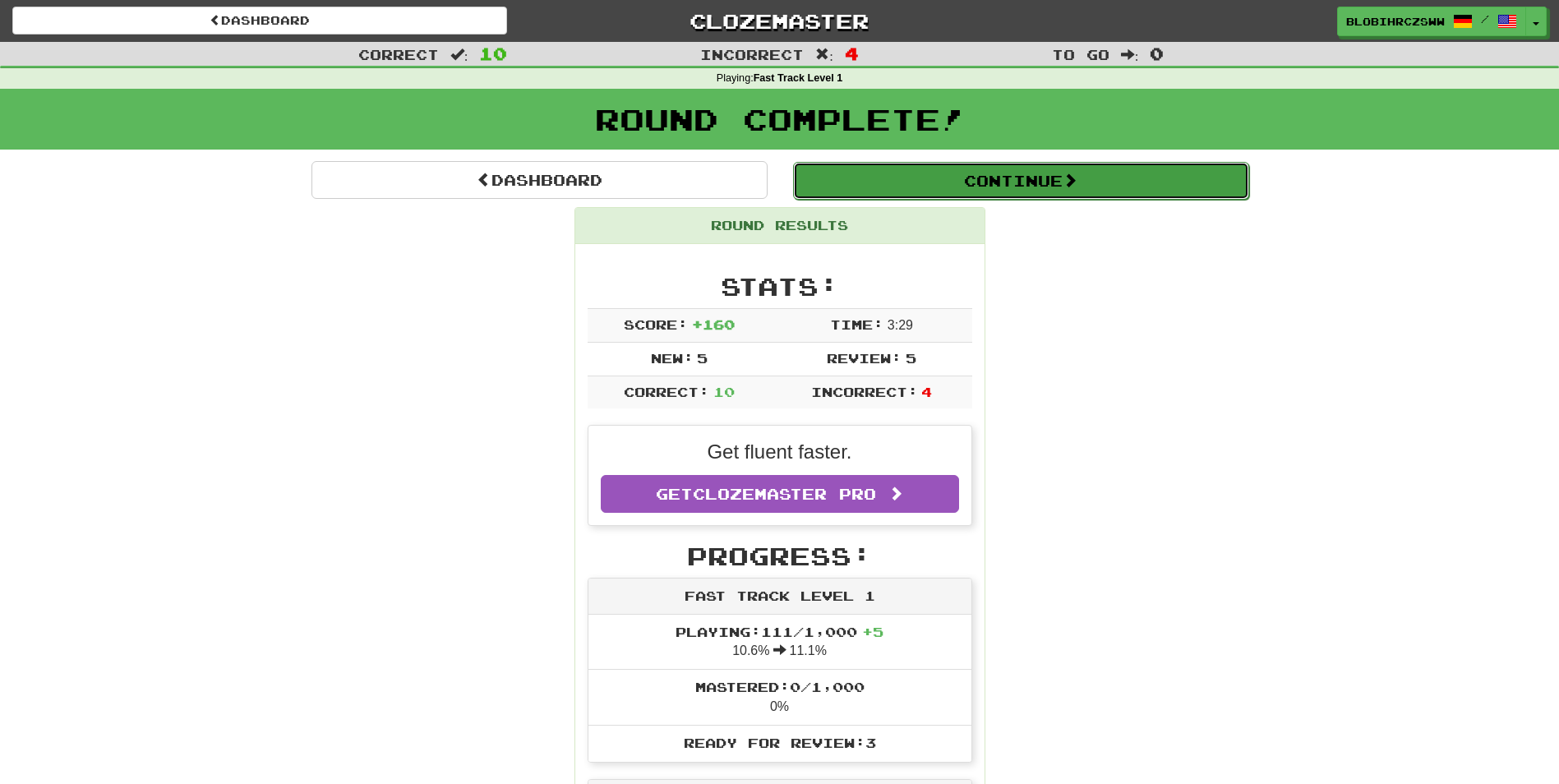 click on "Continue" at bounding box center (1021, 181) 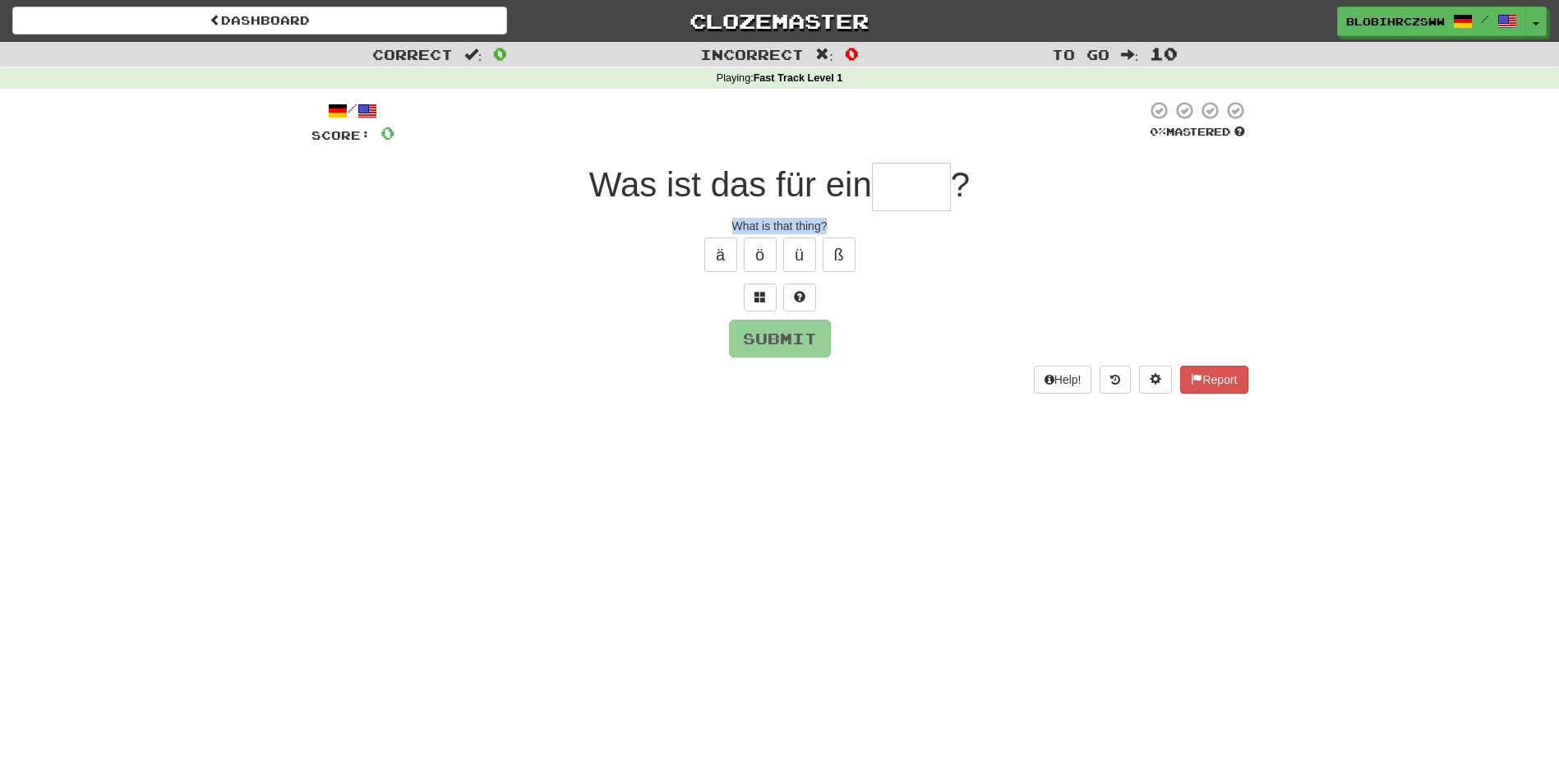 drag, startPoint x: 834, startPoint y: 223, endPoint x: 722, endPoint y: 224, distance: 112.00446 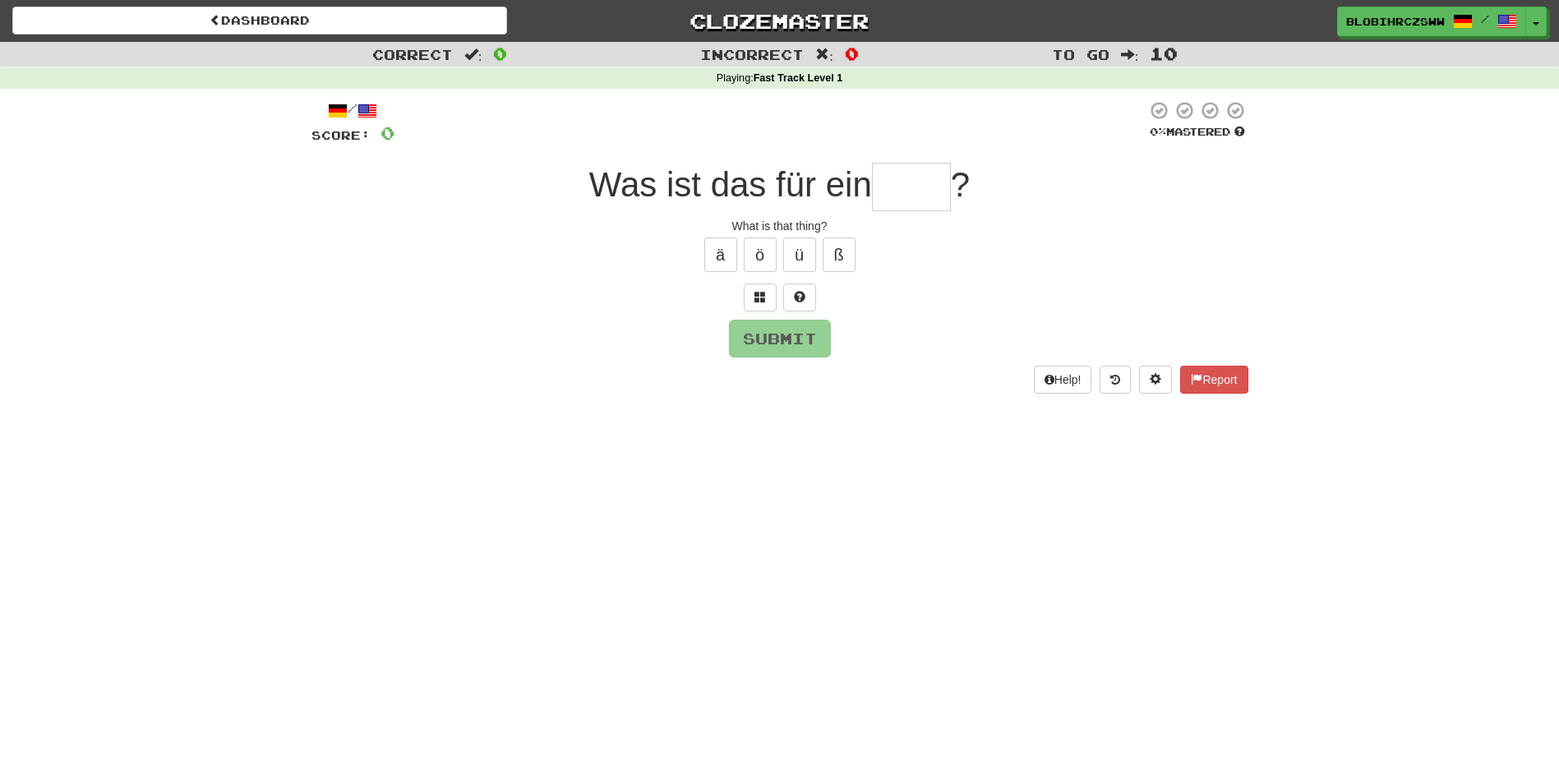click at bounding box center (911, 187) 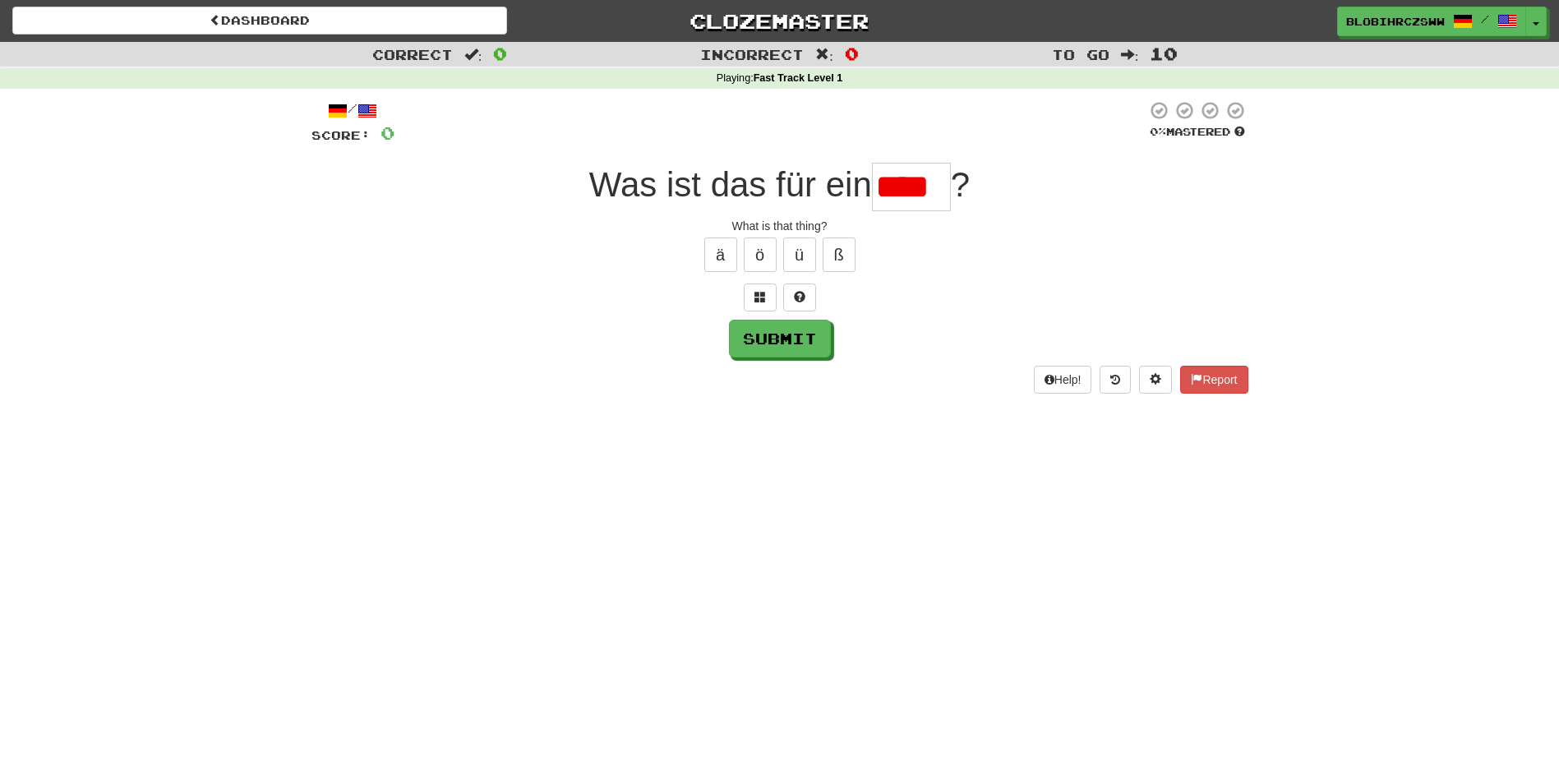 scroll, scrollTop: 0, scrollLeft: 10, axis: horizontal 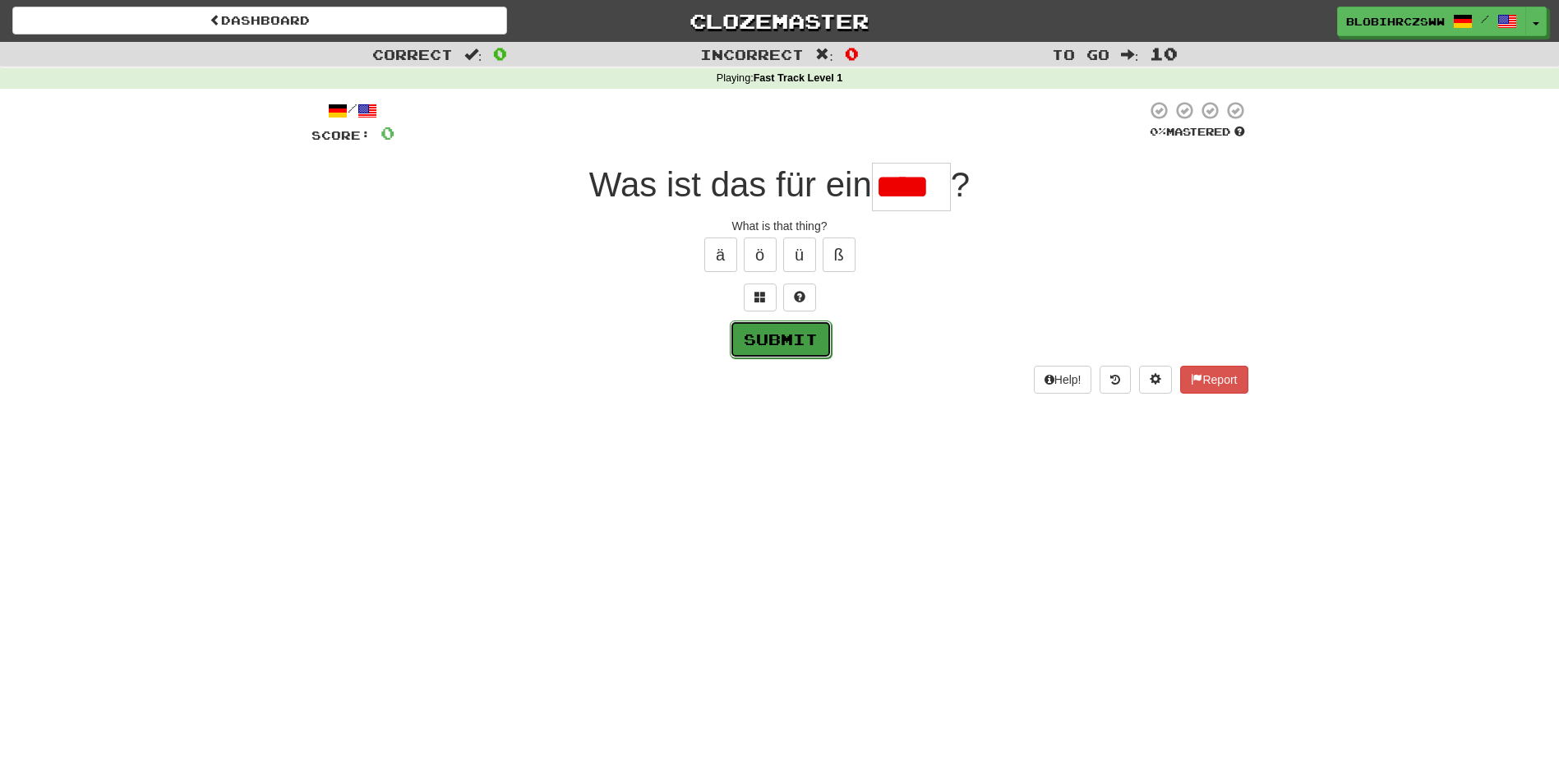 click on "Submit" at bounding box center [781, 339] 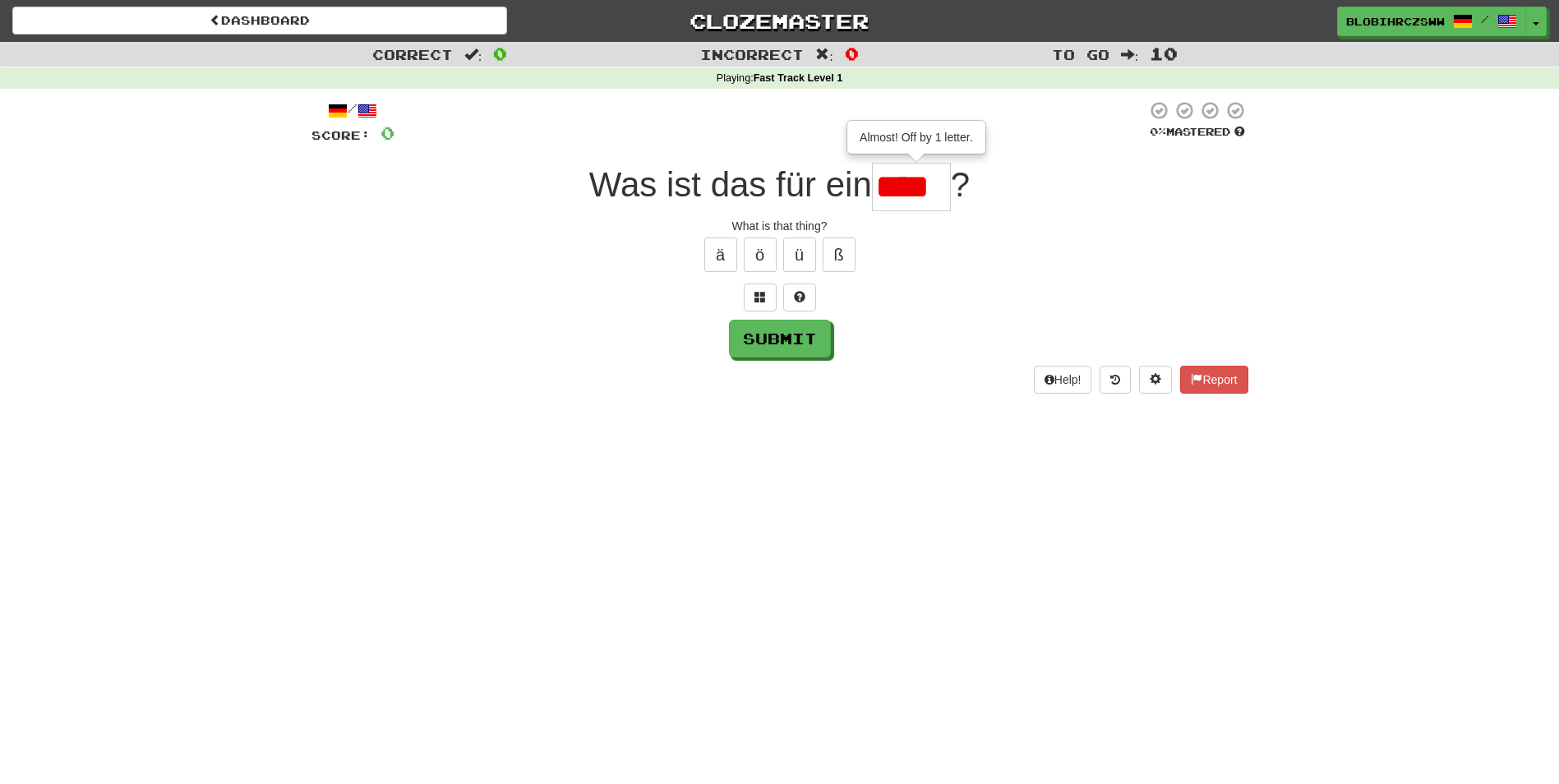 click on "****" at bounding box center [911, 187] 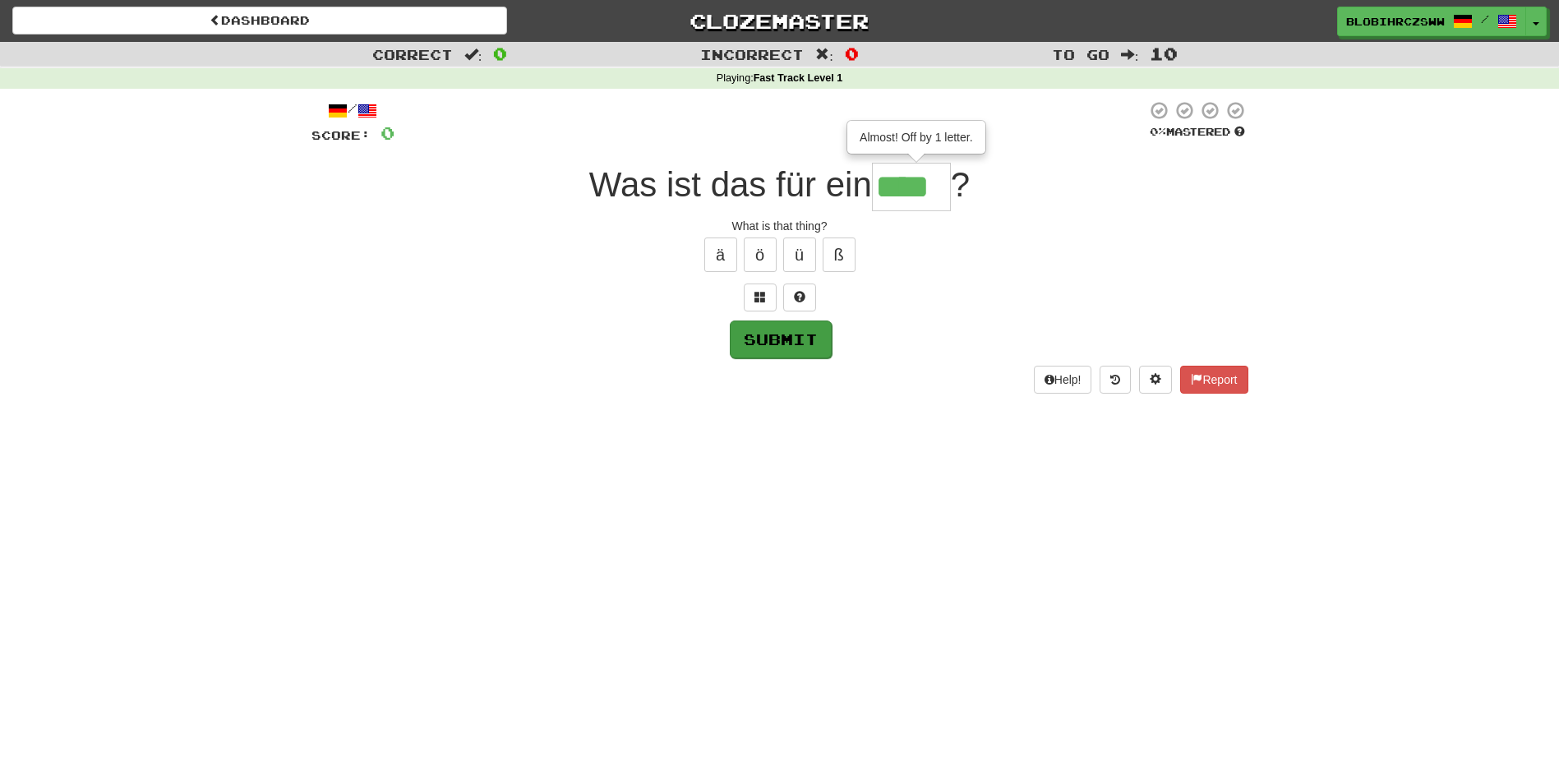 type on "****" 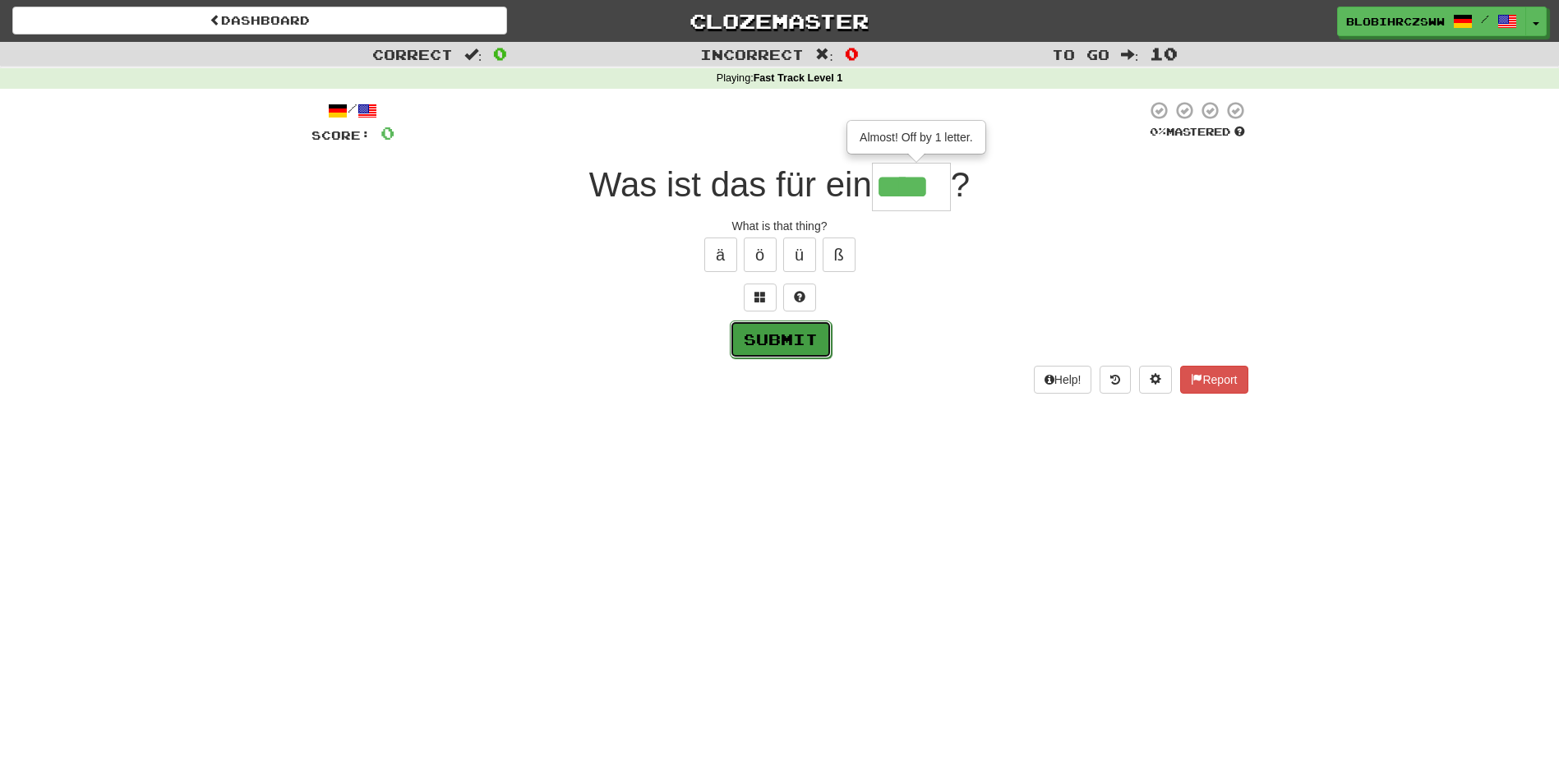 click on "Submit" at bounding box center (781, 339) 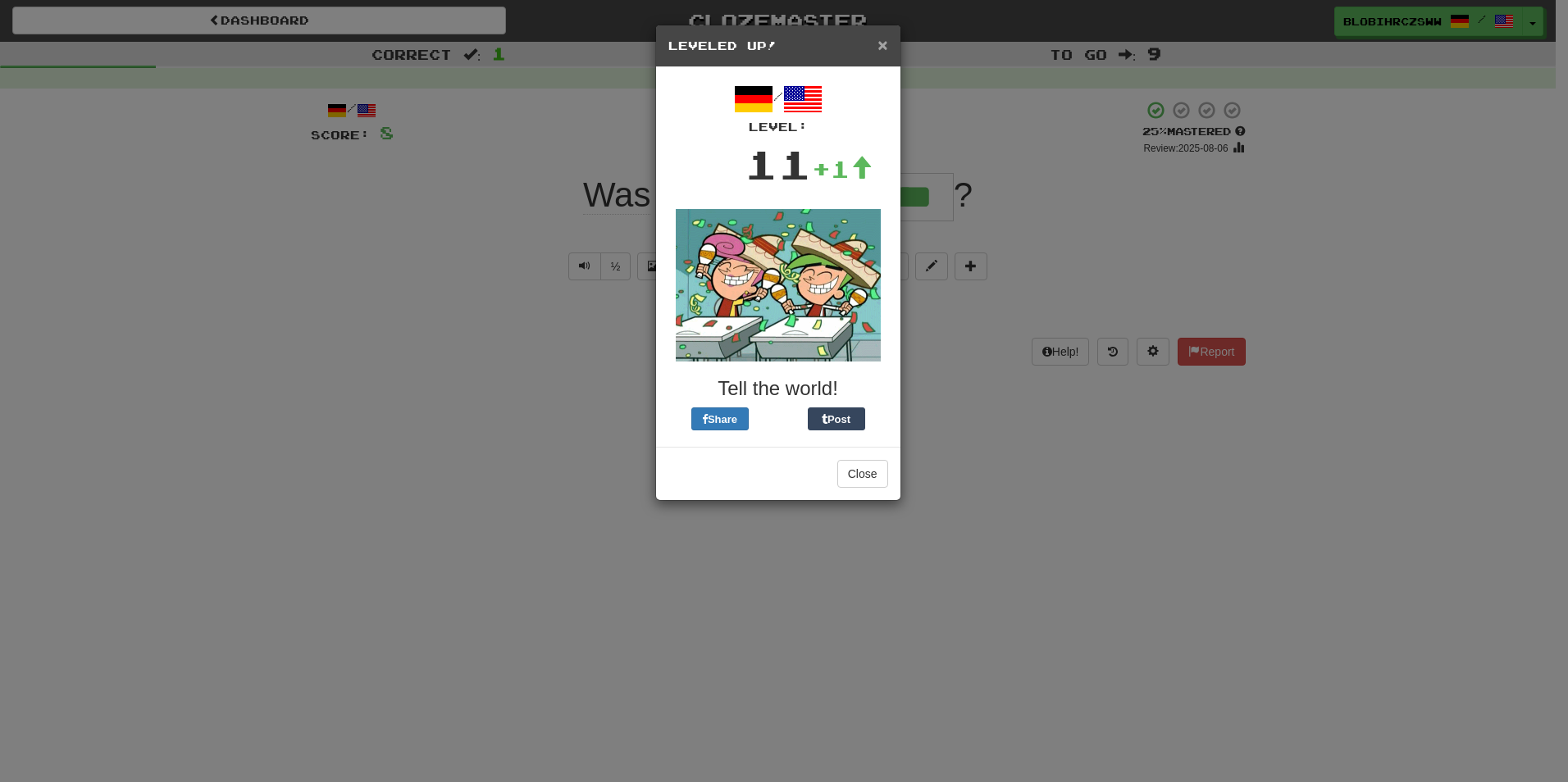 click on "×" at bounding box center [882, 44] 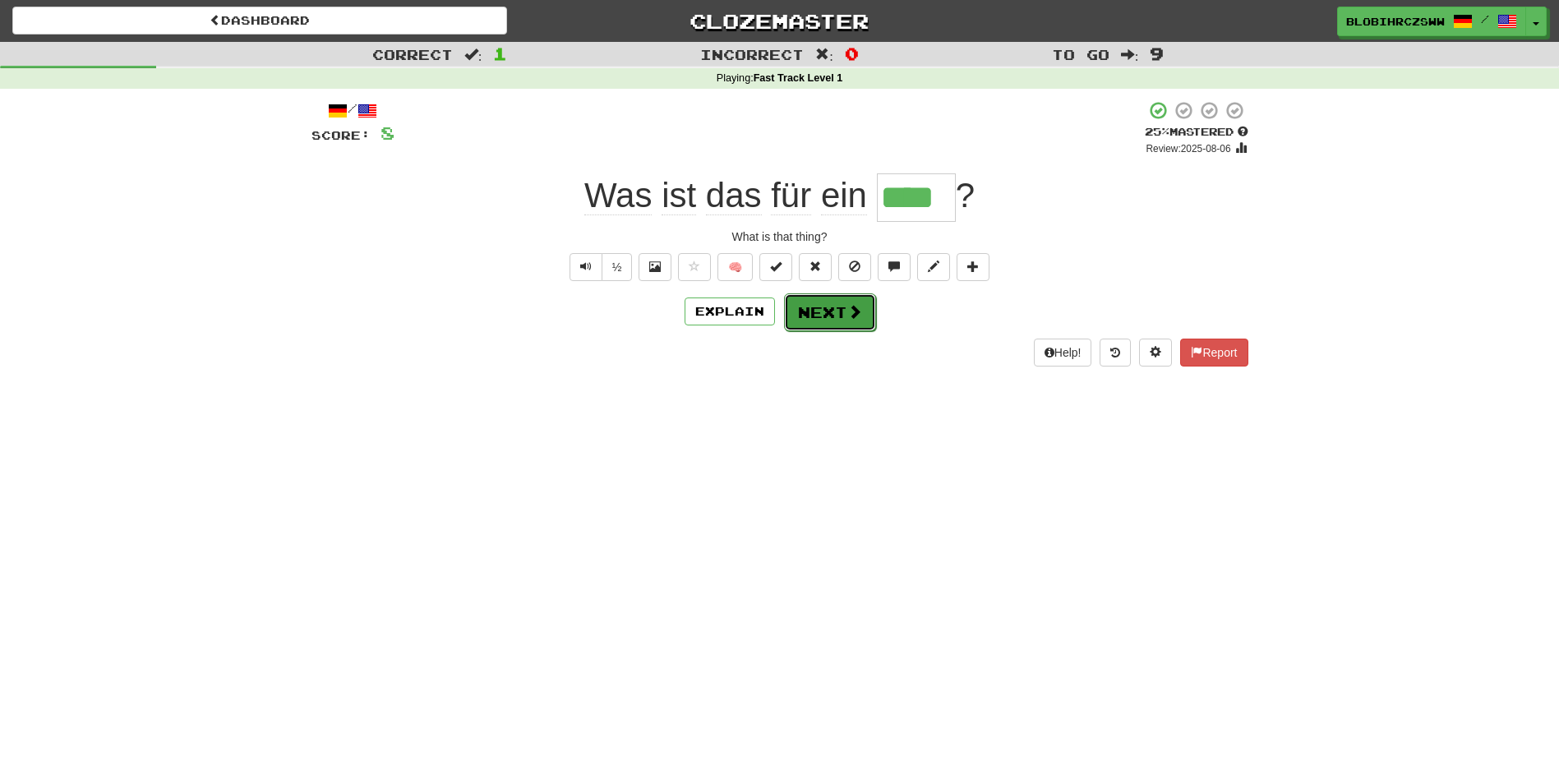click on "Next" at bounding box center (830, 312) 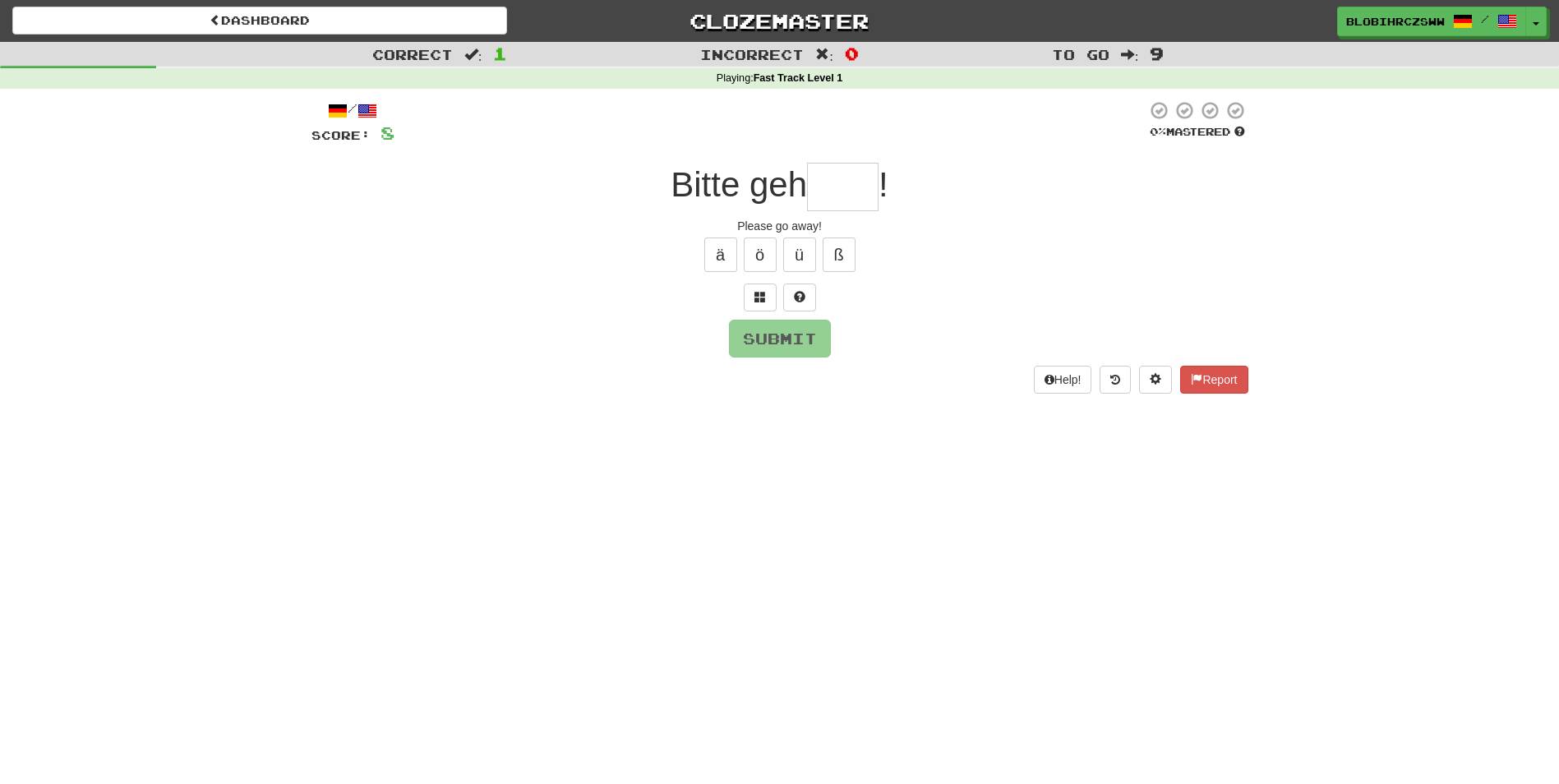 click at bounding box center (842, 187) 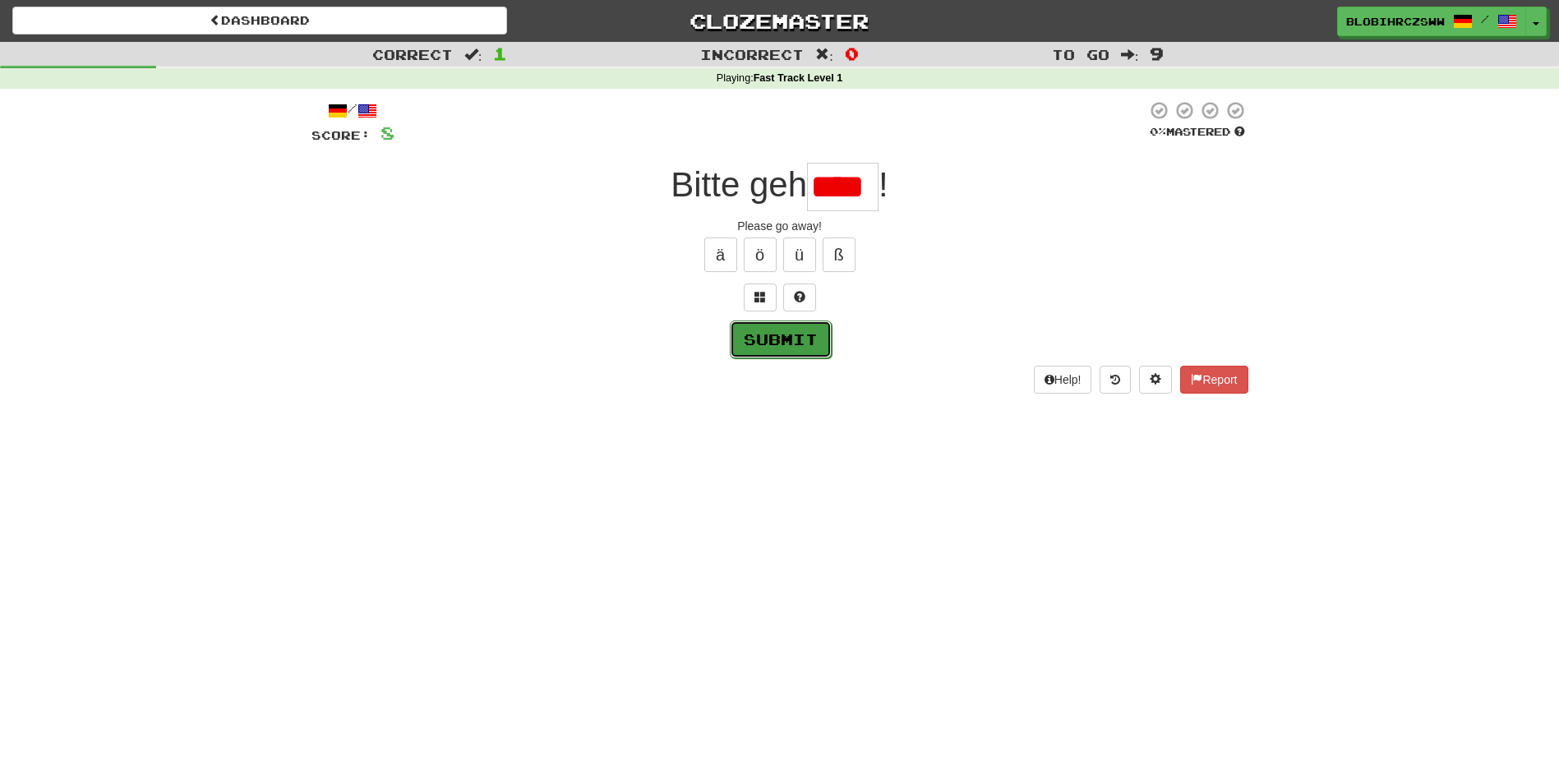 click on "Submit" at bounding box center (781, 339) 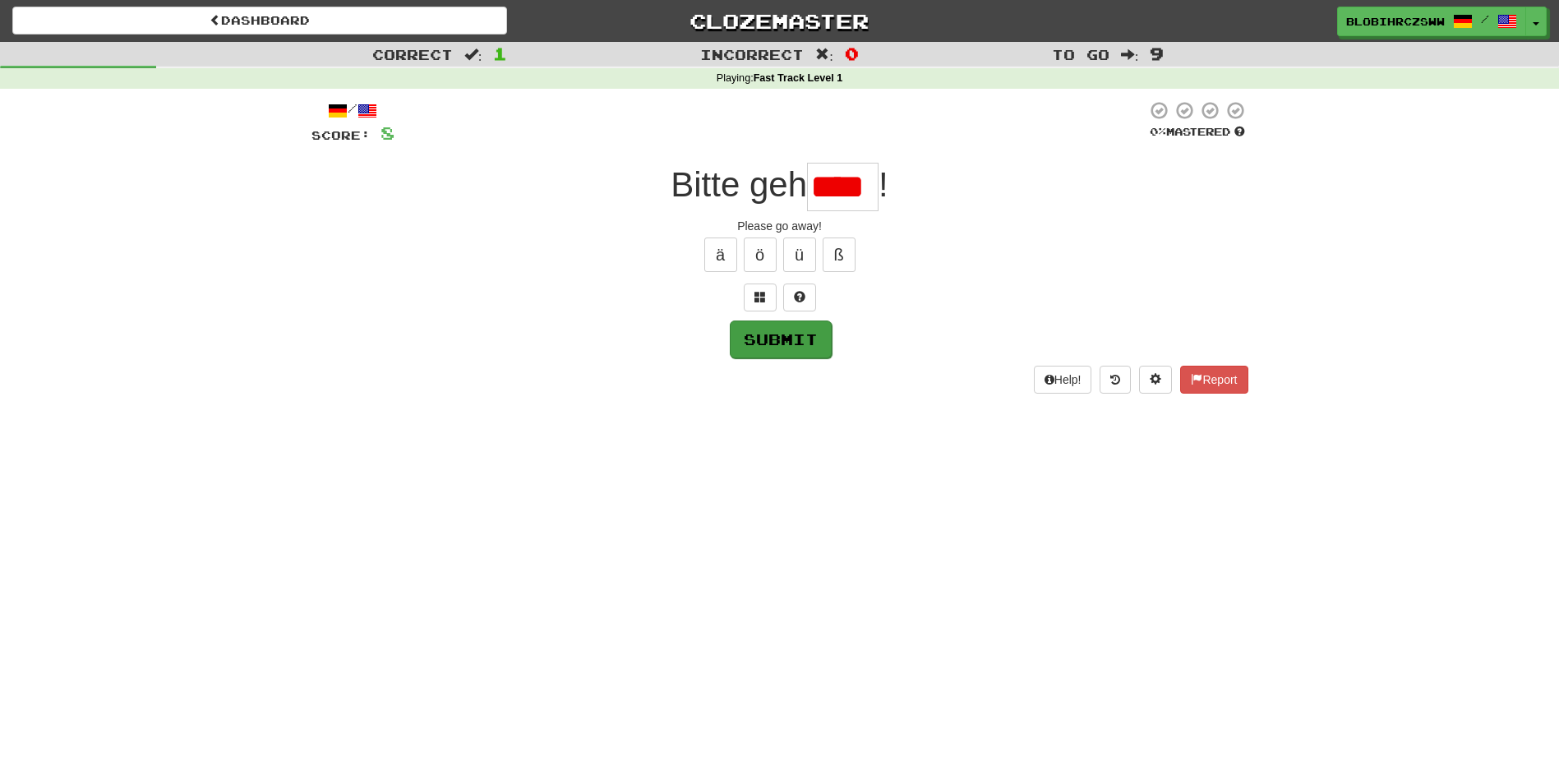 type on "***" 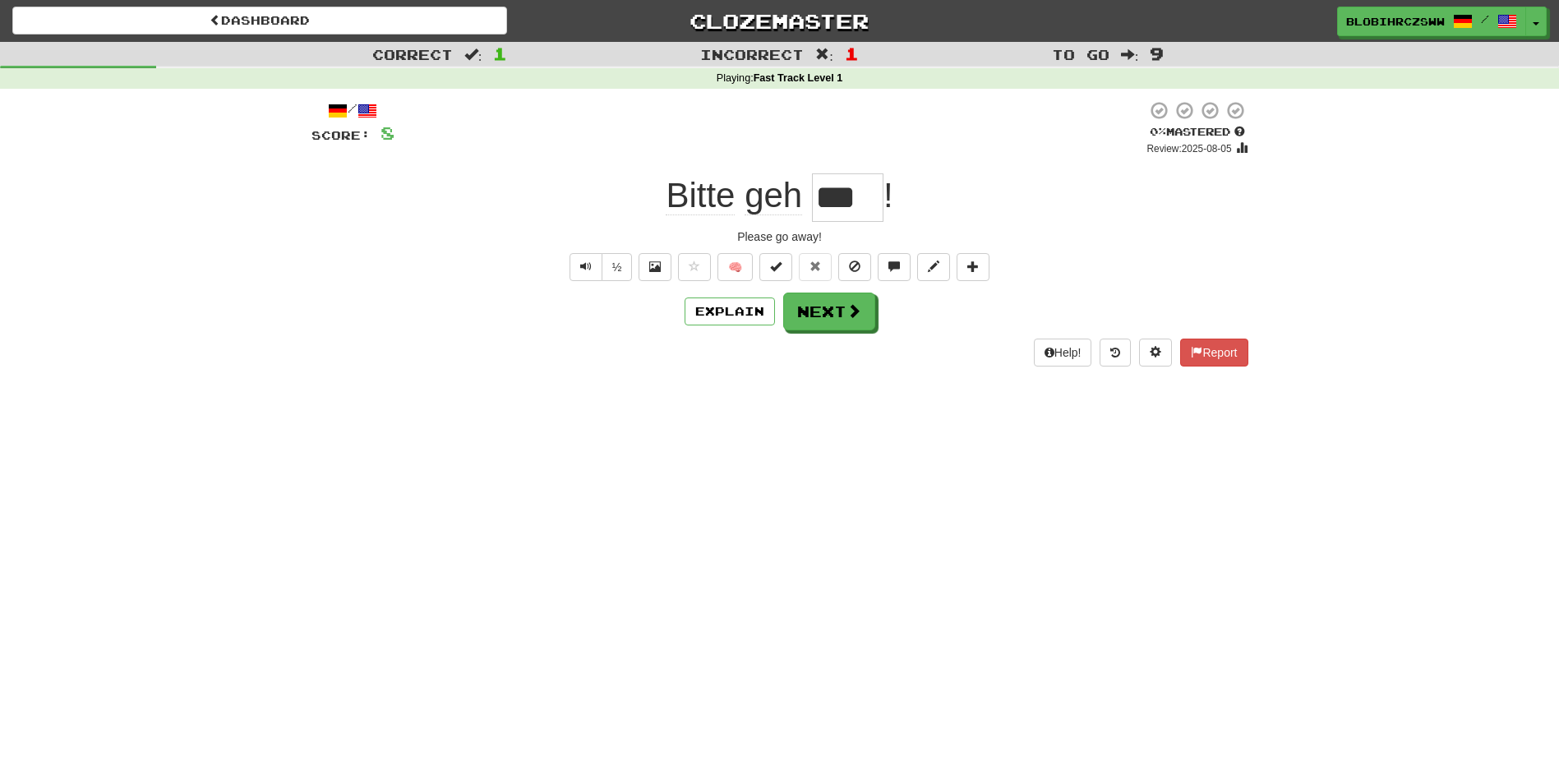 drag, startPoint x: 893, startPoint y: 193, endPoint x: 927, endPoint y: 183, distance: 35.44009 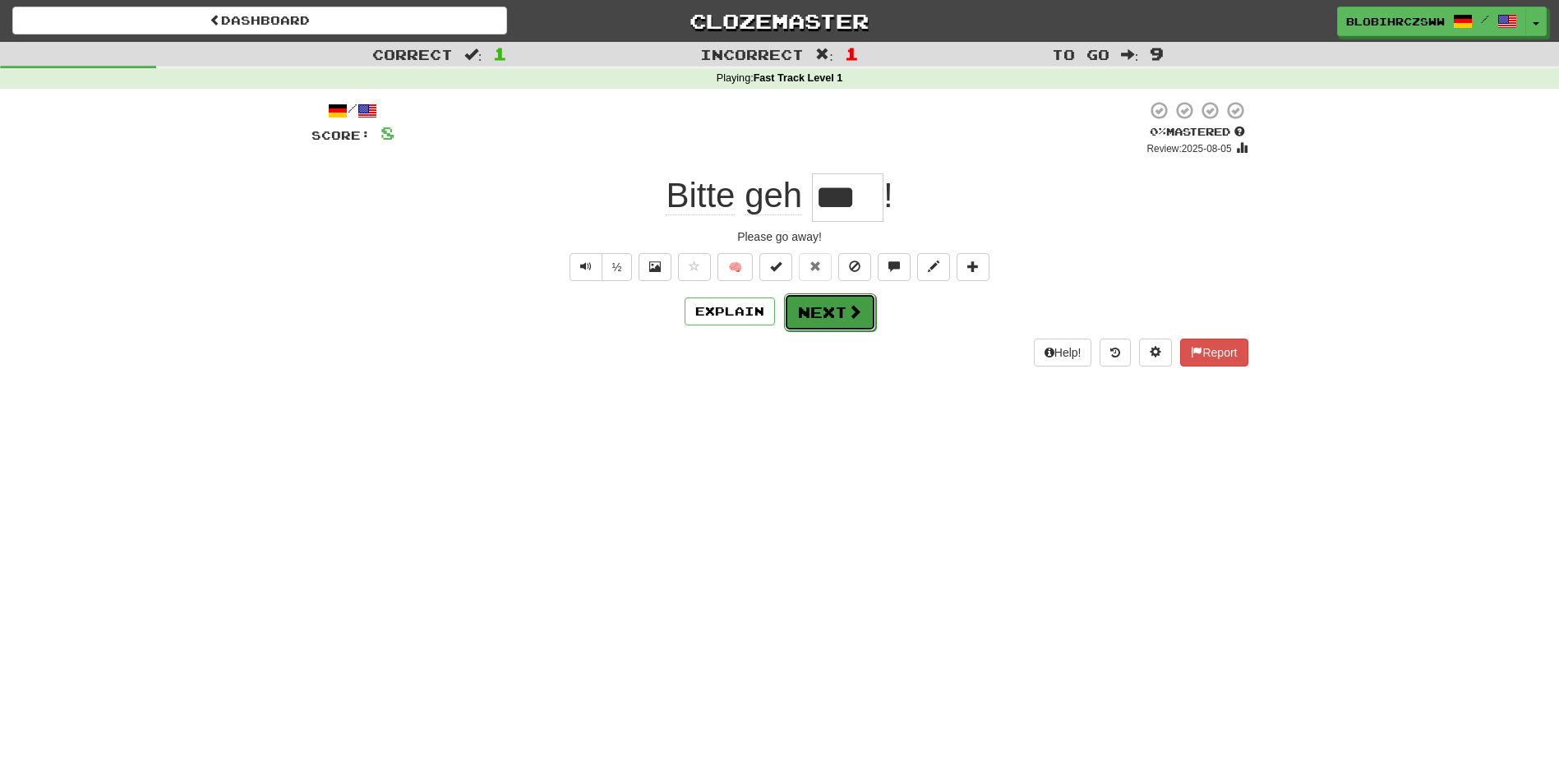 click on "Next" at bounding box center (830, 312) 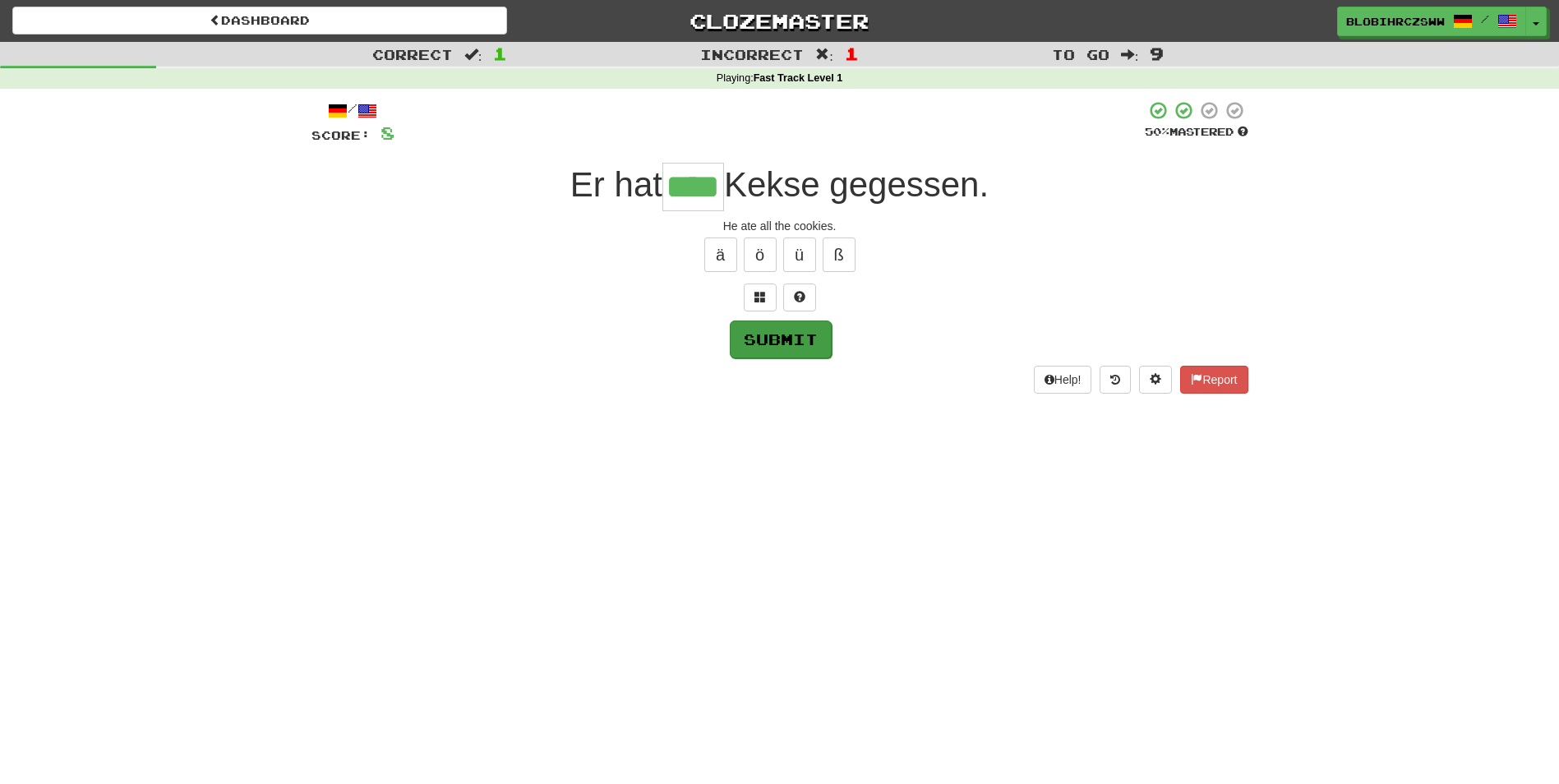 type on "****" 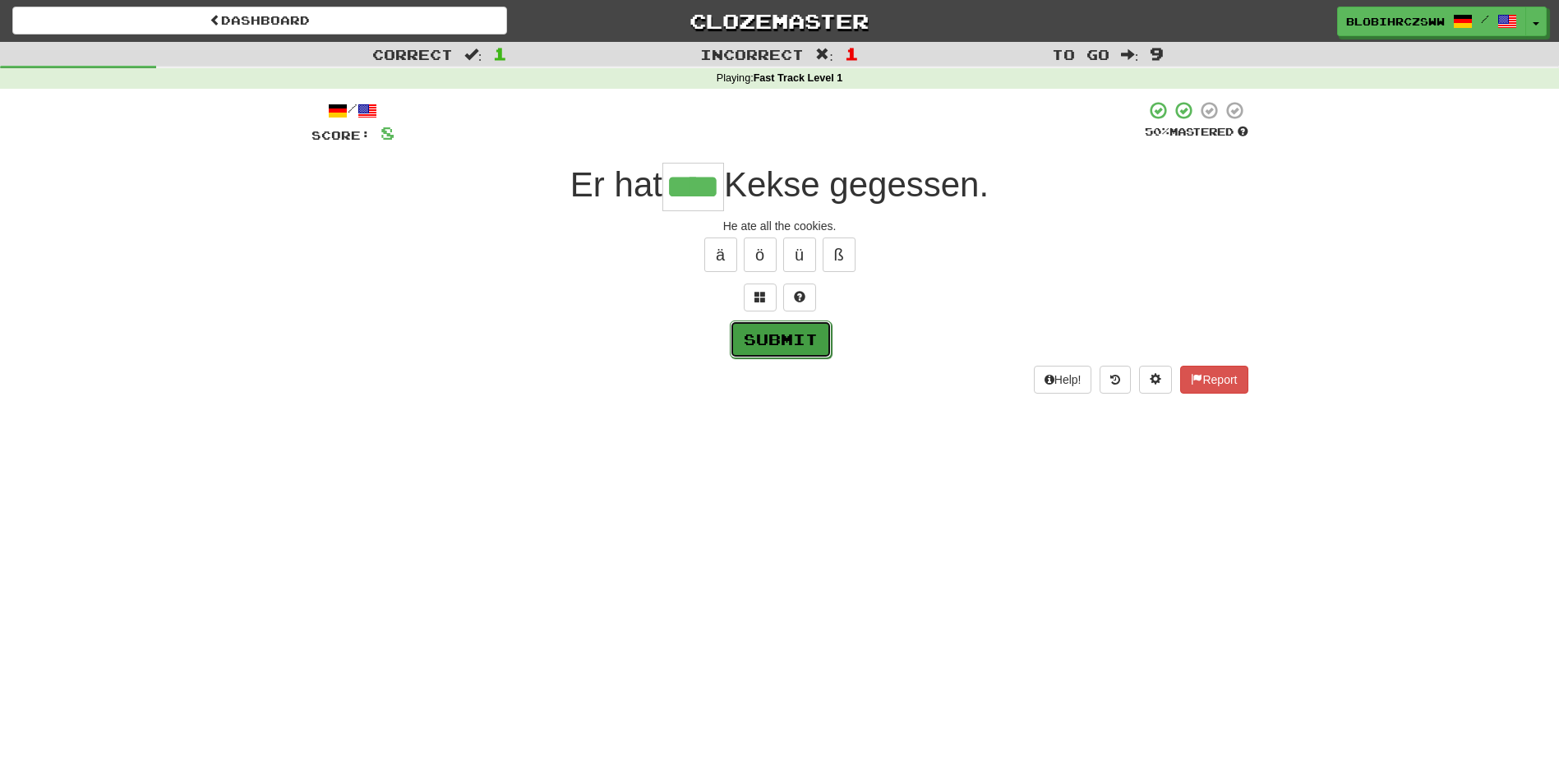 click on "Submit" at bounding box center [781, 339] 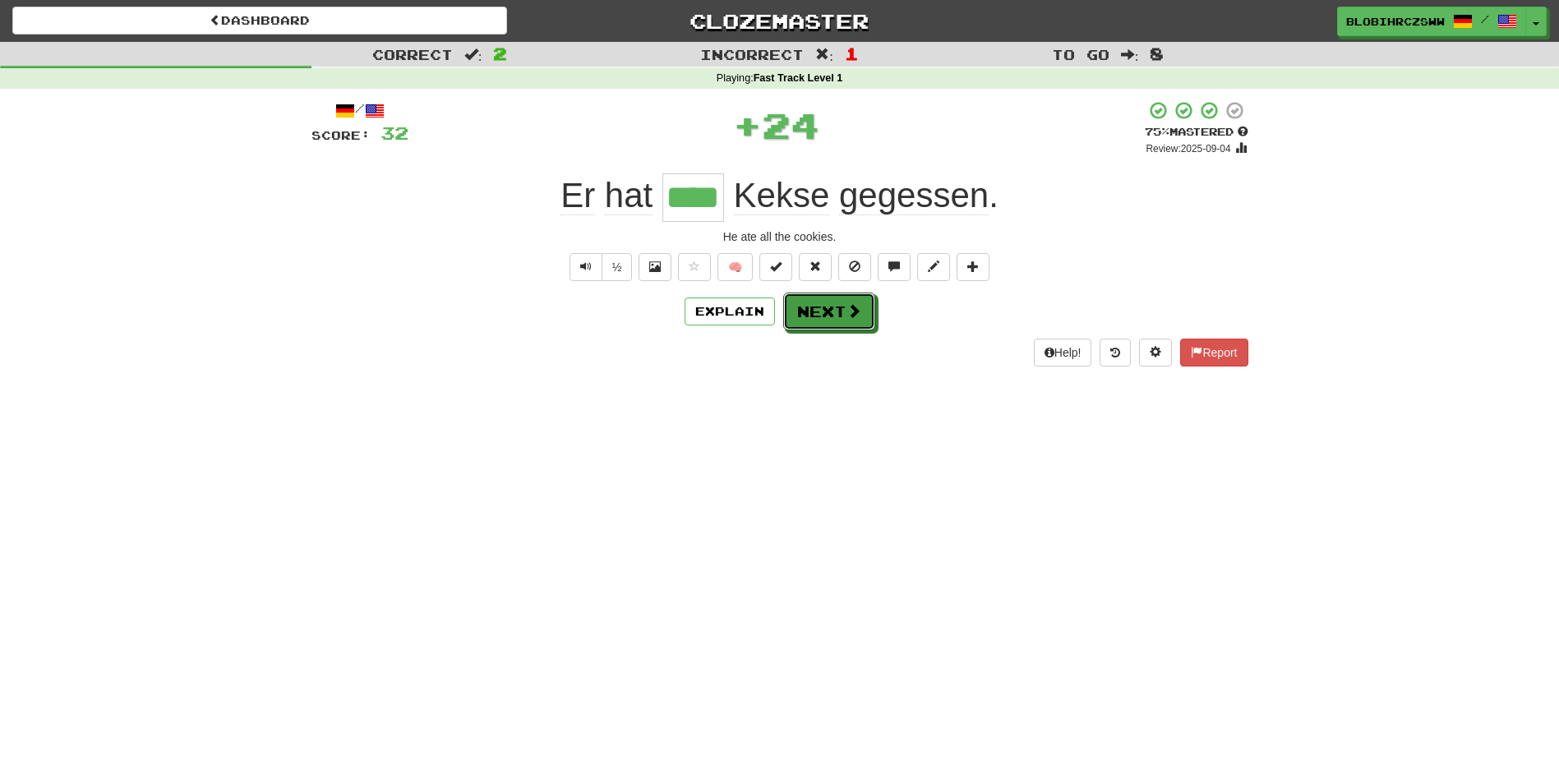 click on "Next" at bounding box center [829, 311] 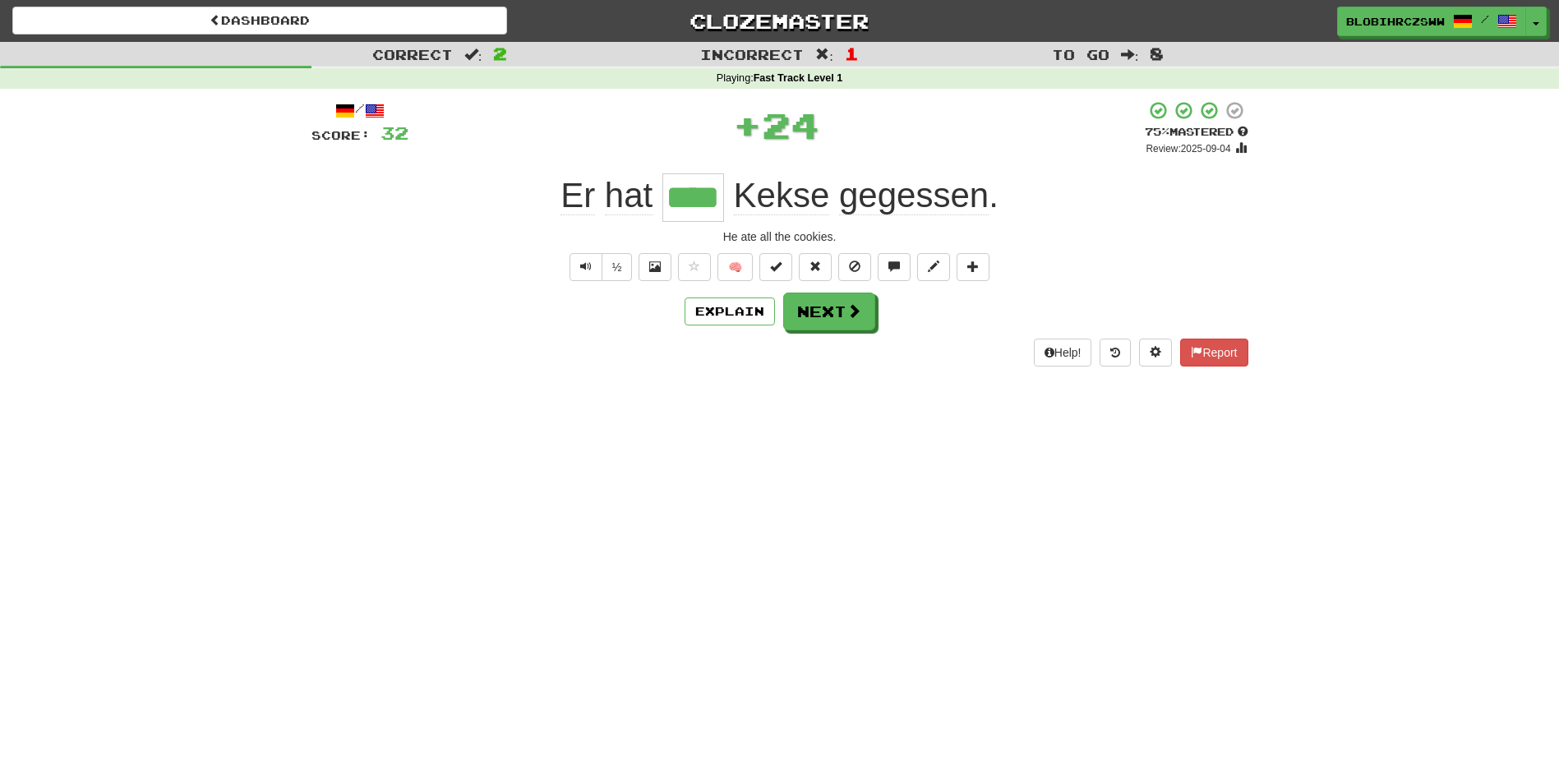 type 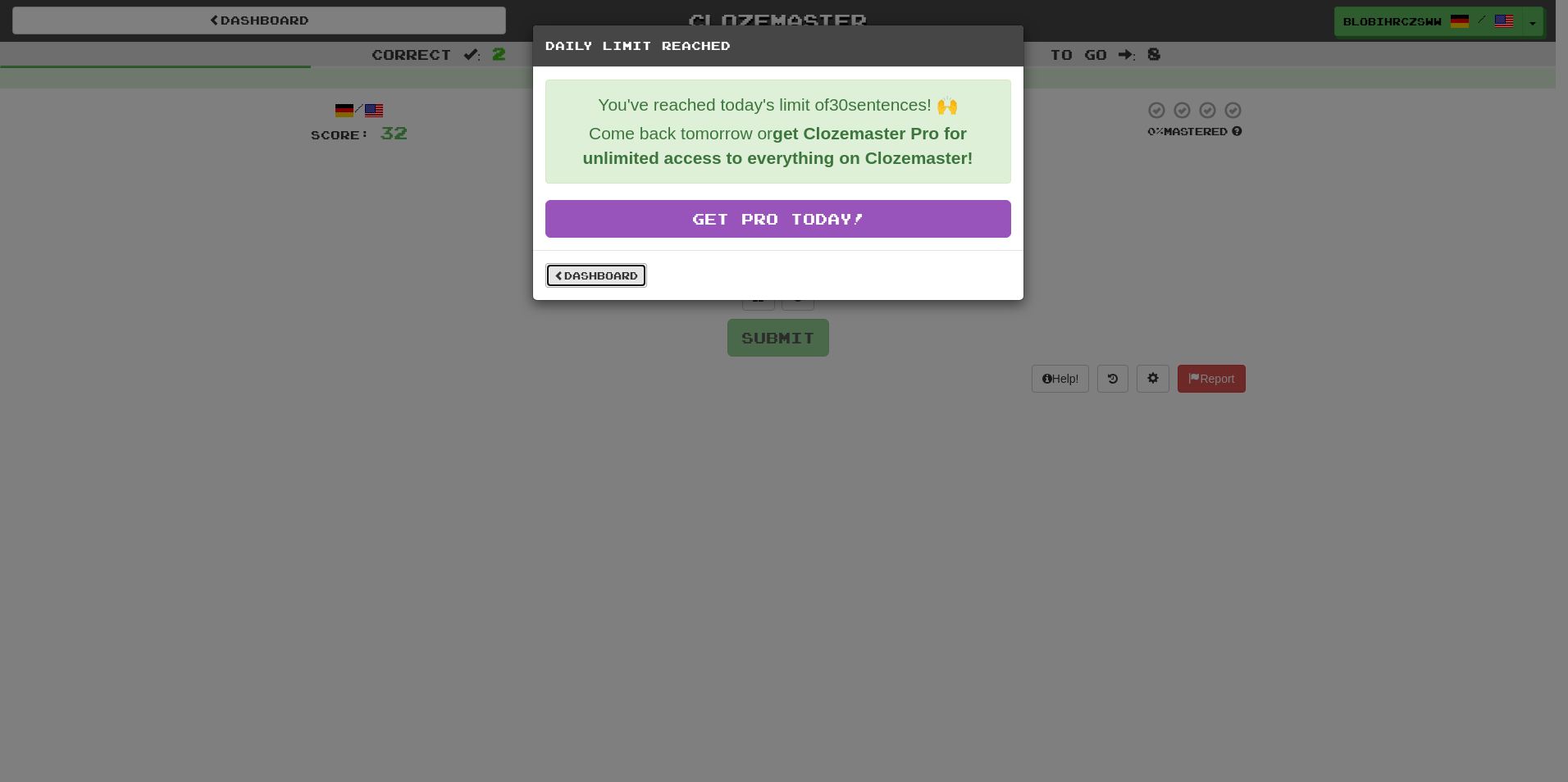 click on "Dashboard" at bounding box center [596, 275] 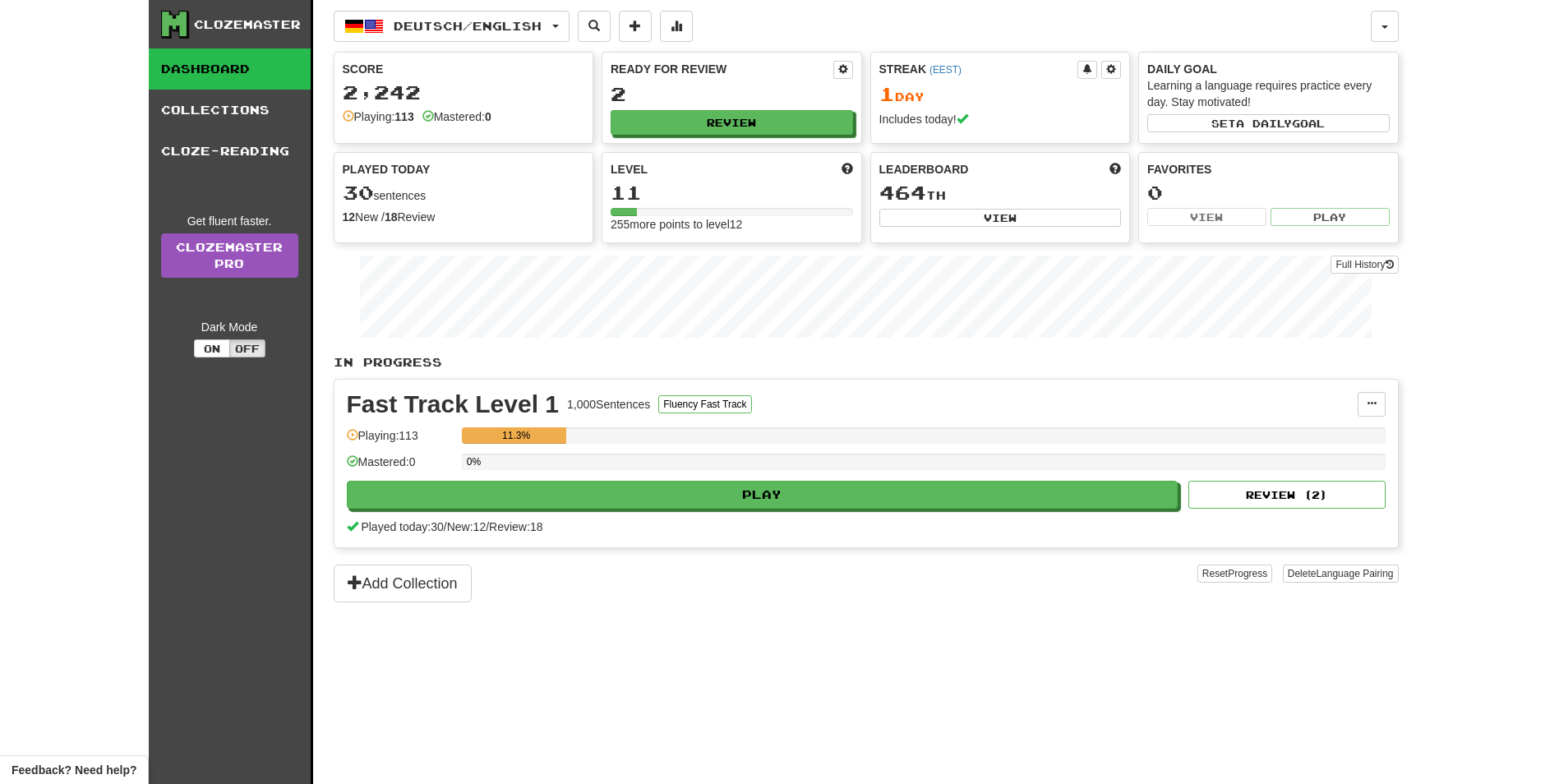 scroll, scrollTop: 0, scrollLeft: 0, axis: both 